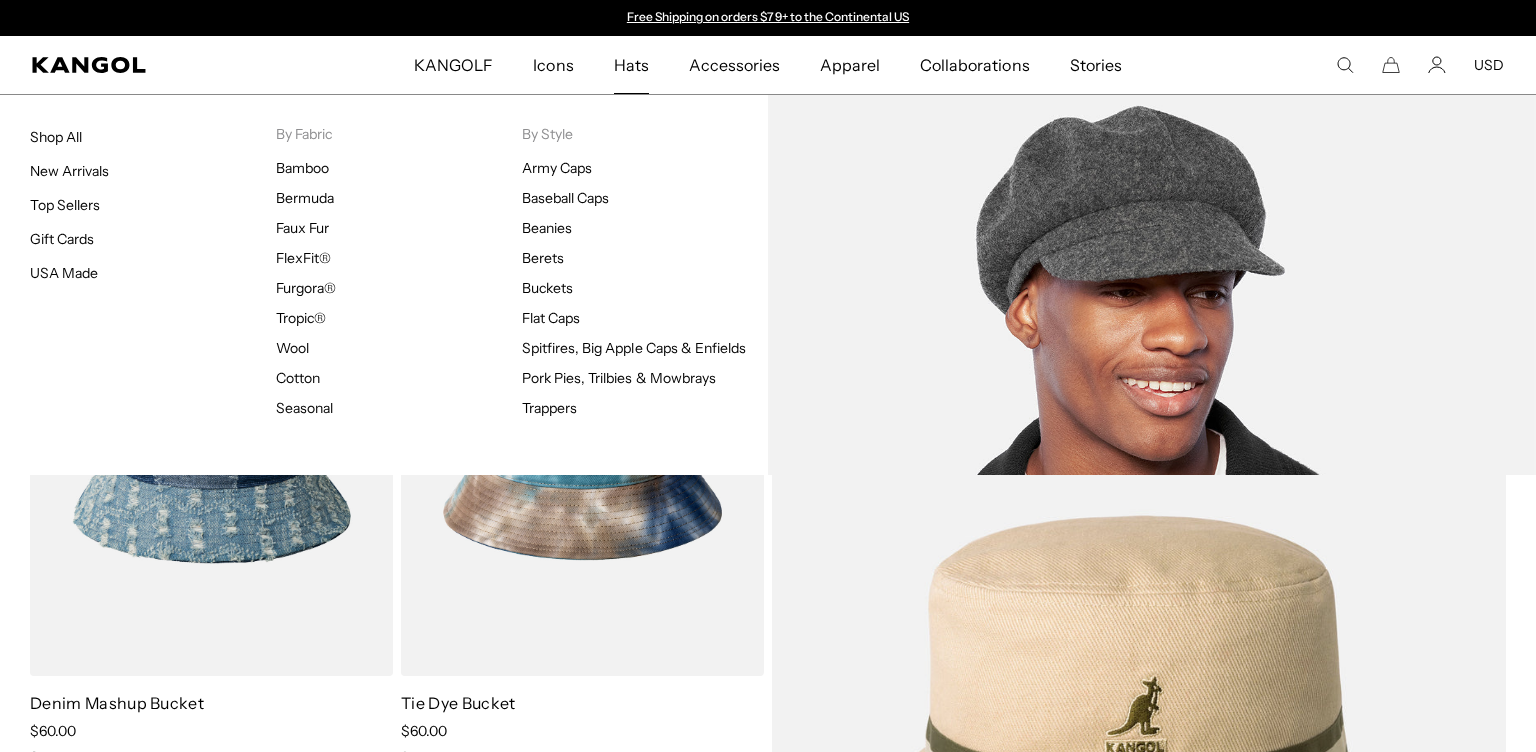scroll, scrollTop: 0, scrollLeft: 0, axis: both 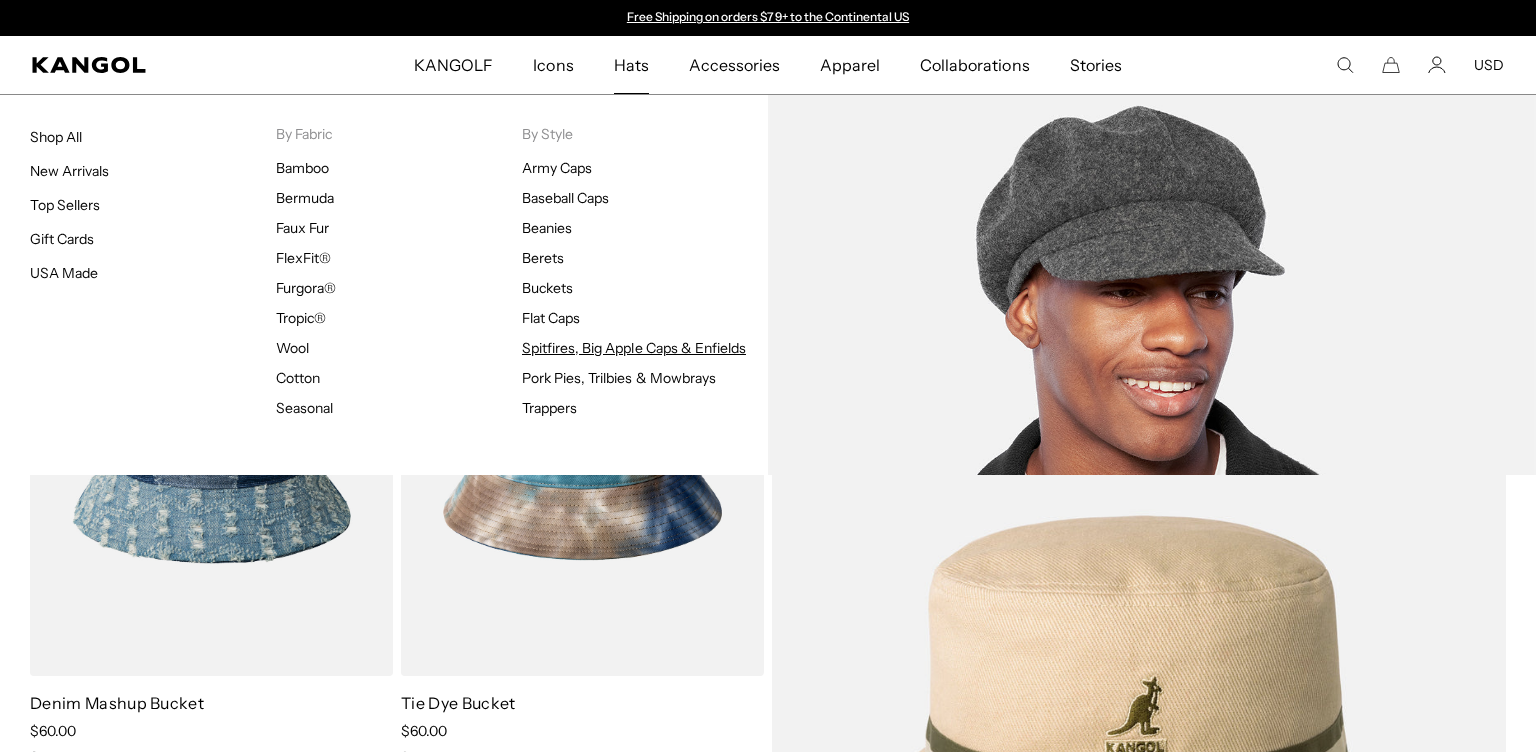 click on "Spitfires, Big Apple Caps & Enfields" at bounding box center (634, 348) 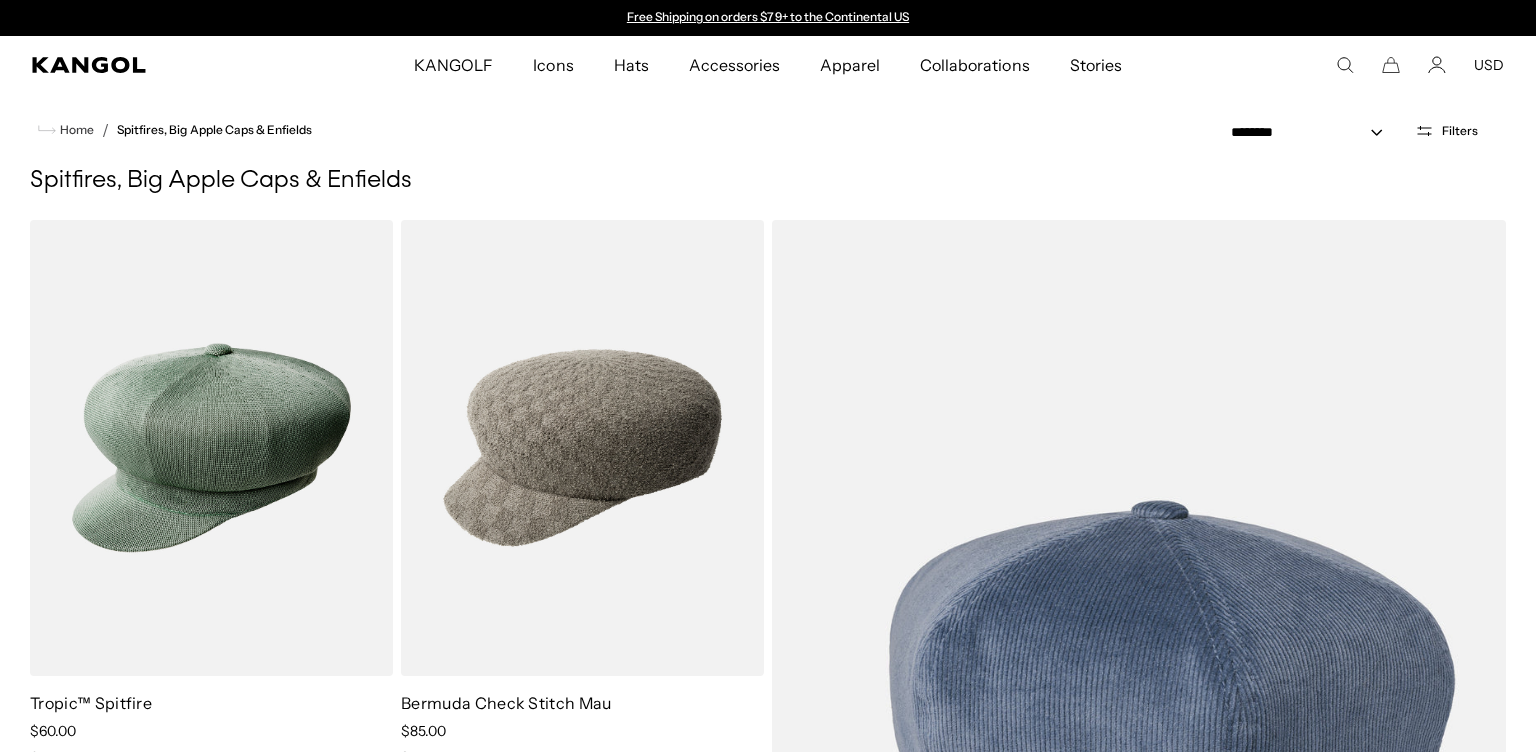 scroll, scrollTop: 108, scrollLeft: 0, axis: vertical 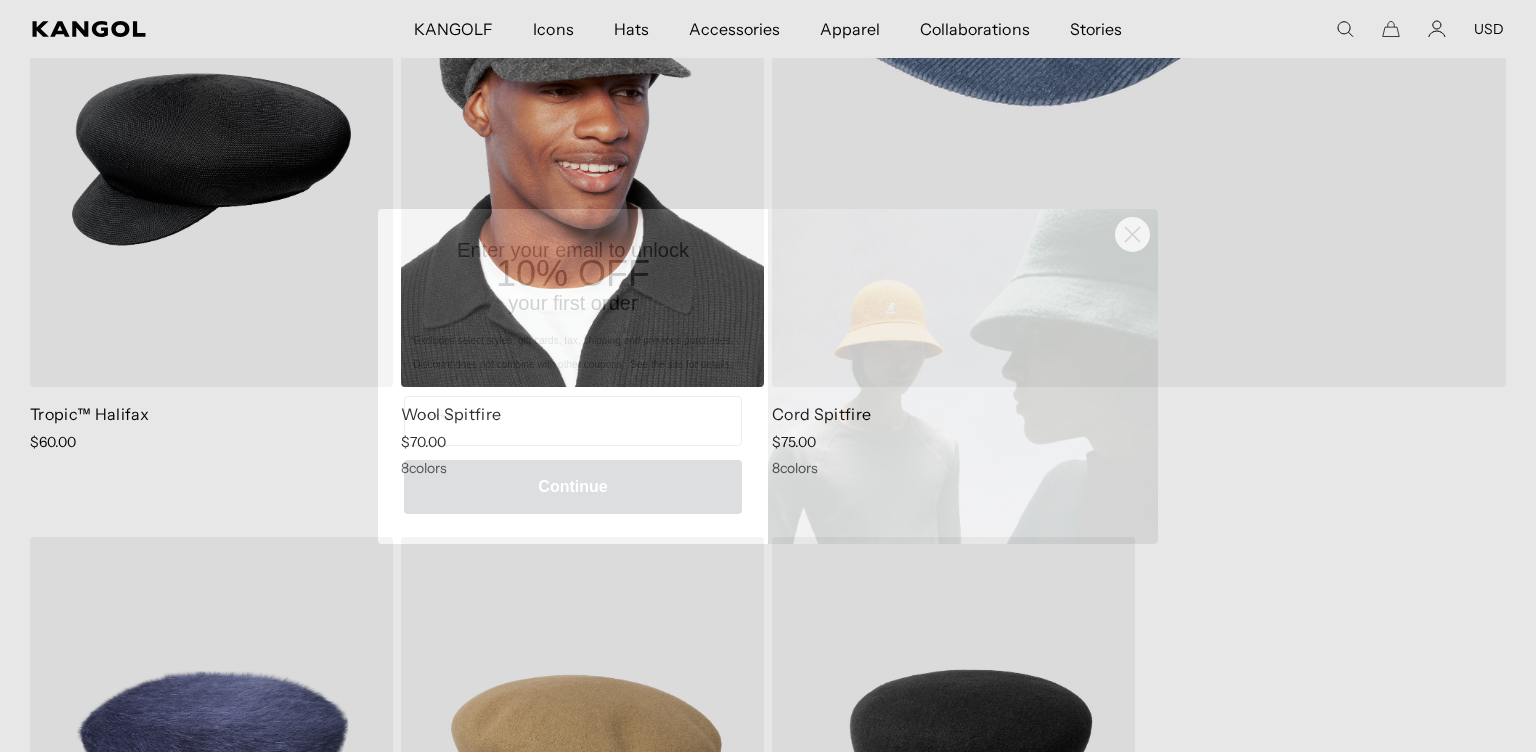 click on "*Excludes select styles, gift cards, tax, shipping and previous purchases.  Discount does not combine with other coupons.  See the site for details." at bounding box center [573, 352] 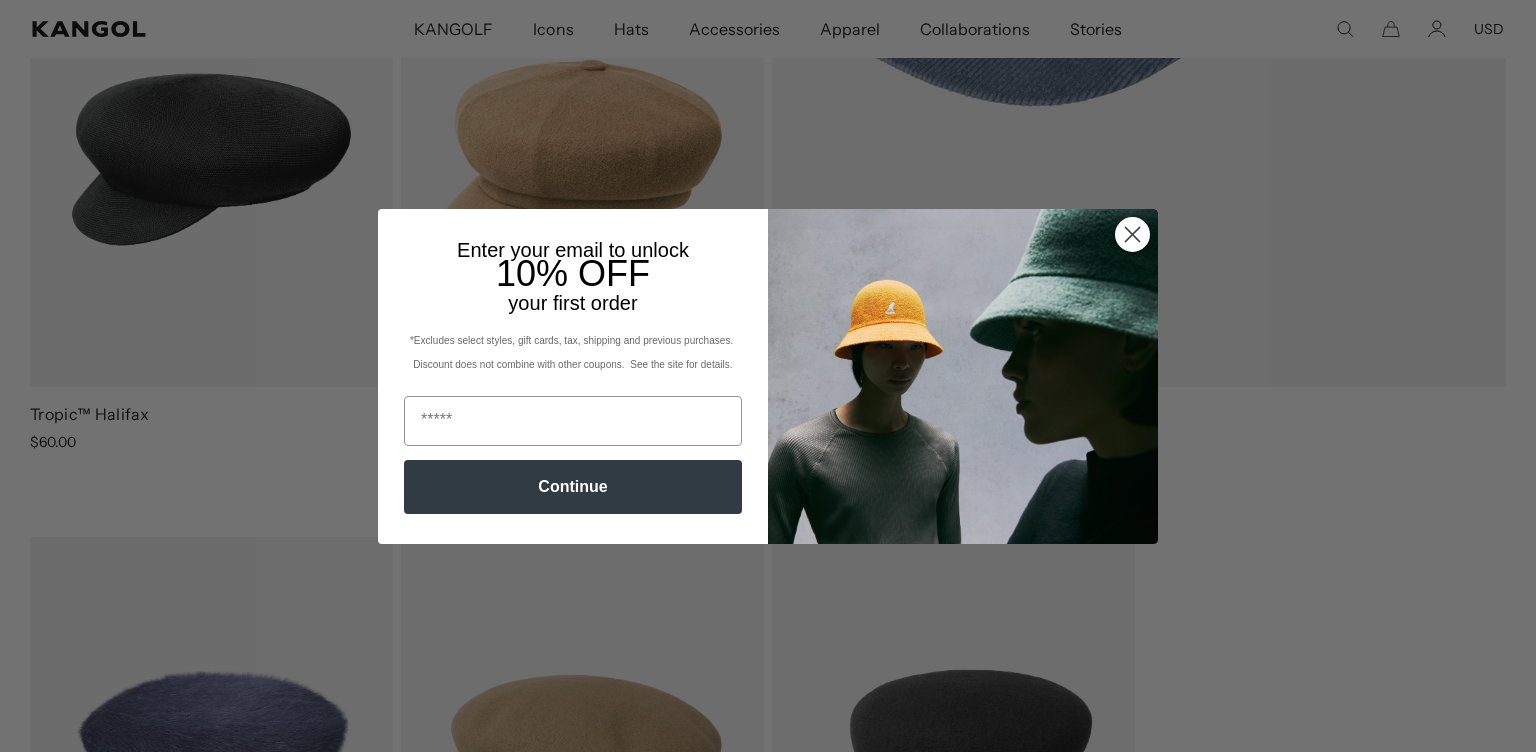 click 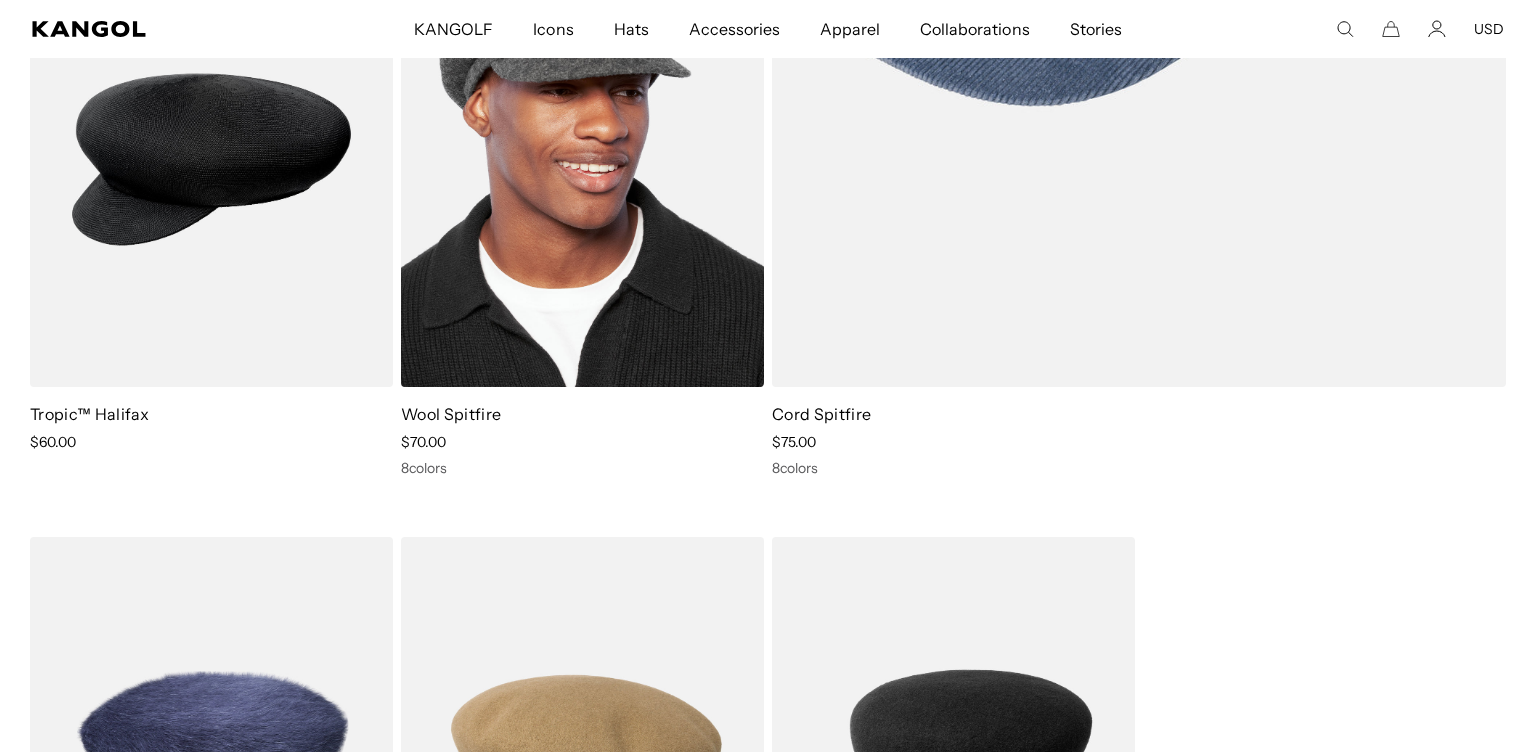 click at bounding box center [582, 160] 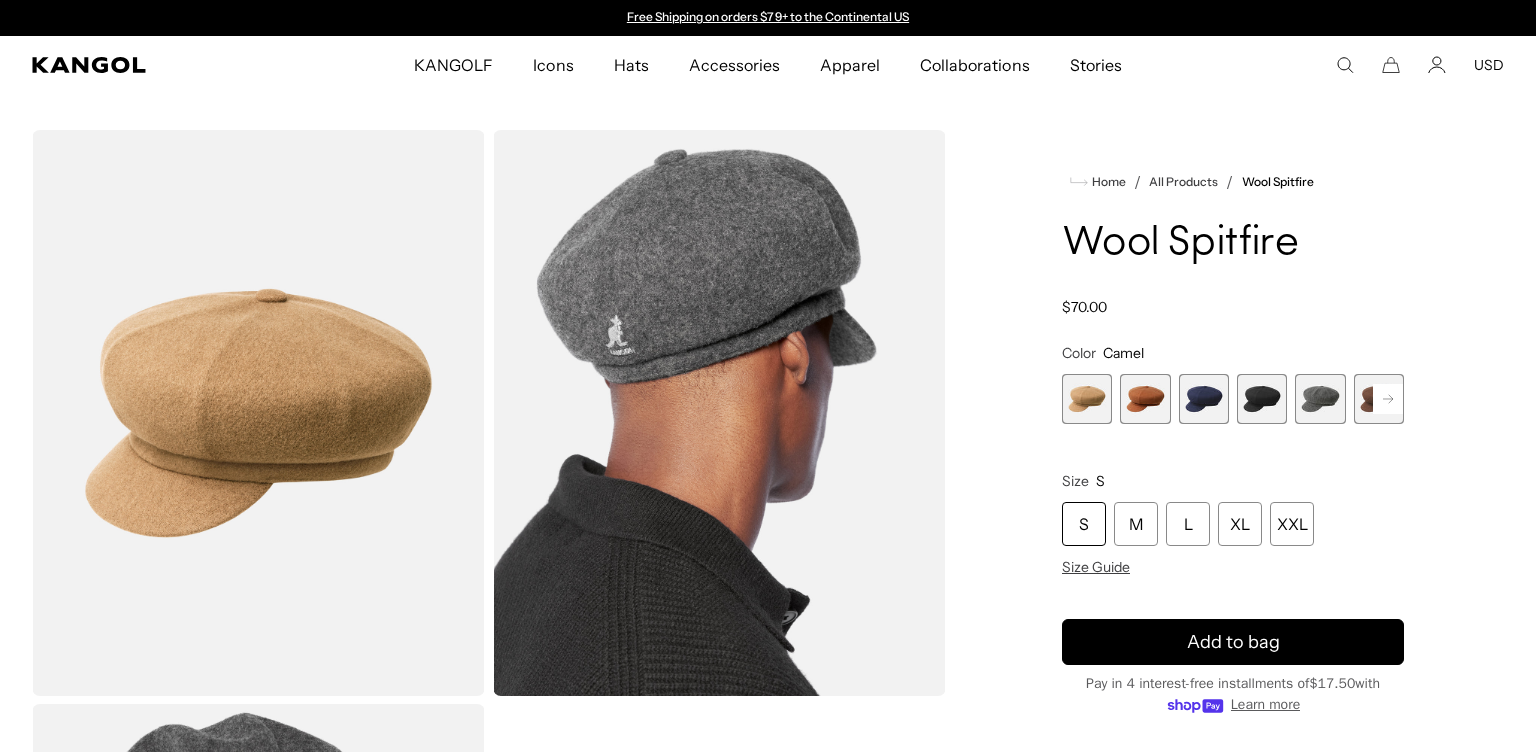 scroll, scrollTop: 0, scrollLeft: 0, axis: both 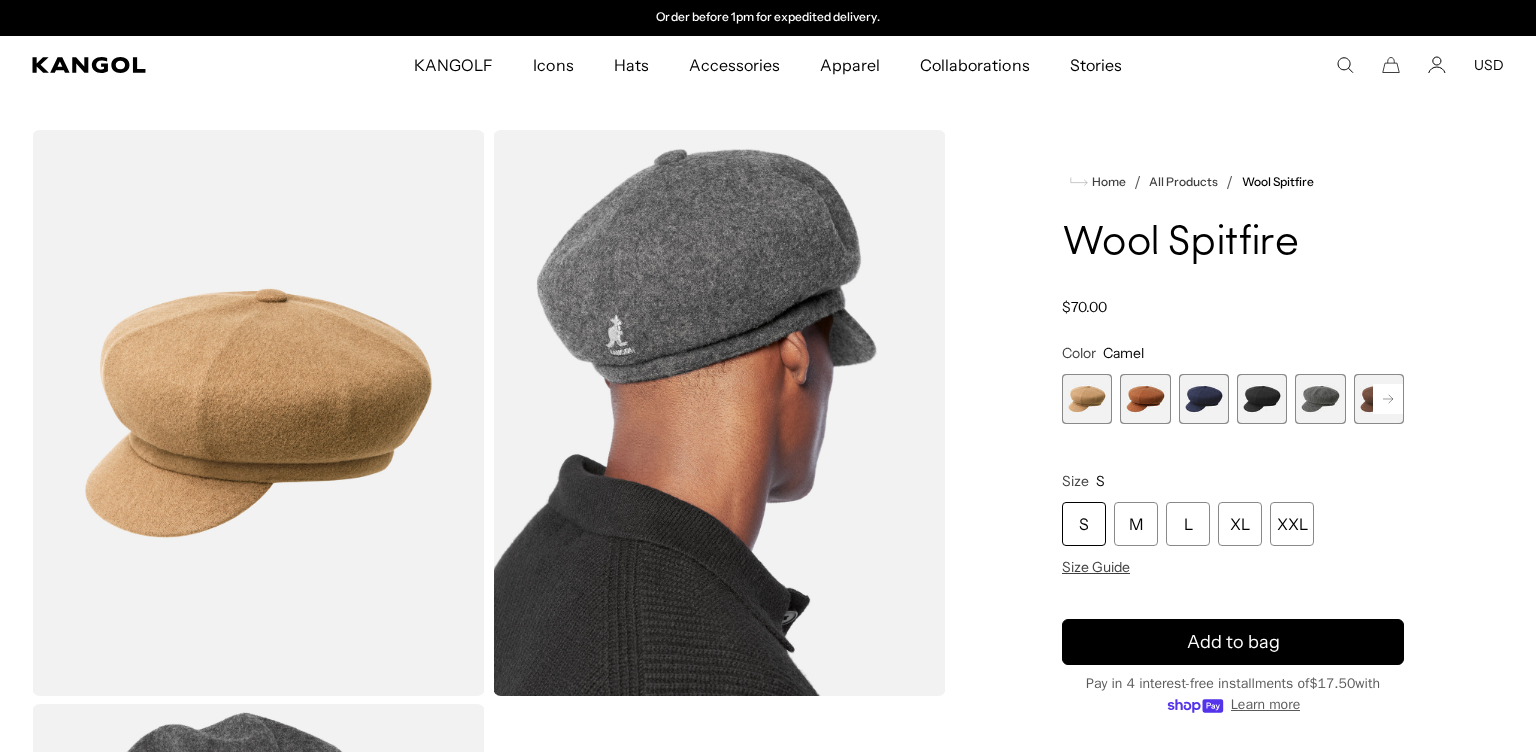 click at bounding box center [1320, 399] 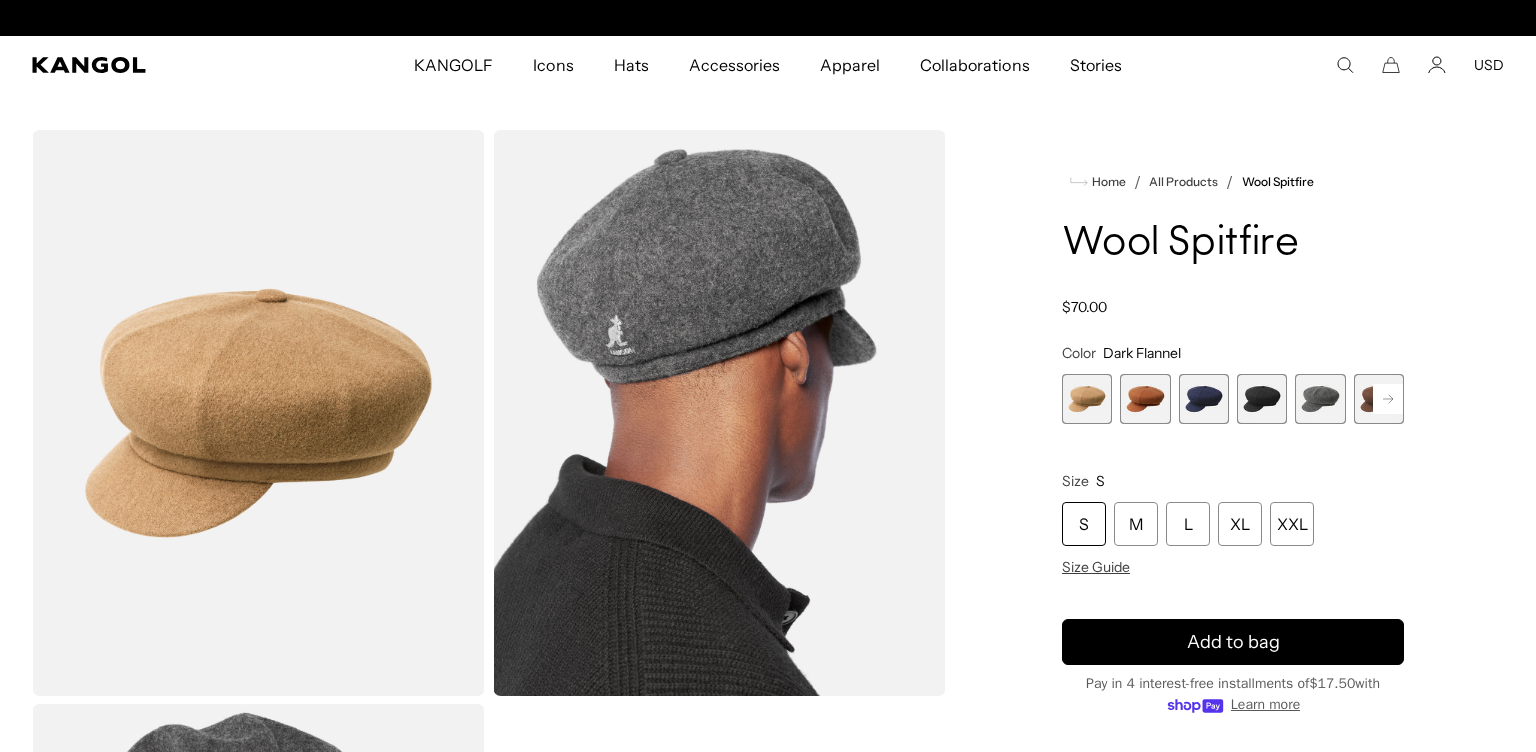 scroll, scrollTop: 0, scrollLeft: 0, axis: both 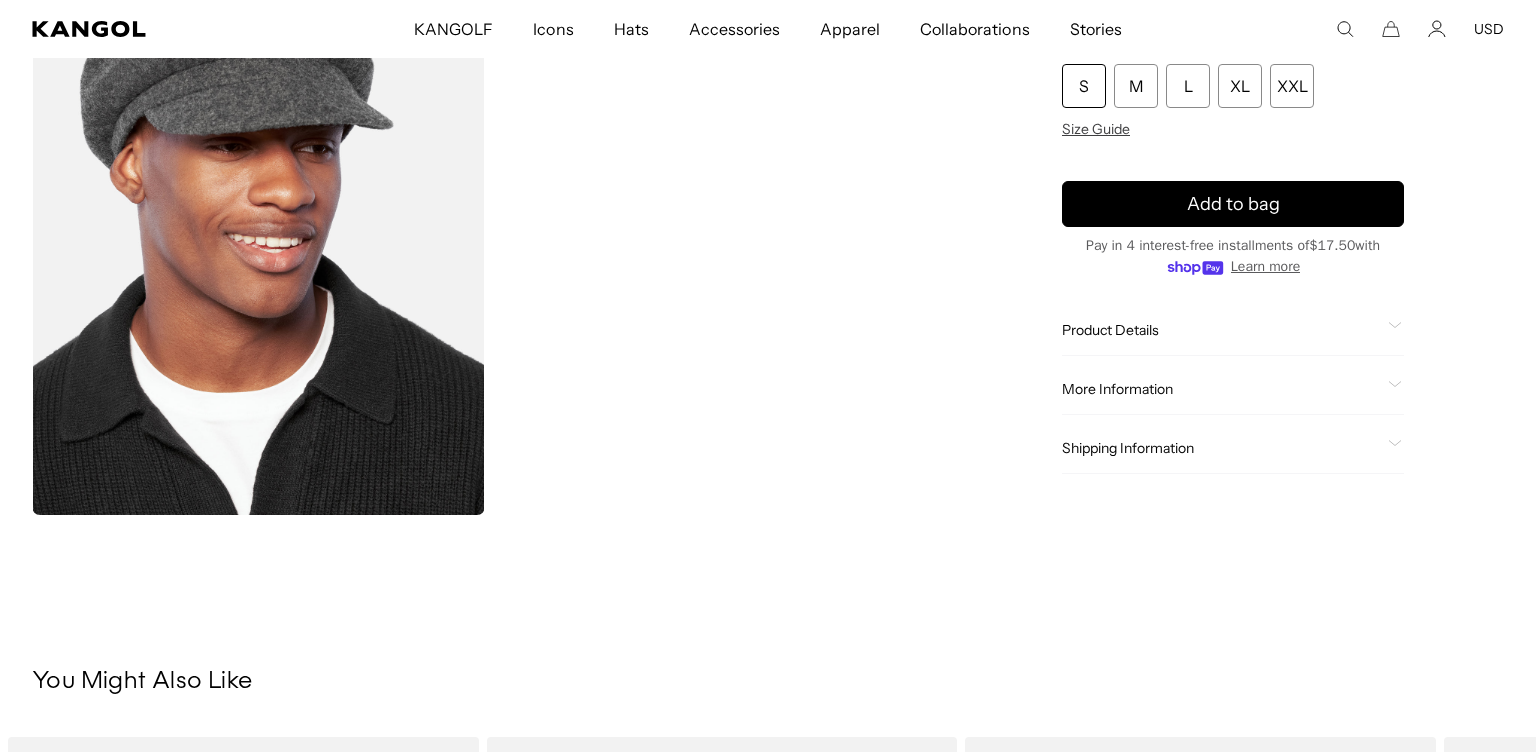 click on "More Information" 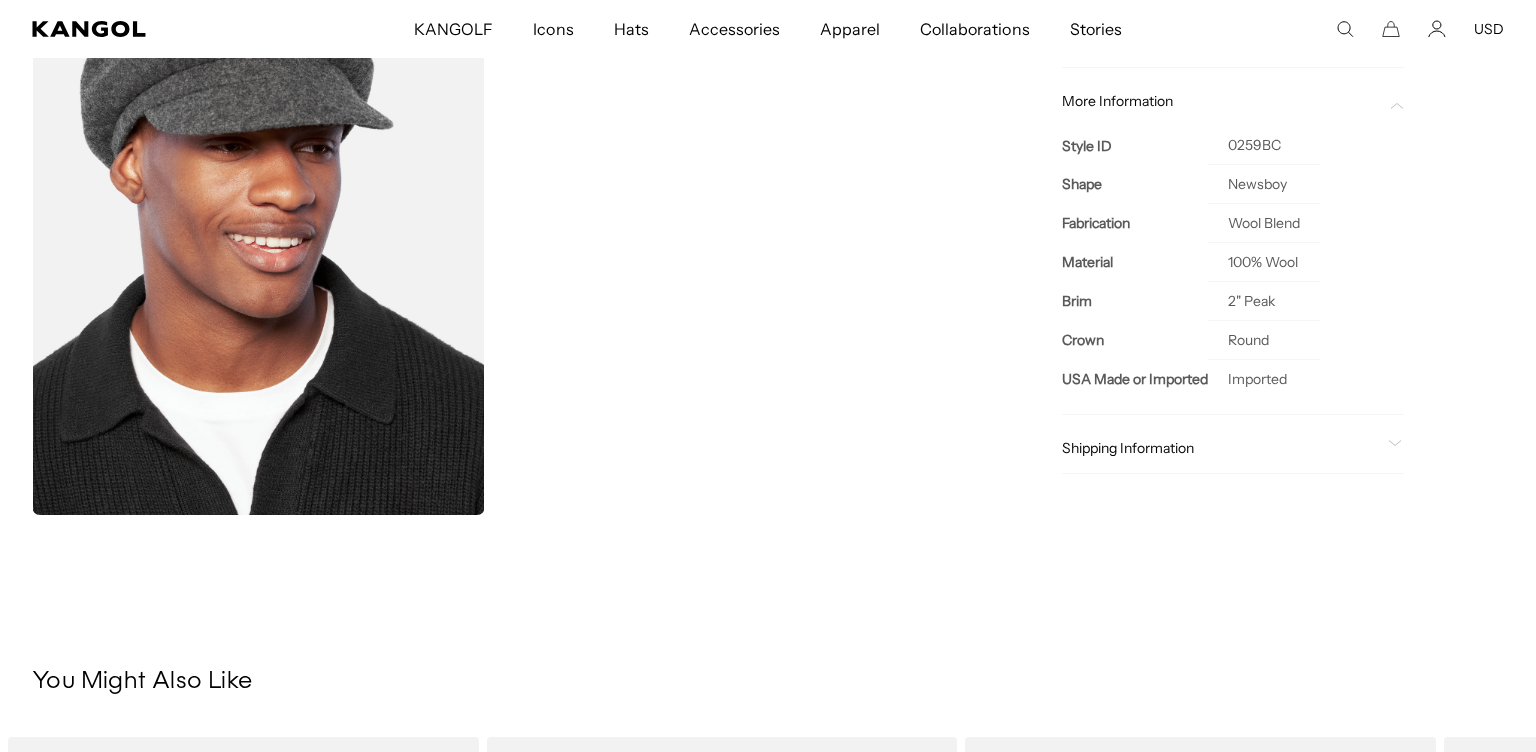 scroll, scrollTop: 0, scrollLeft: 0, axis: both 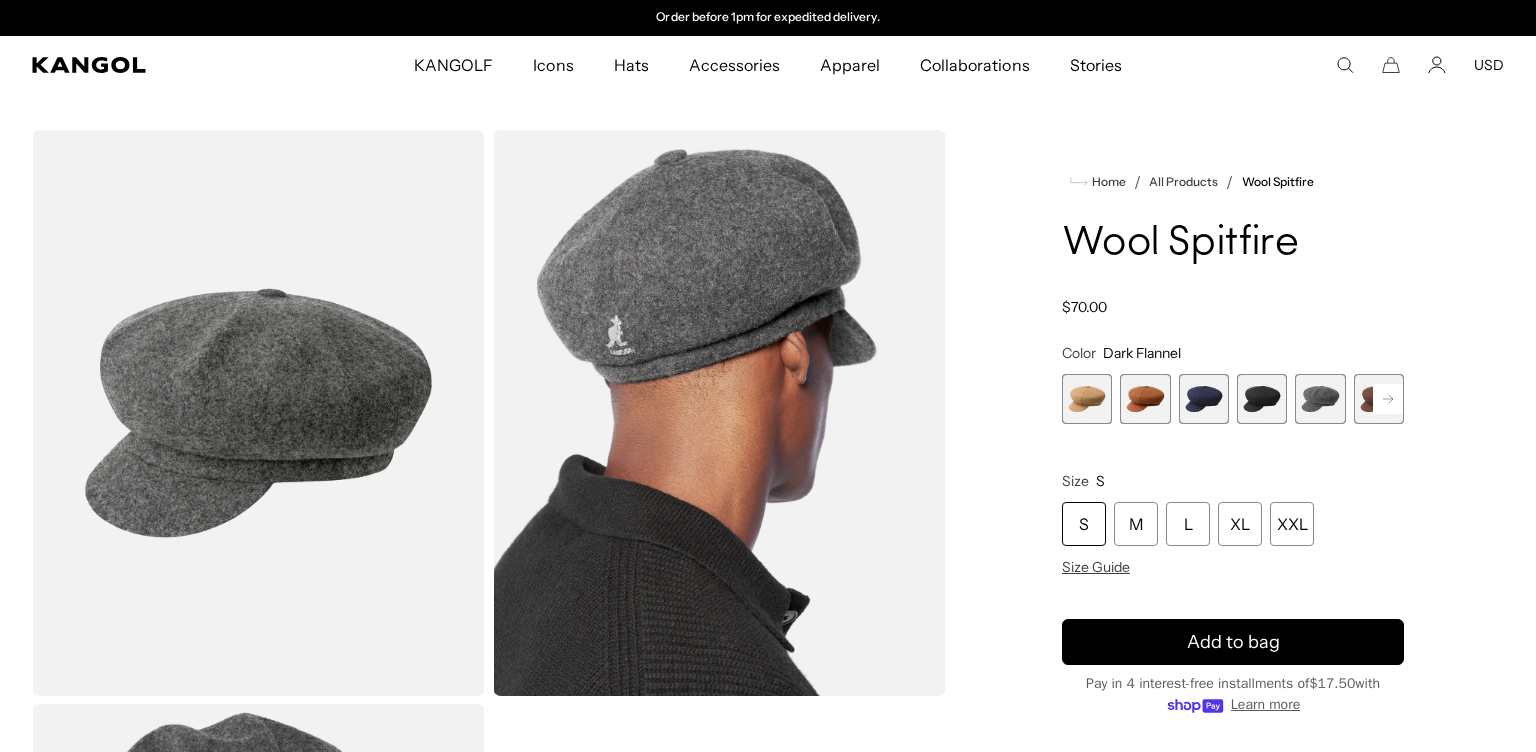 click 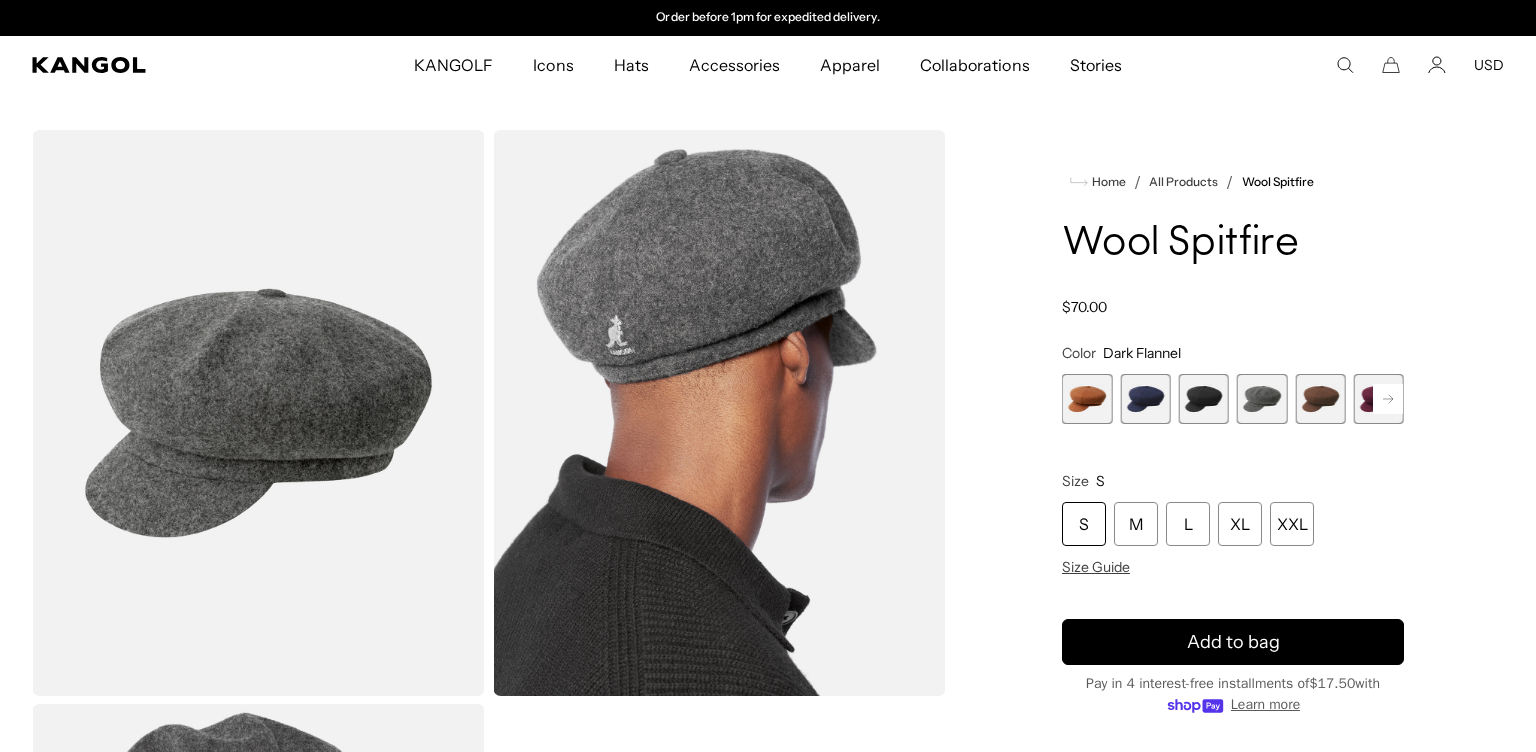 click 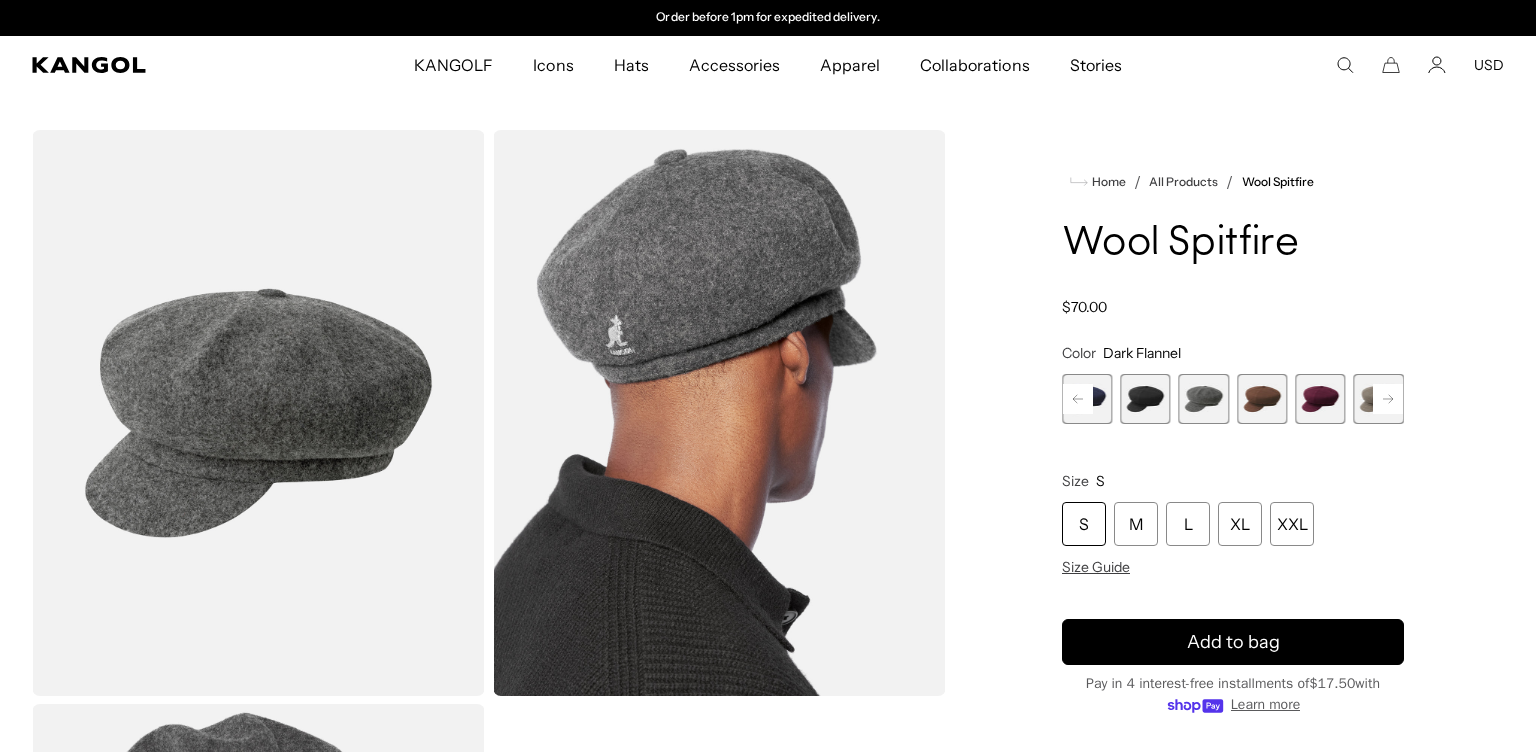 click 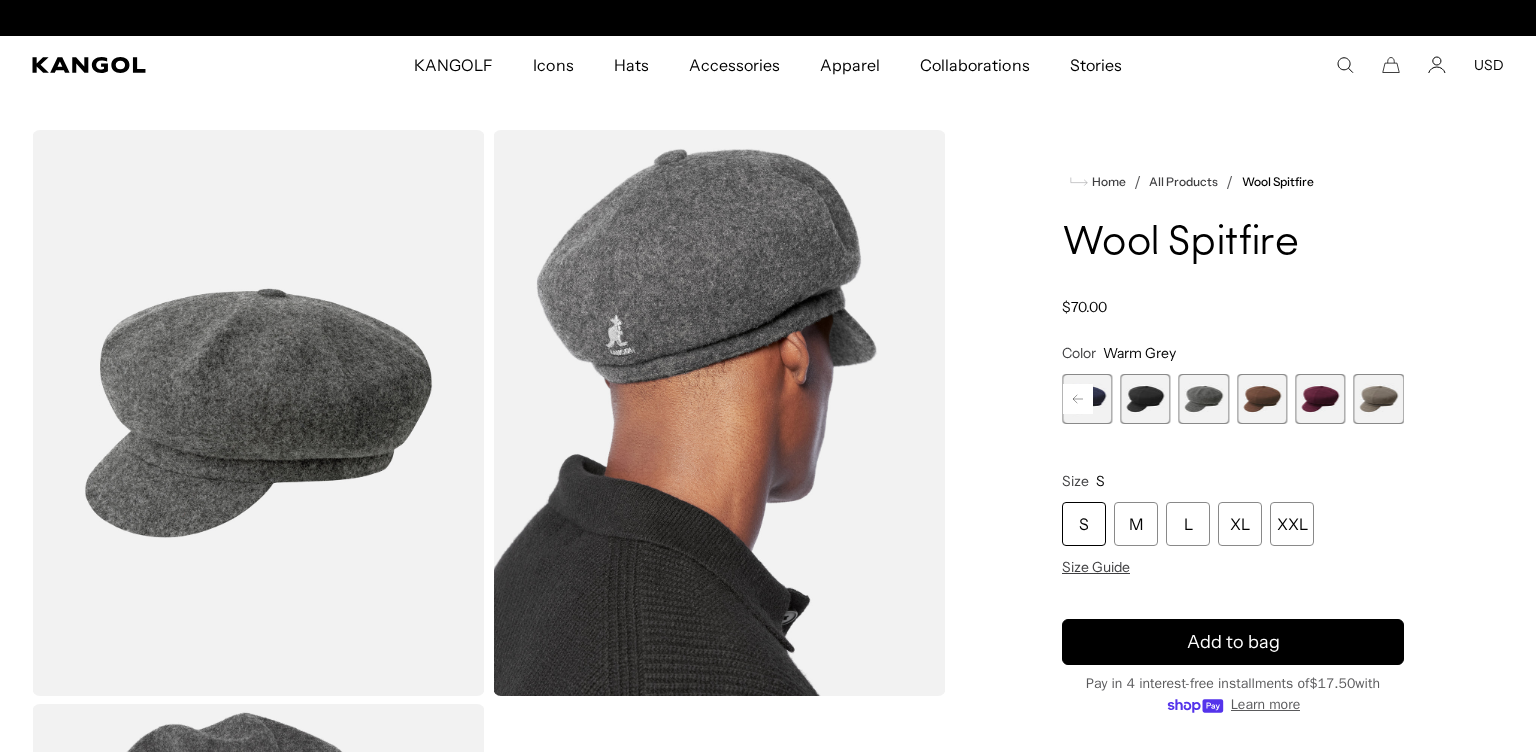 scroll, scrollTop: 0, scrollLeft: 0, axis: both 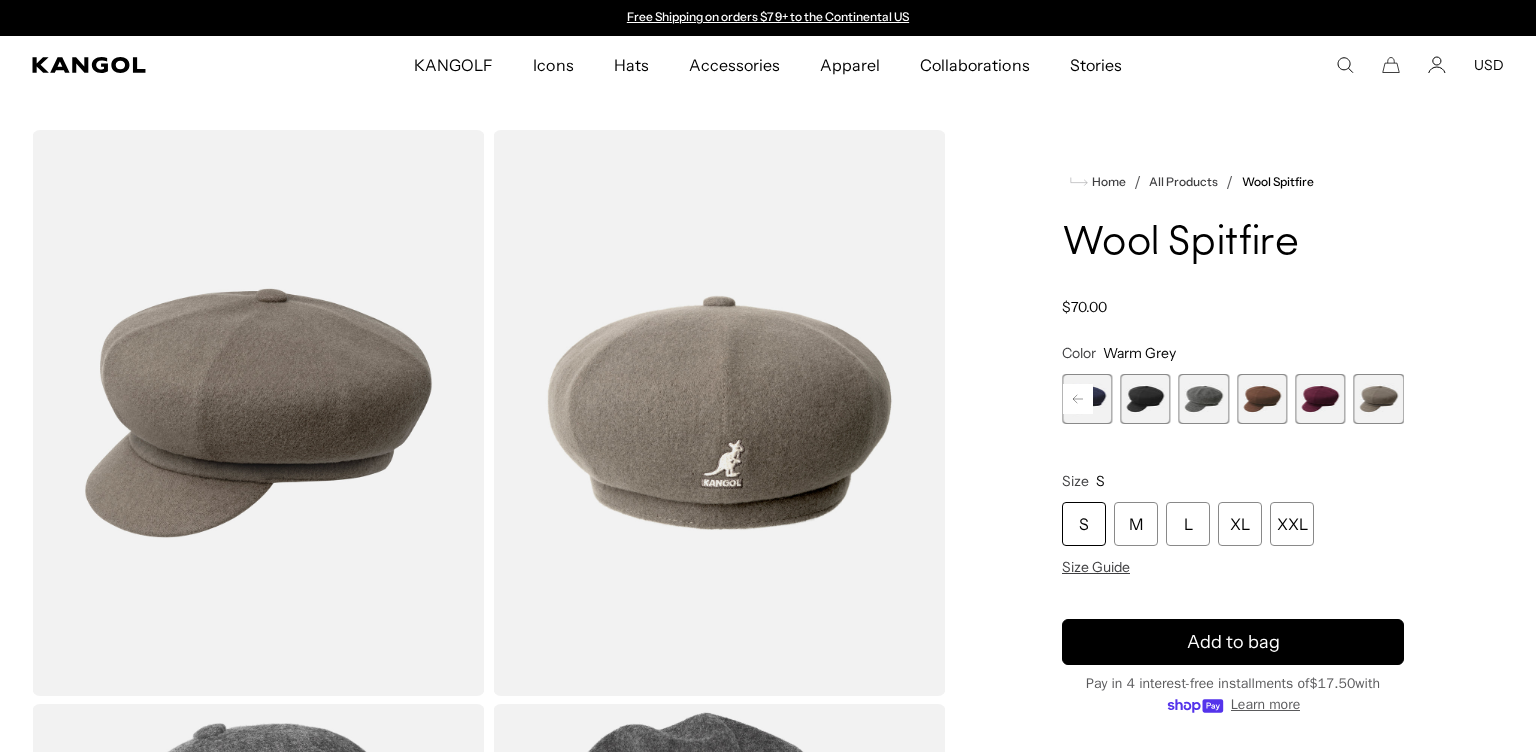 click at bounding box center (1320, 399) 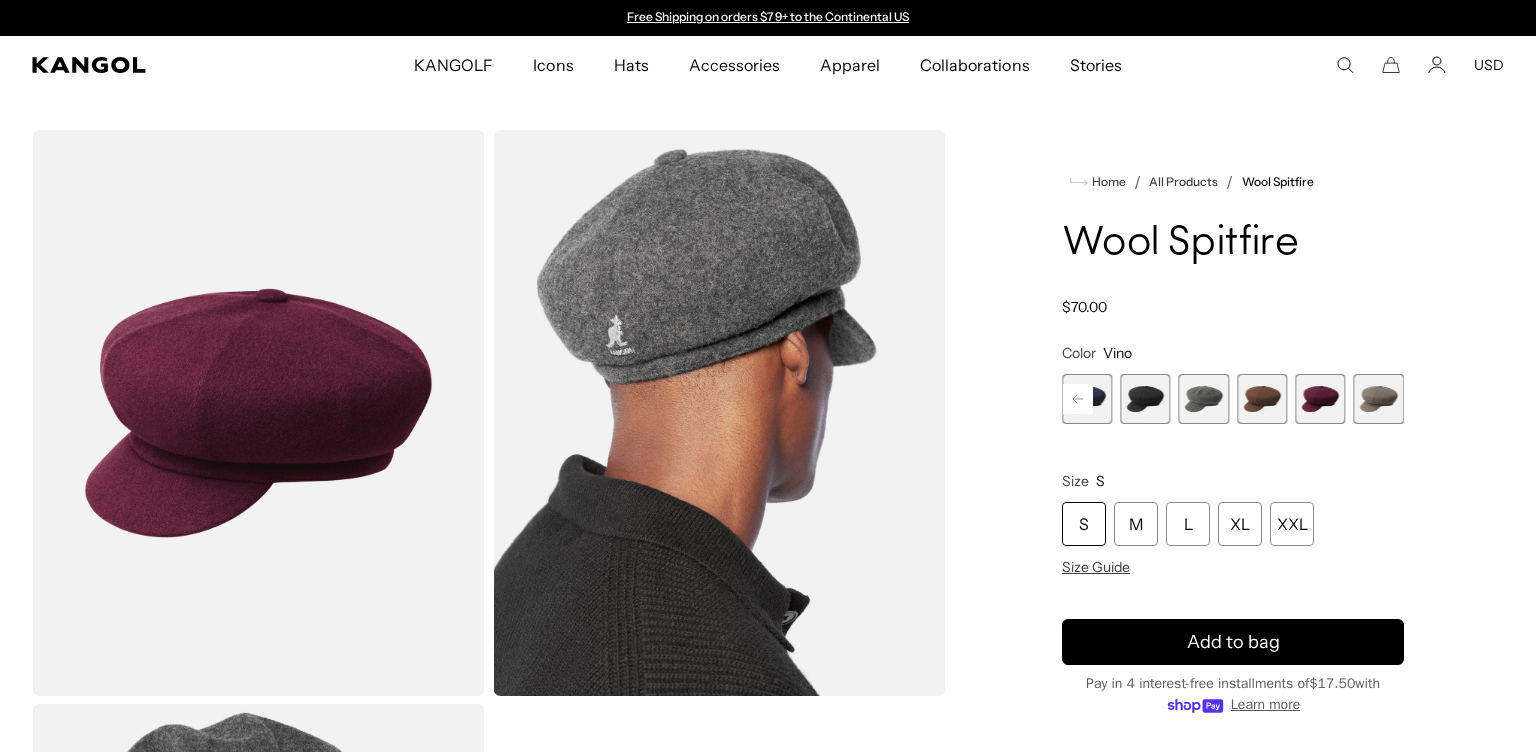 click at bounding box center [1379, 399] 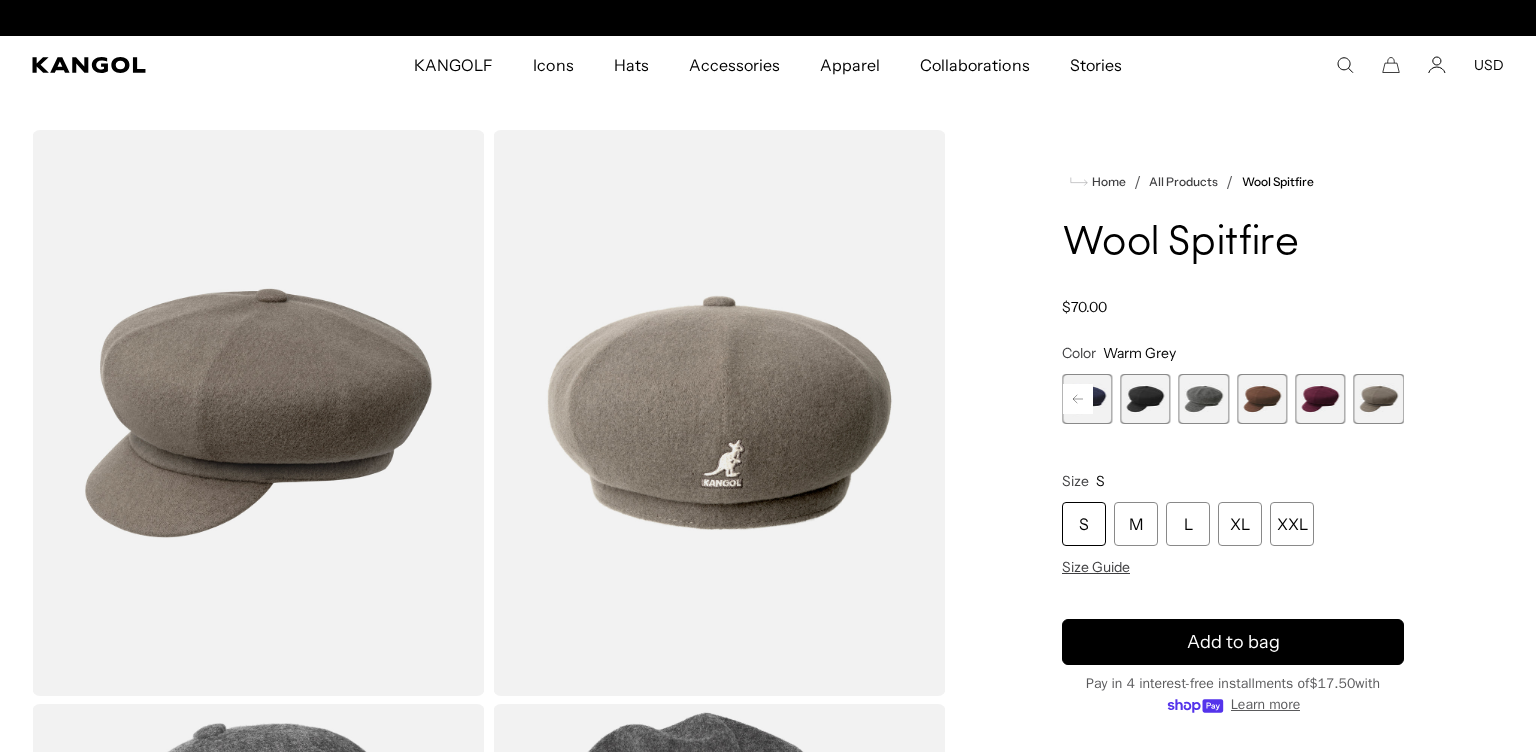 scroll, scrollTop: 0, scrollLeft: 412, axis: horizontal 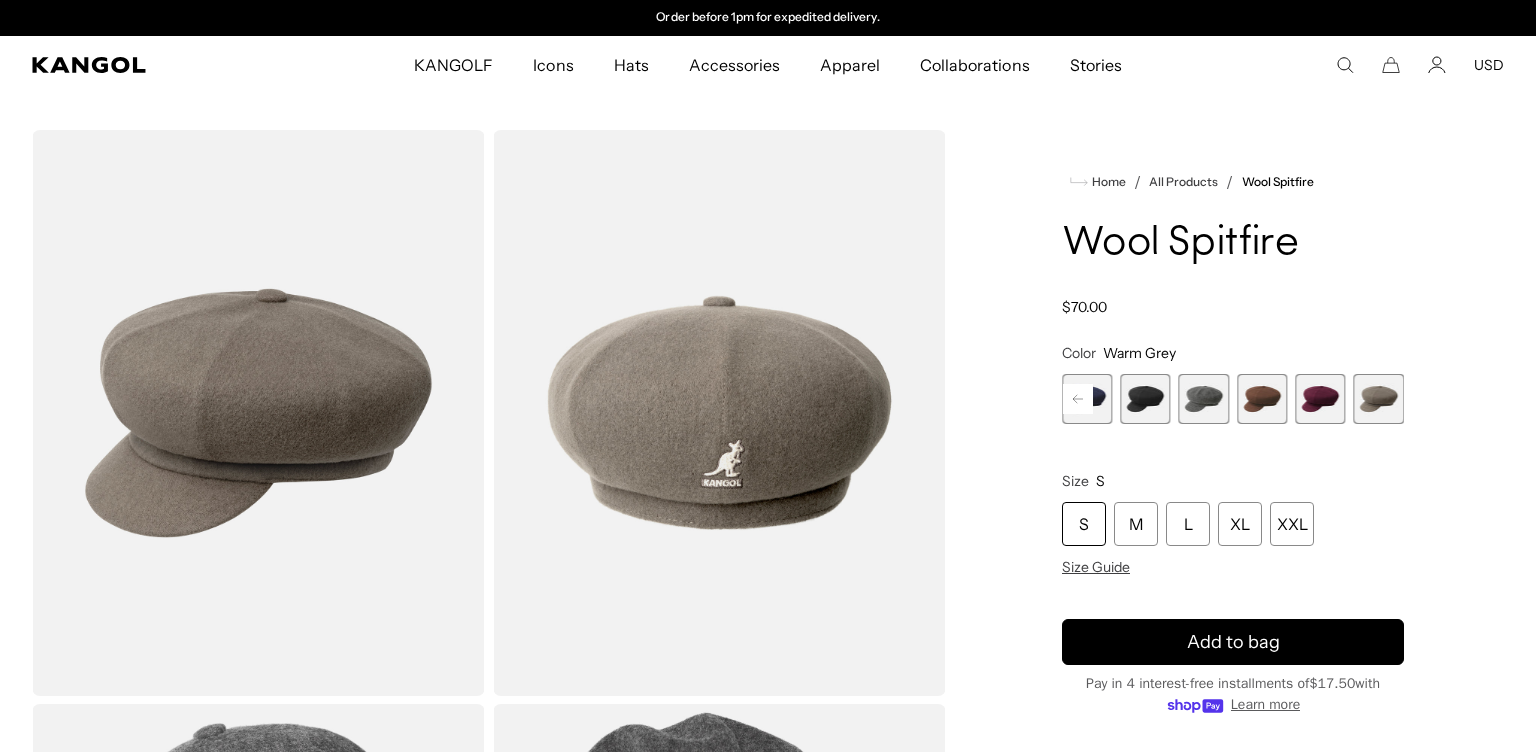 click at bounding box center [1204, 399] 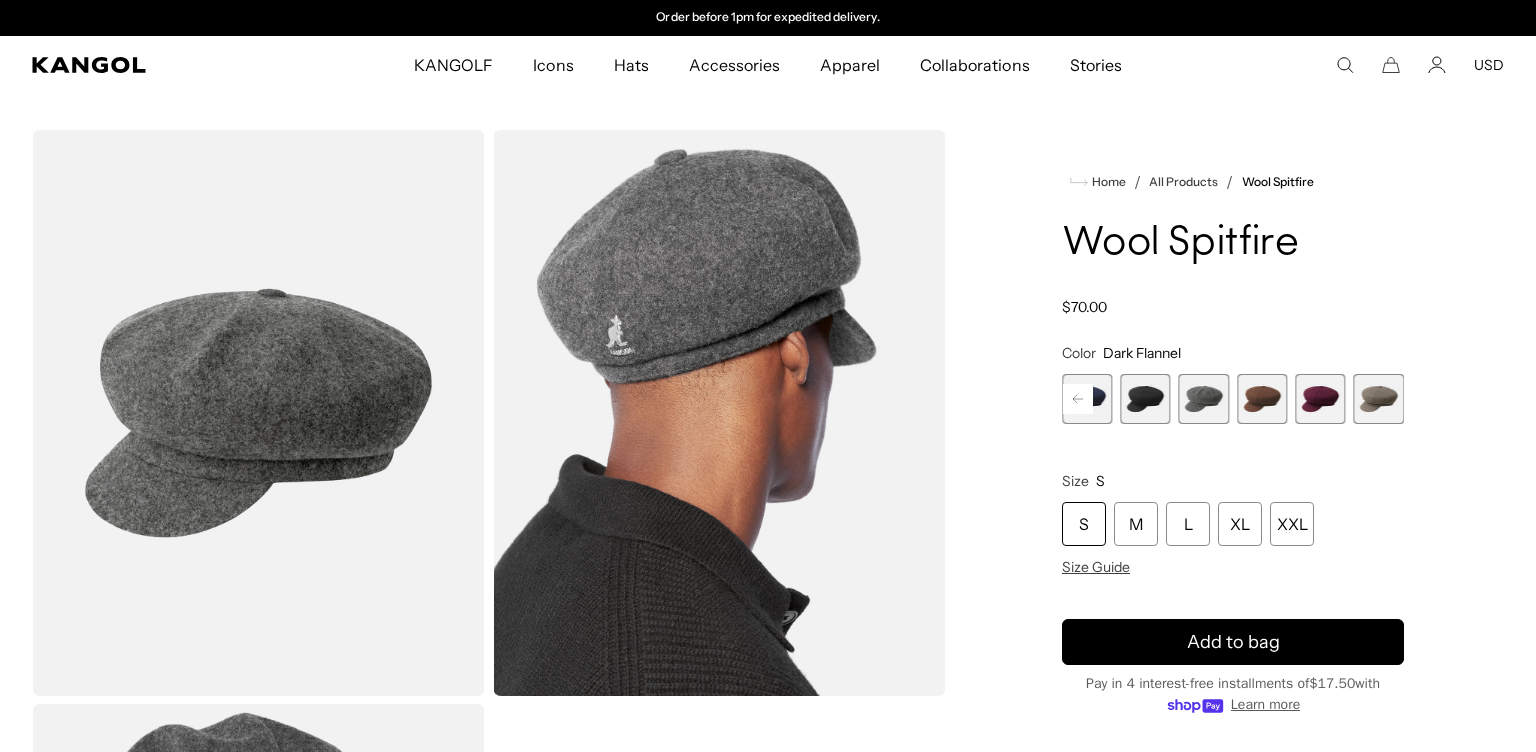 click at bounding box center (1262, 399) 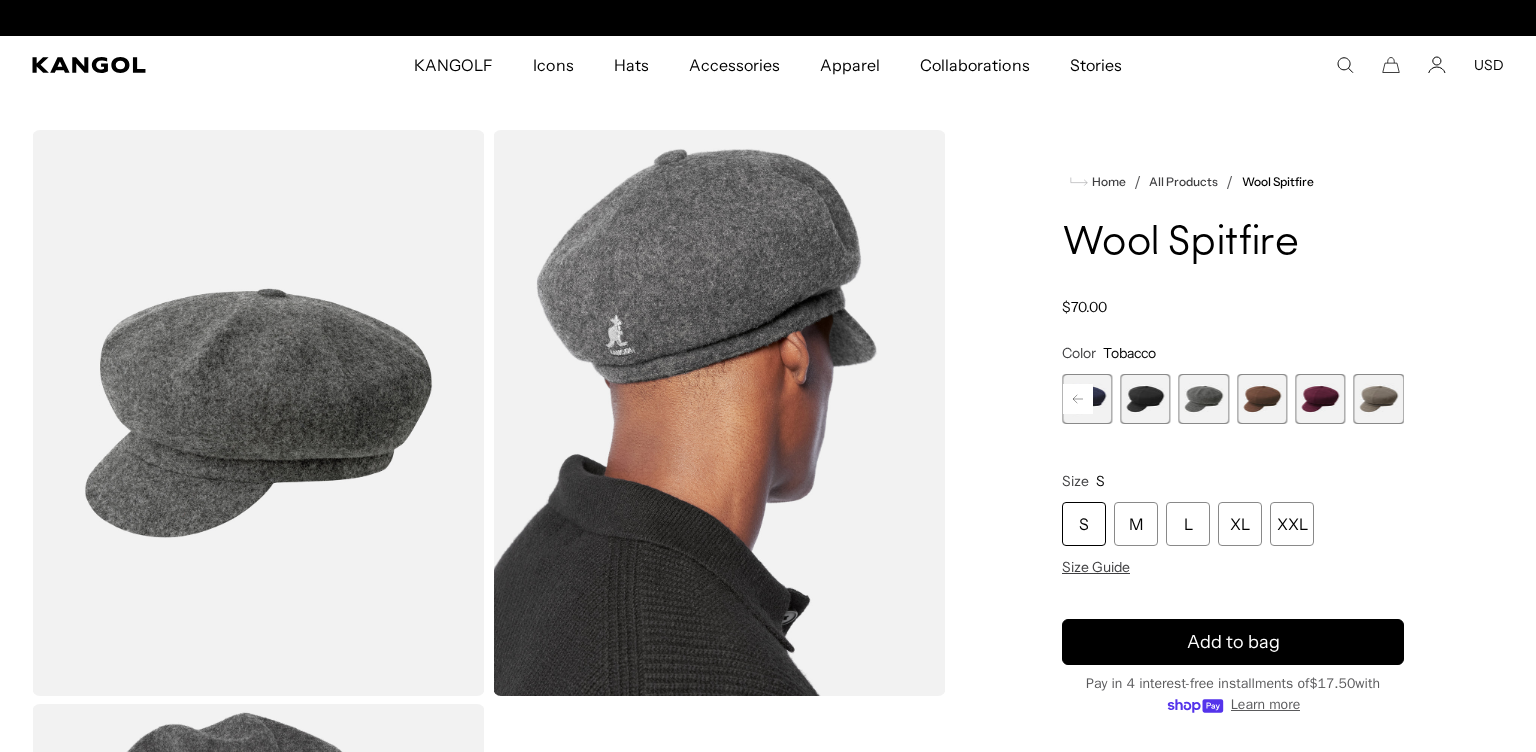 scroll, scrollTop: 0, scrollLeft: 0, axis: both 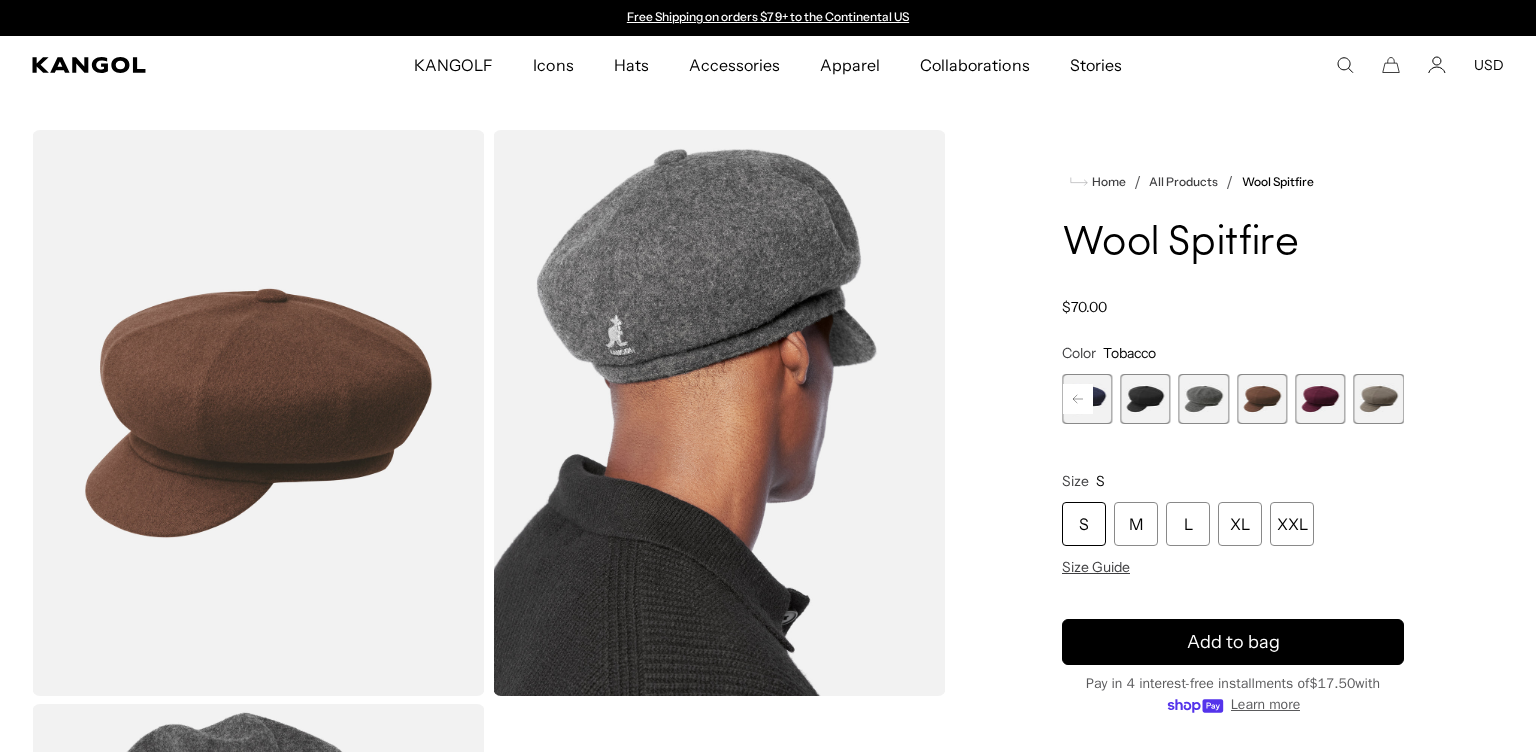 click at bounding box center (1145, 399) 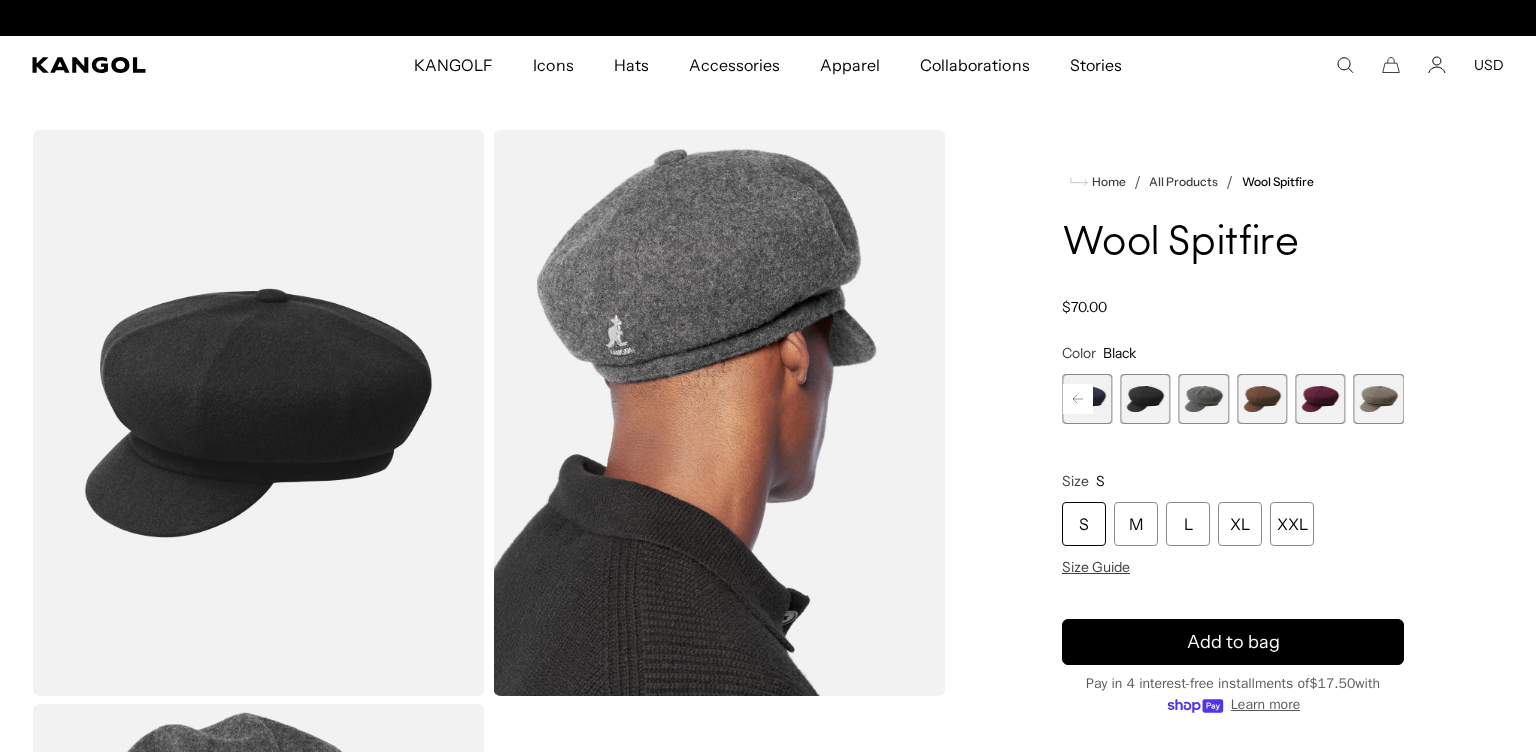 scroll, scrollTop: 0, scrollLeft: 412, axis: horizontal 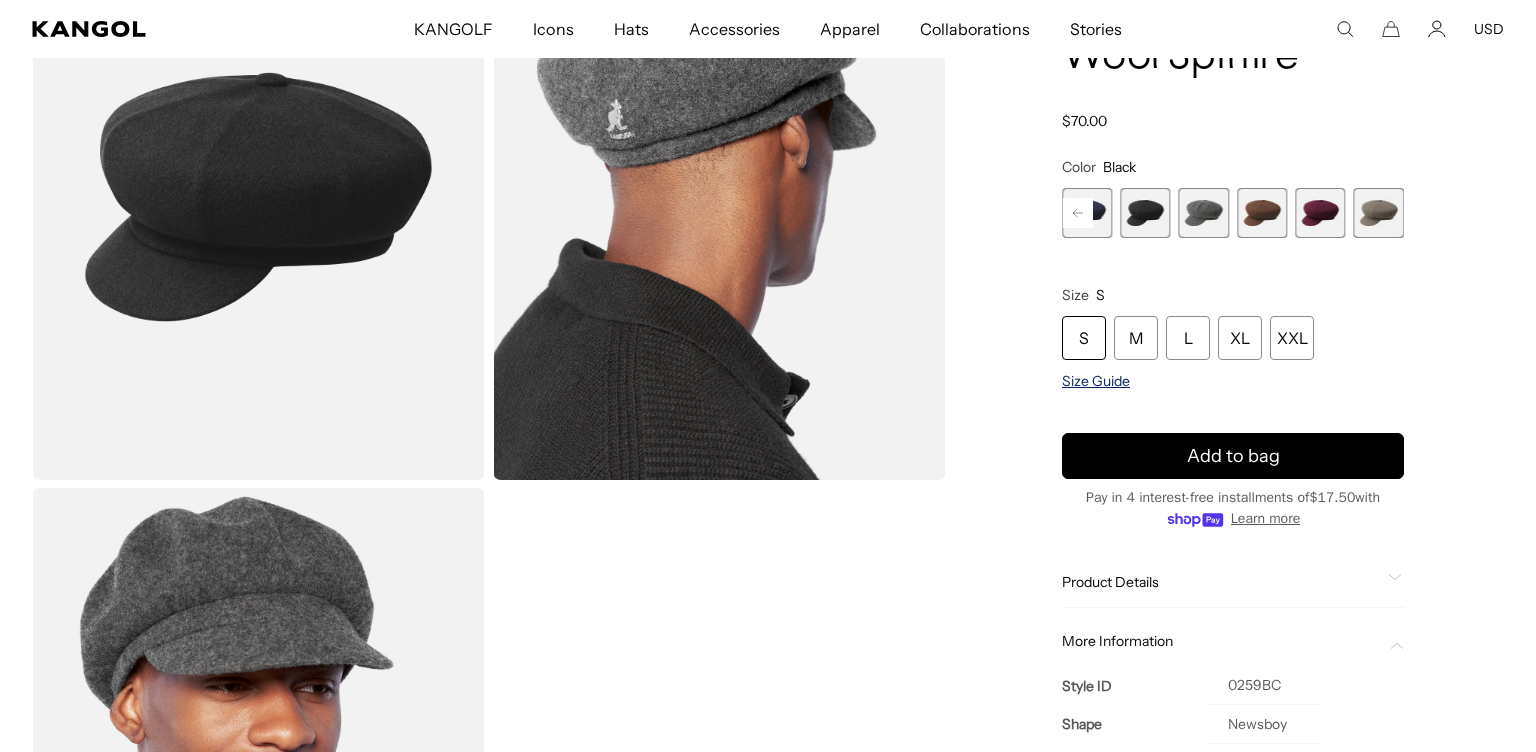 click on "Size Guide" at bounding box center (1096, 382) 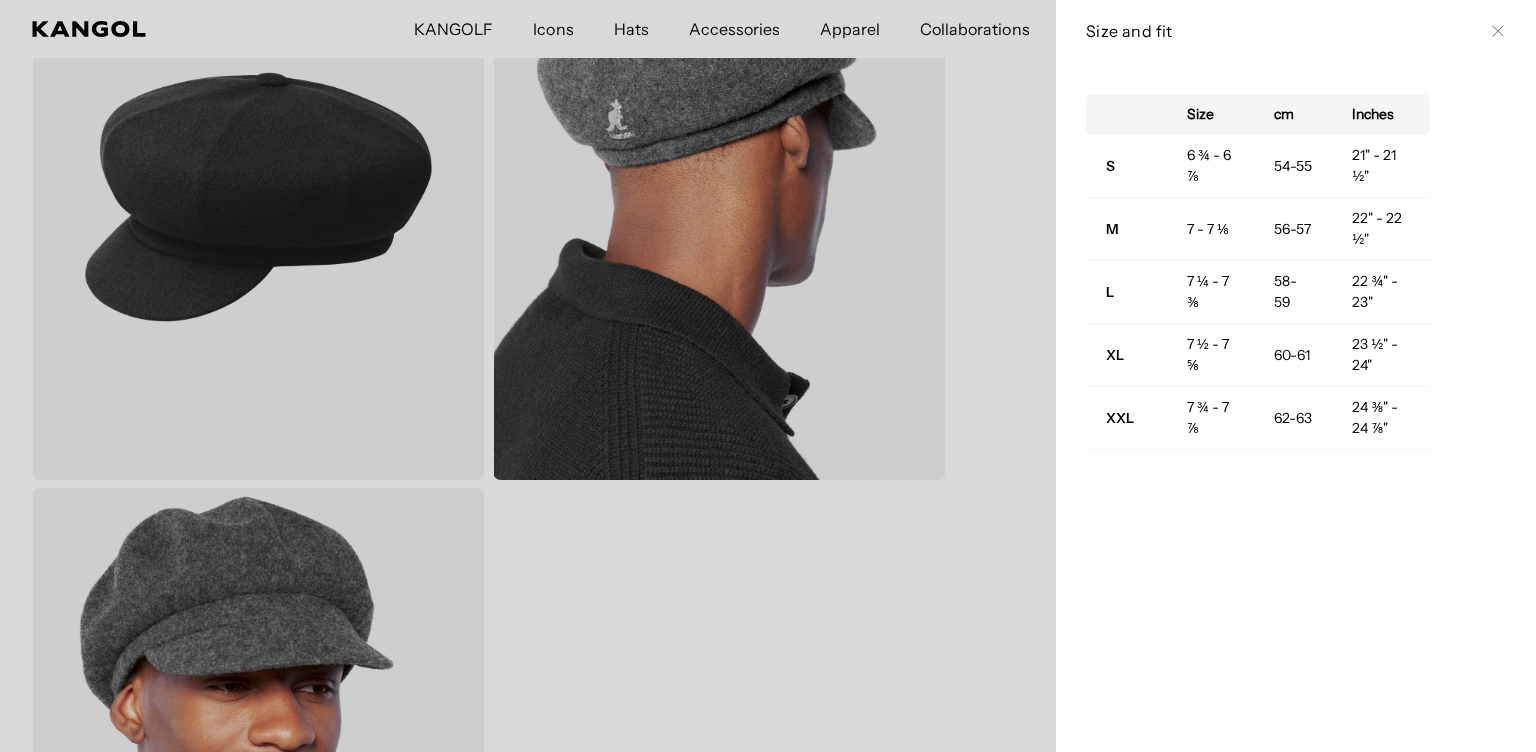 scroll, scrollTop: 0, scrollLeft: 412, axis: horizontal 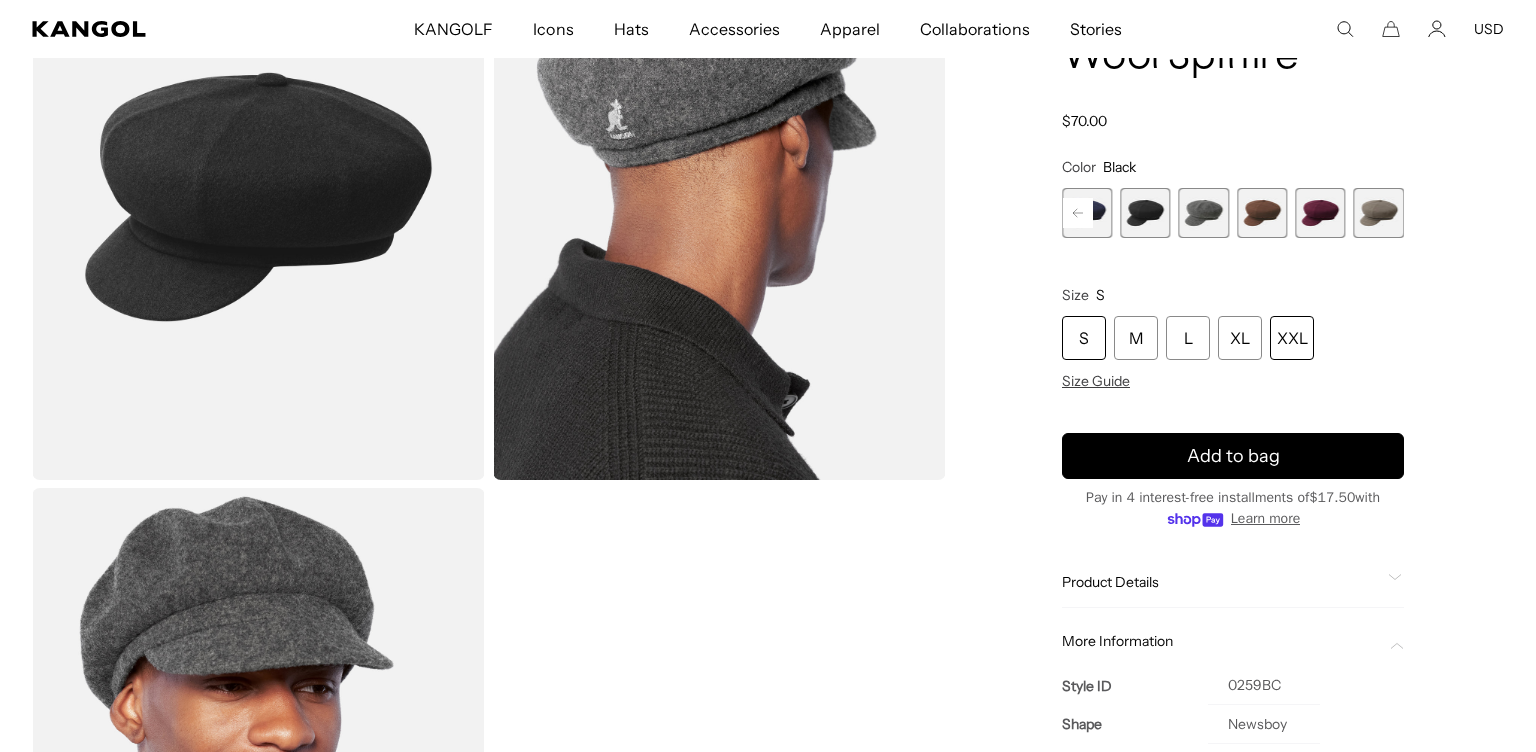 click on "XXL" at bounding box center (1292, 339) 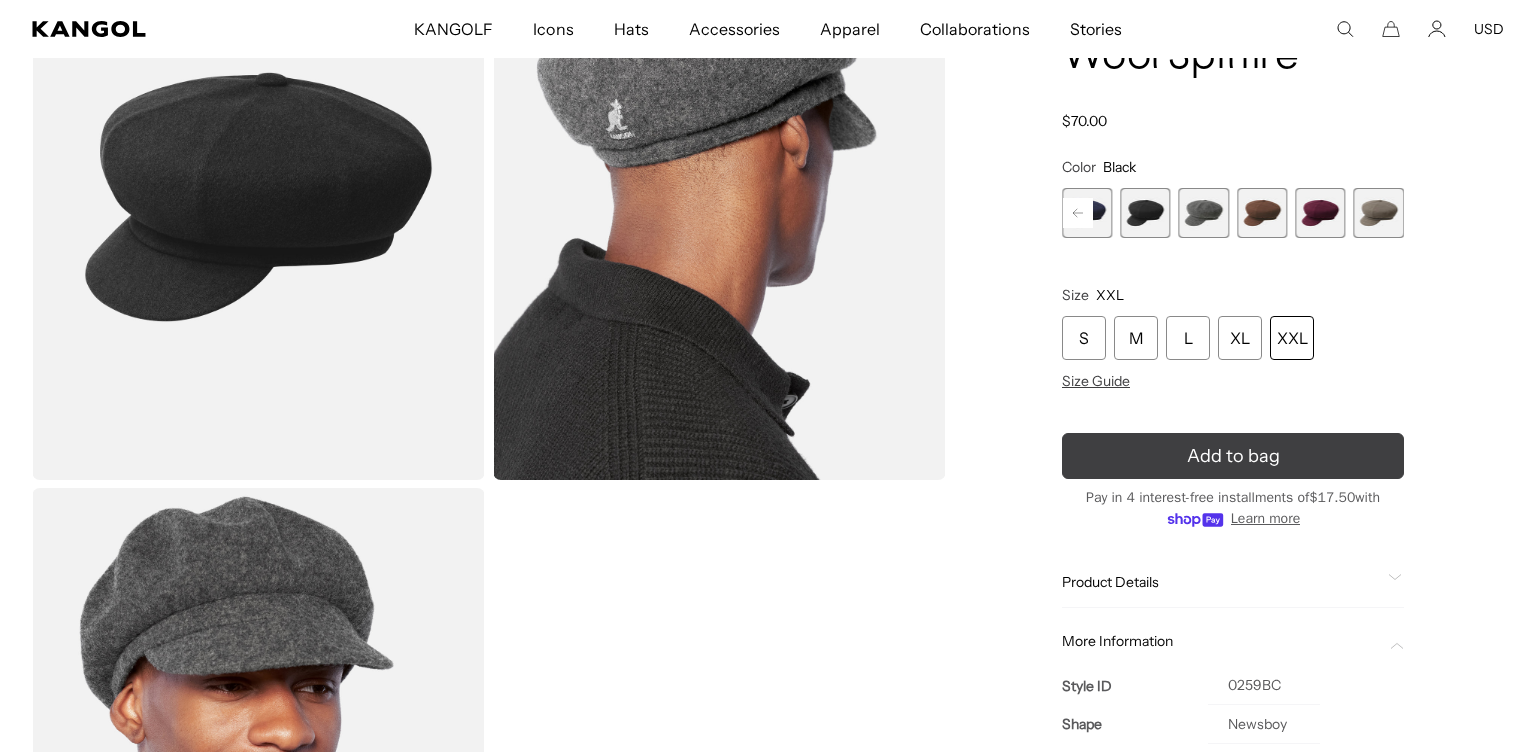 click 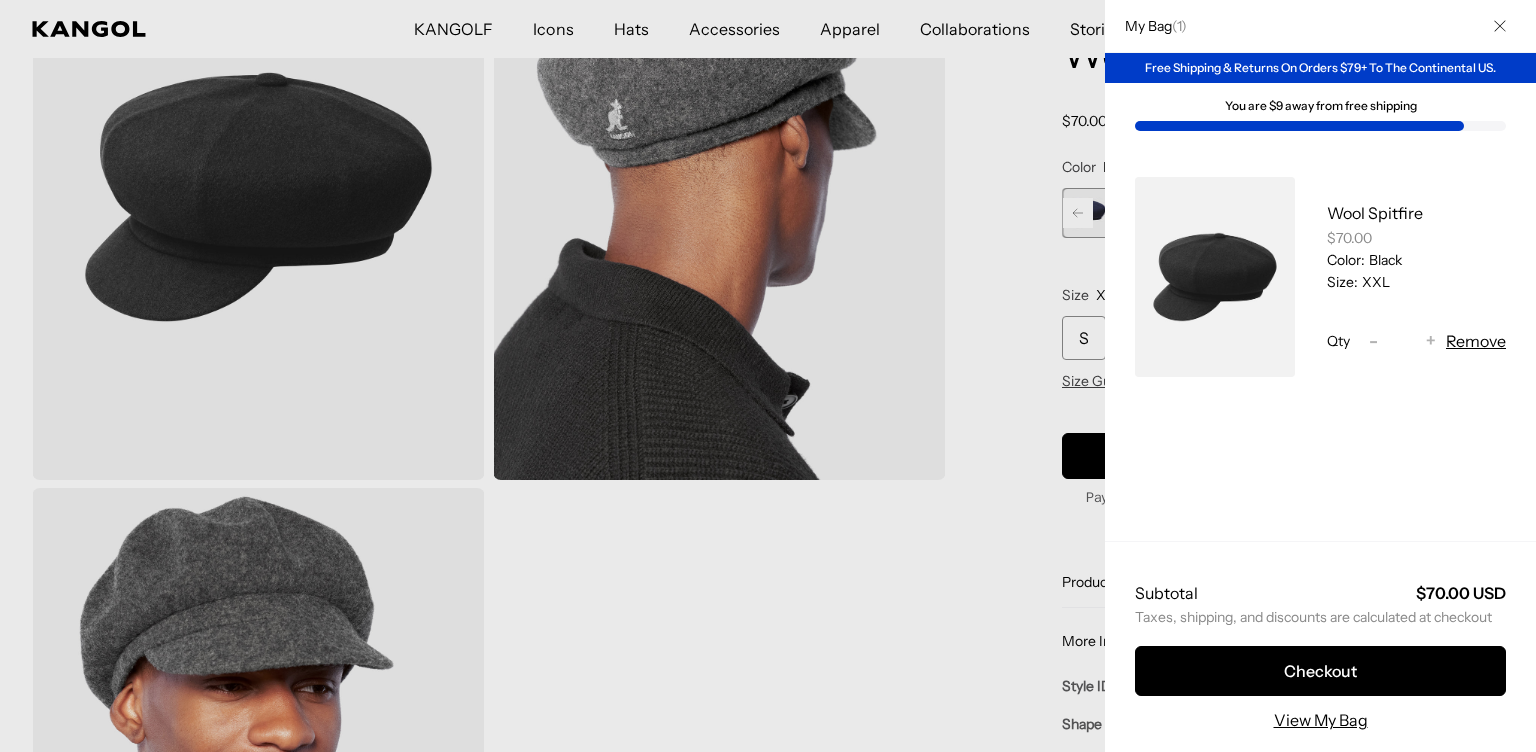 scroll, scrollTop: 0, scrollLeft: 412, axis: horizontal 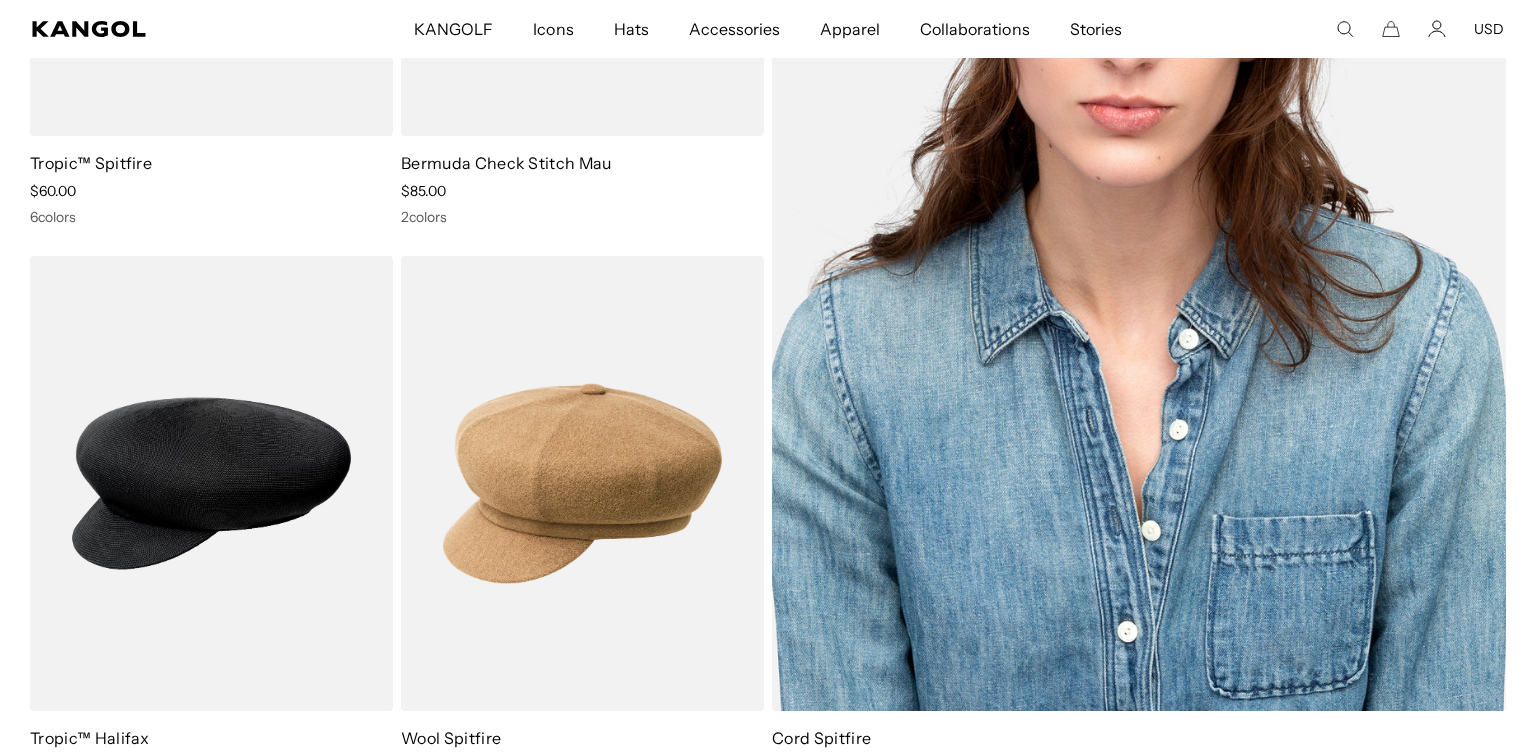 click at bounding box center (1139, 195) 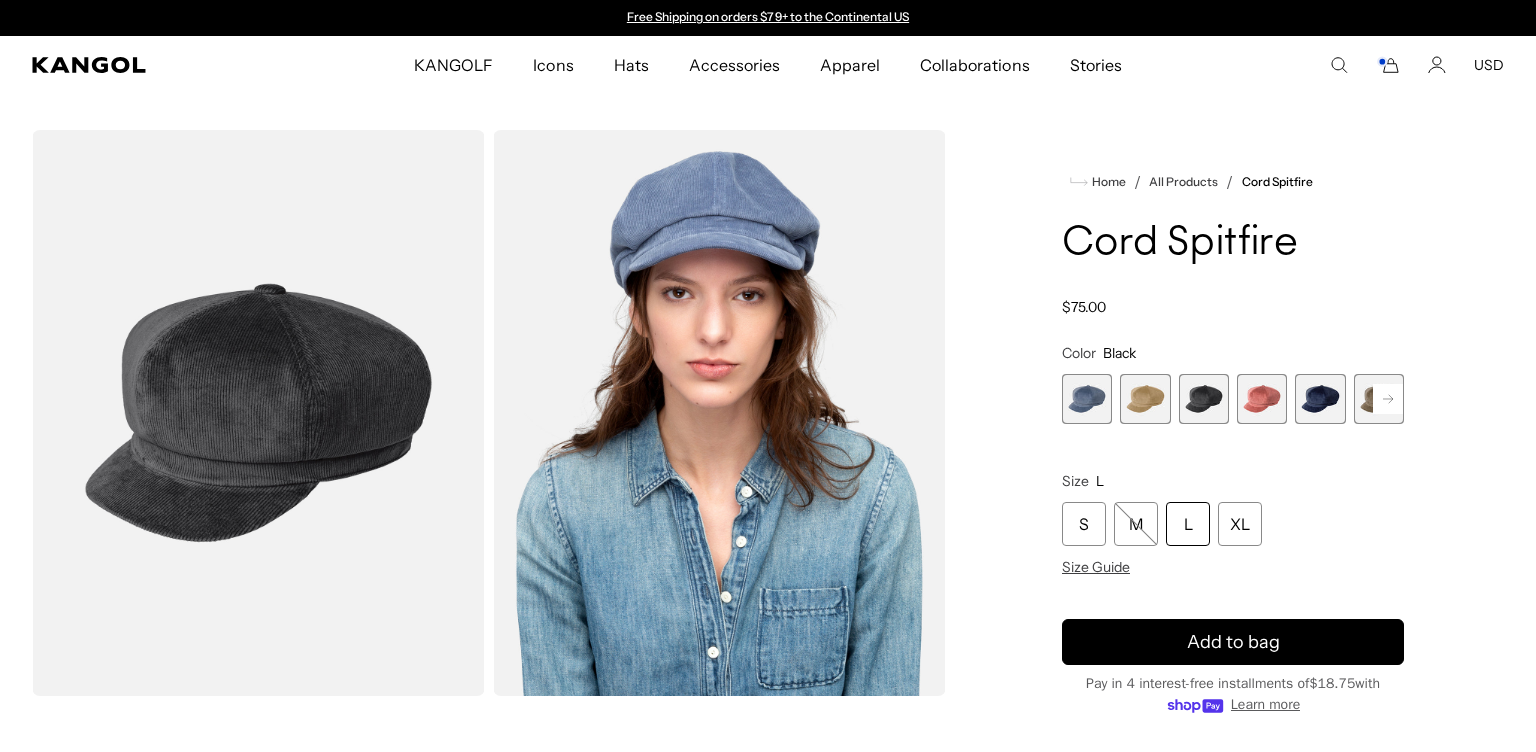 scroll, scrollTop: 0, scrollLeft: 0, axis: both 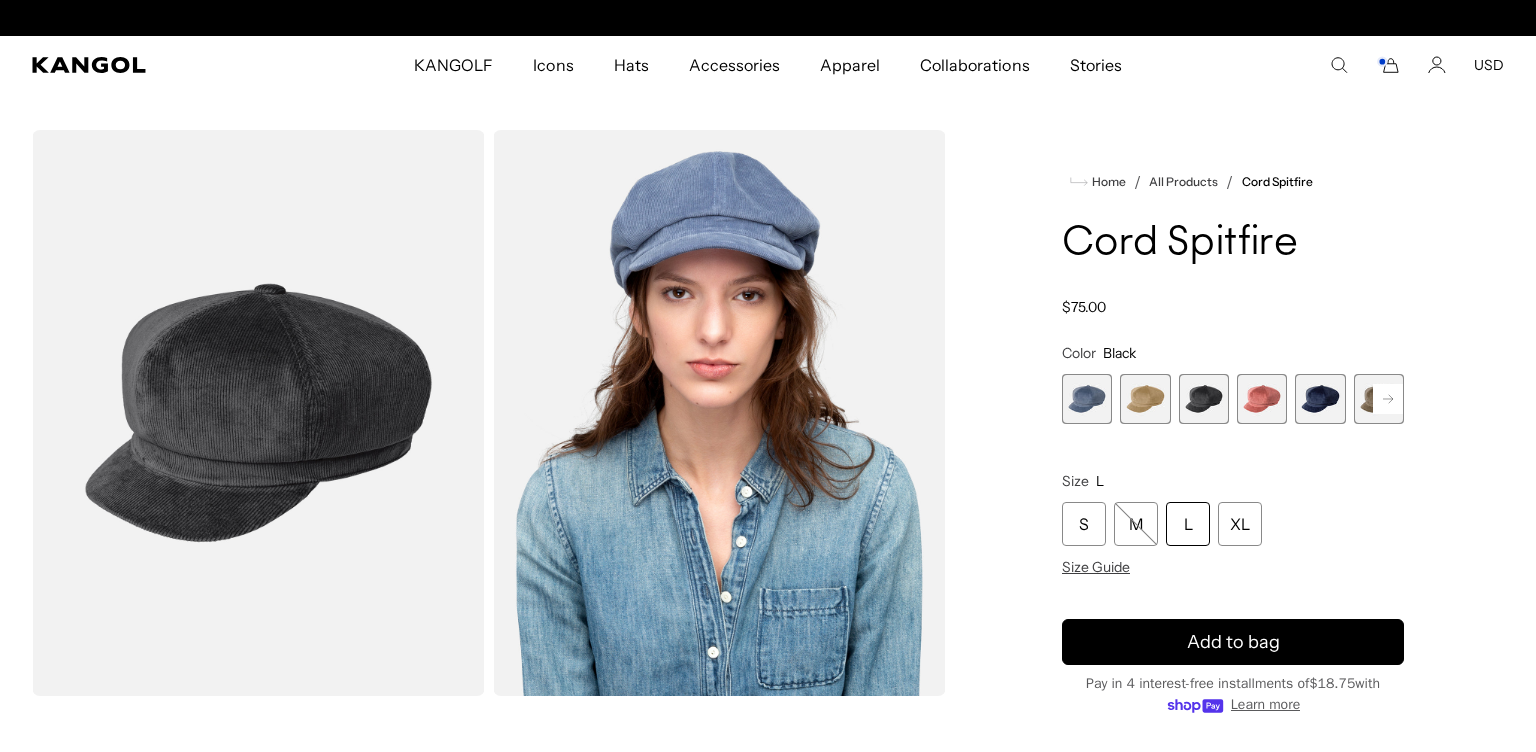 click at bounding box center (1262, 399) 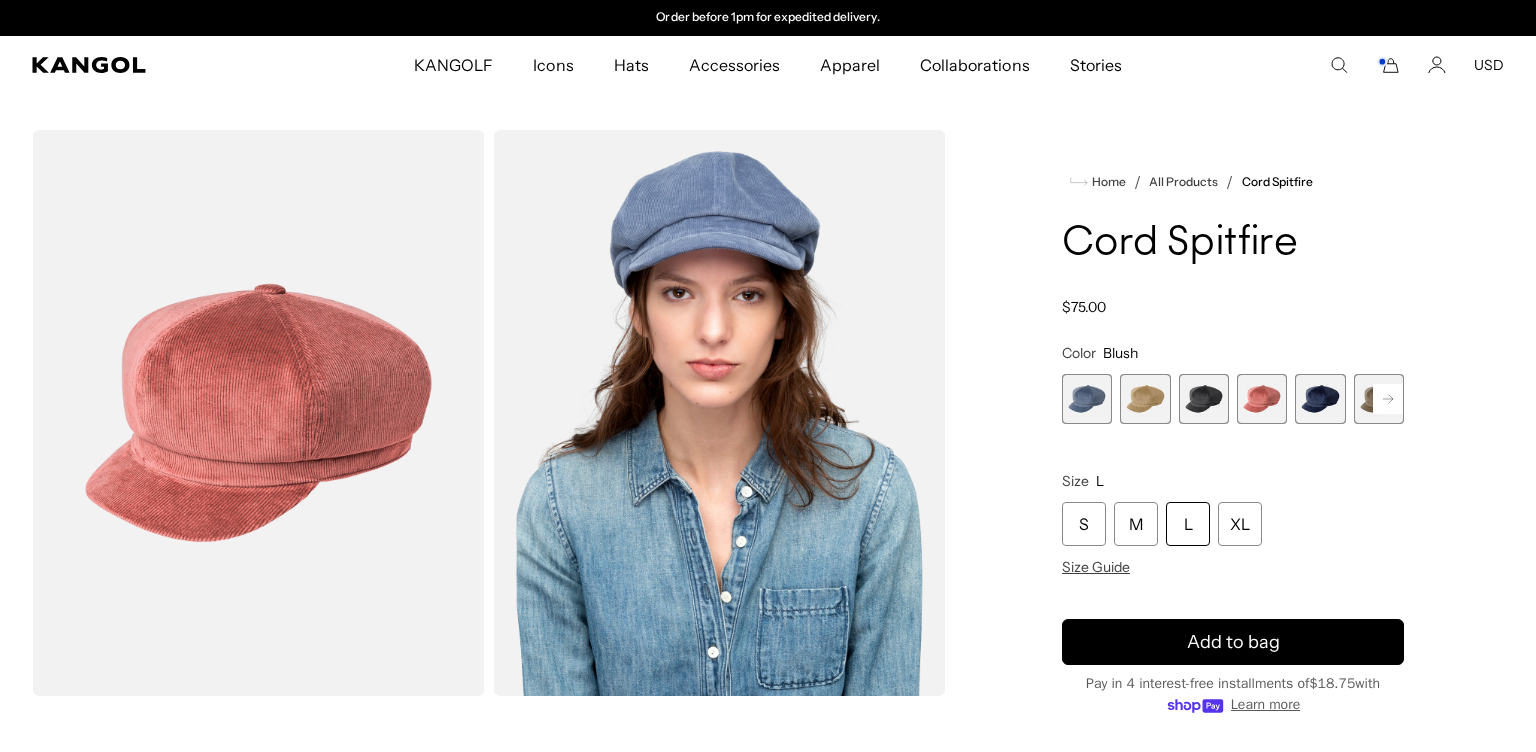 click on "Denim Blue
Variant sold out or unavailable
Beige
Variant sold out or unavailable
Black
Variant sold out or unavailable
Blush
Variant sold out or unavailable
Navy
Variant sold out or unavailable
Nickel
Variant sold out or unavailable
Olive
Variant sold out or unavailable
Wood" at bounding box center (1233, 399) 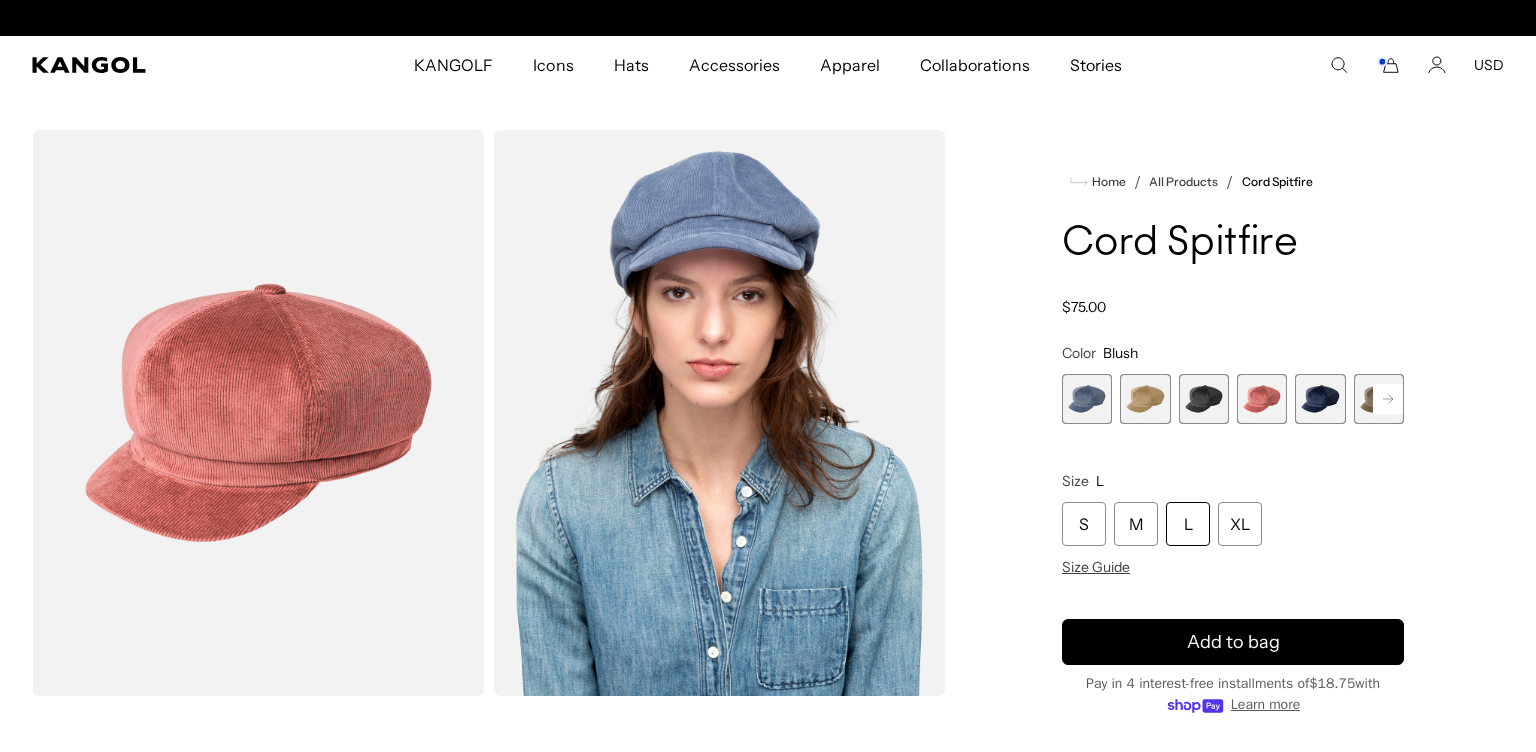 scroll, scrollTop: 0, scrollLeft: 0, axis: both 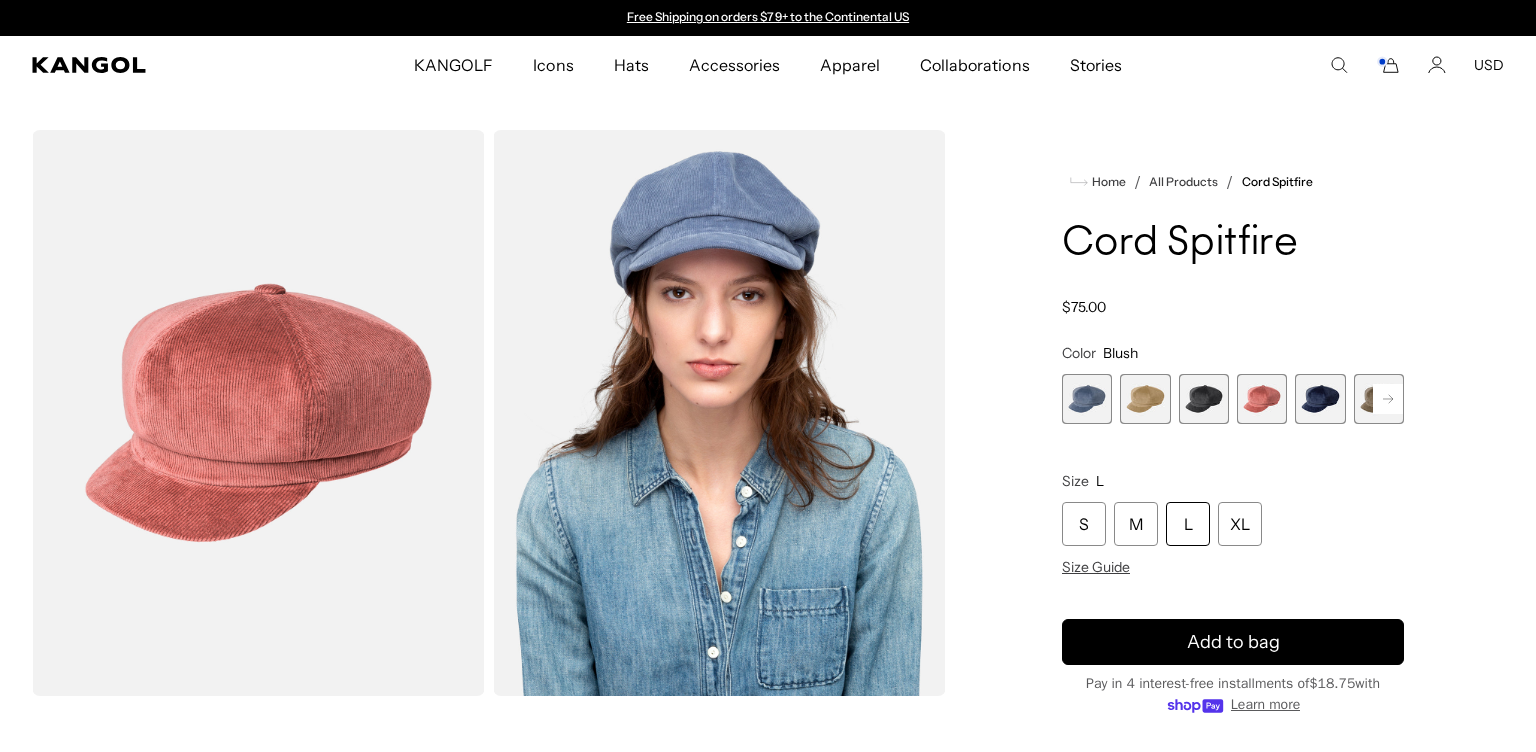 click 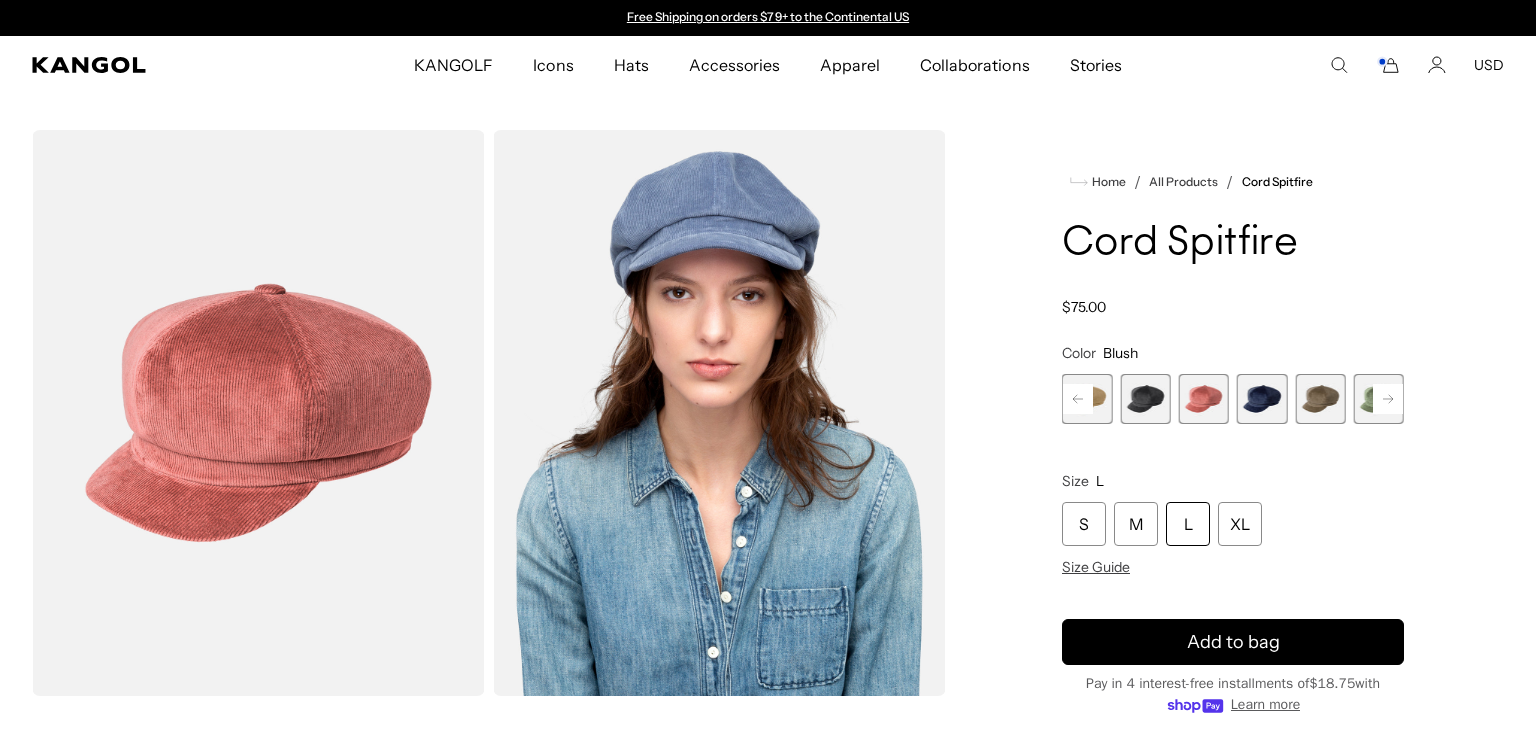 click at bounding box center (1320, 399) 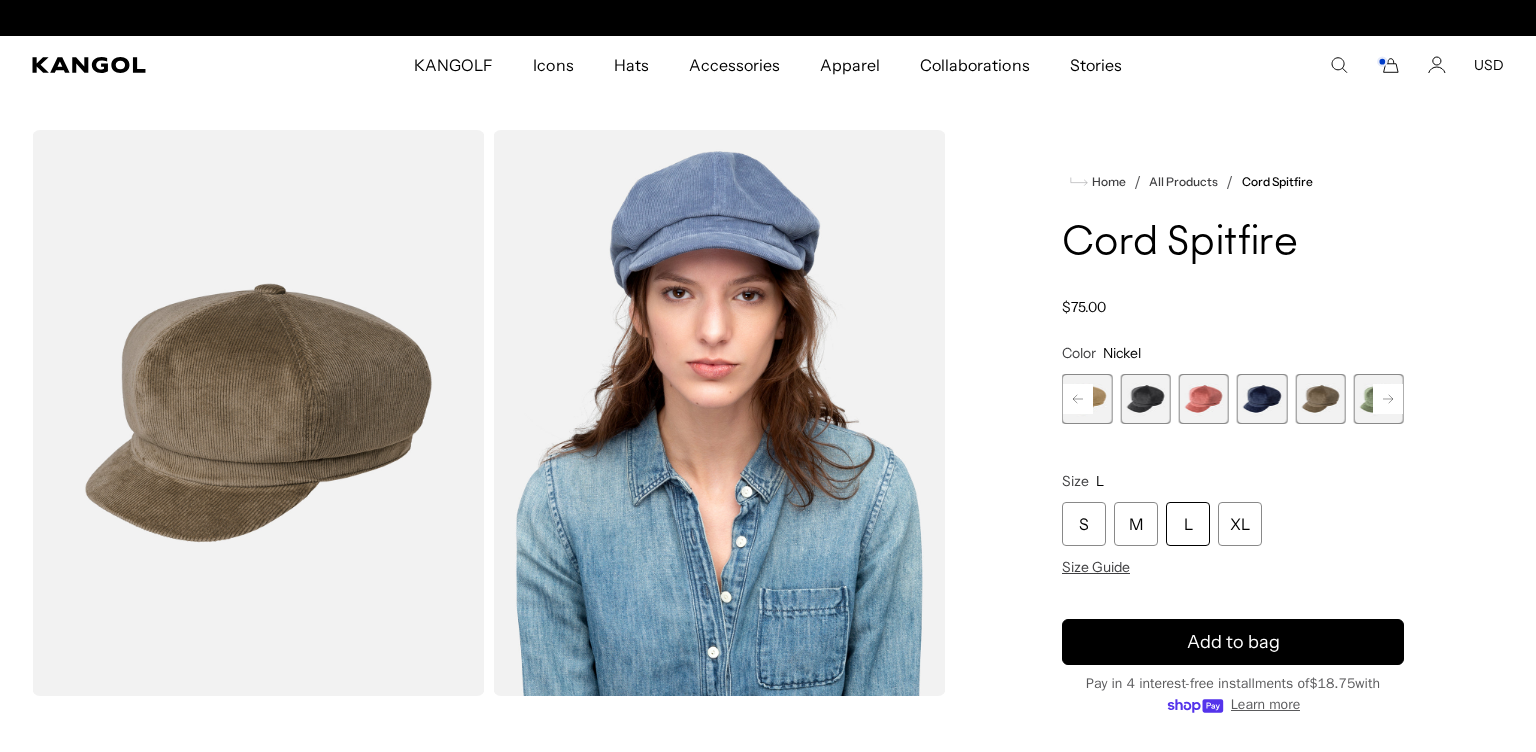 click on "Home
/
All Products
/
Cord Spitfire
Cord Spitfire
Regular price
$75.00
Regular price
Sale price
$75.00
Color
Nickel
Previous
Next
Denim Blue
Variant sold out or unavailable
Beige
Variant sold out or unavailable" at bounding box center [1233, 541] 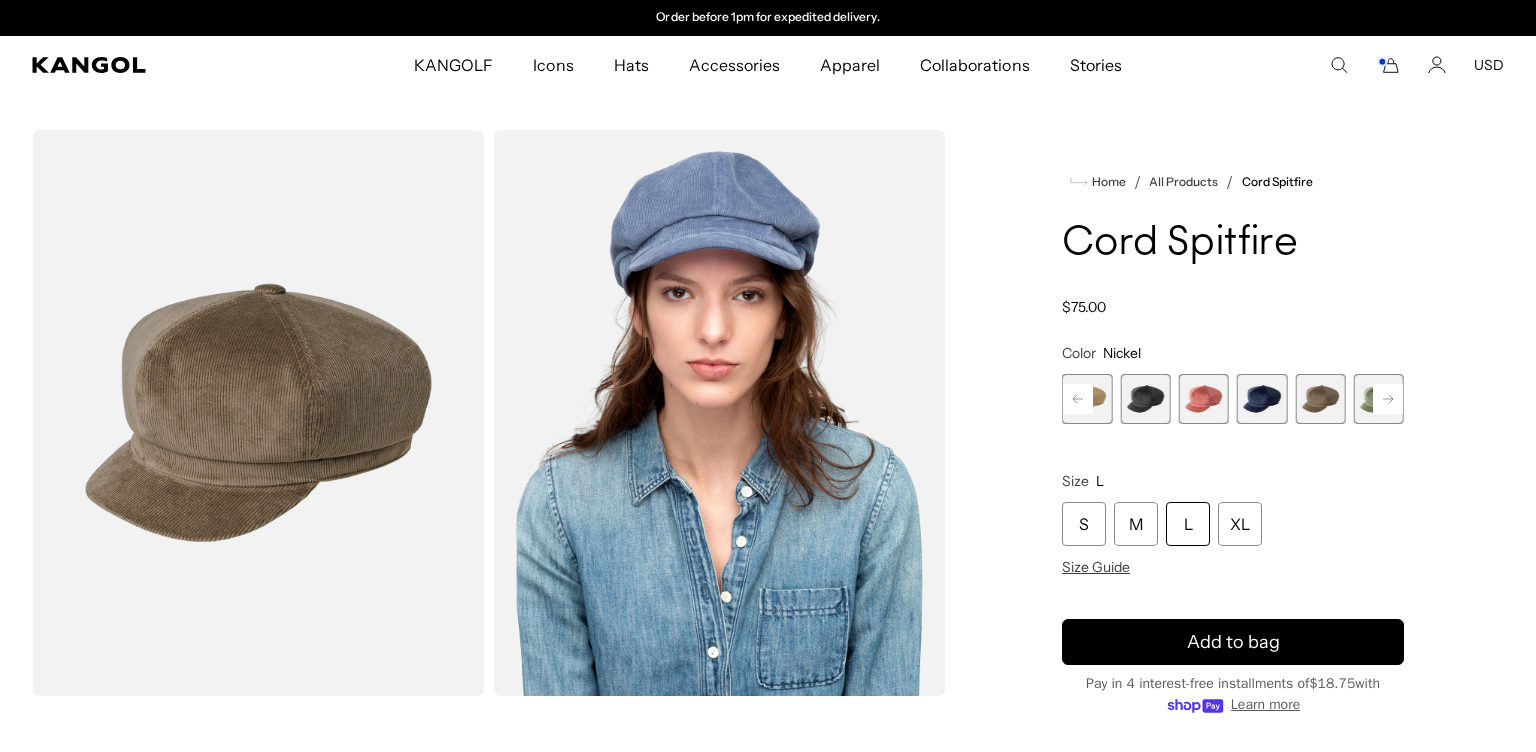 click 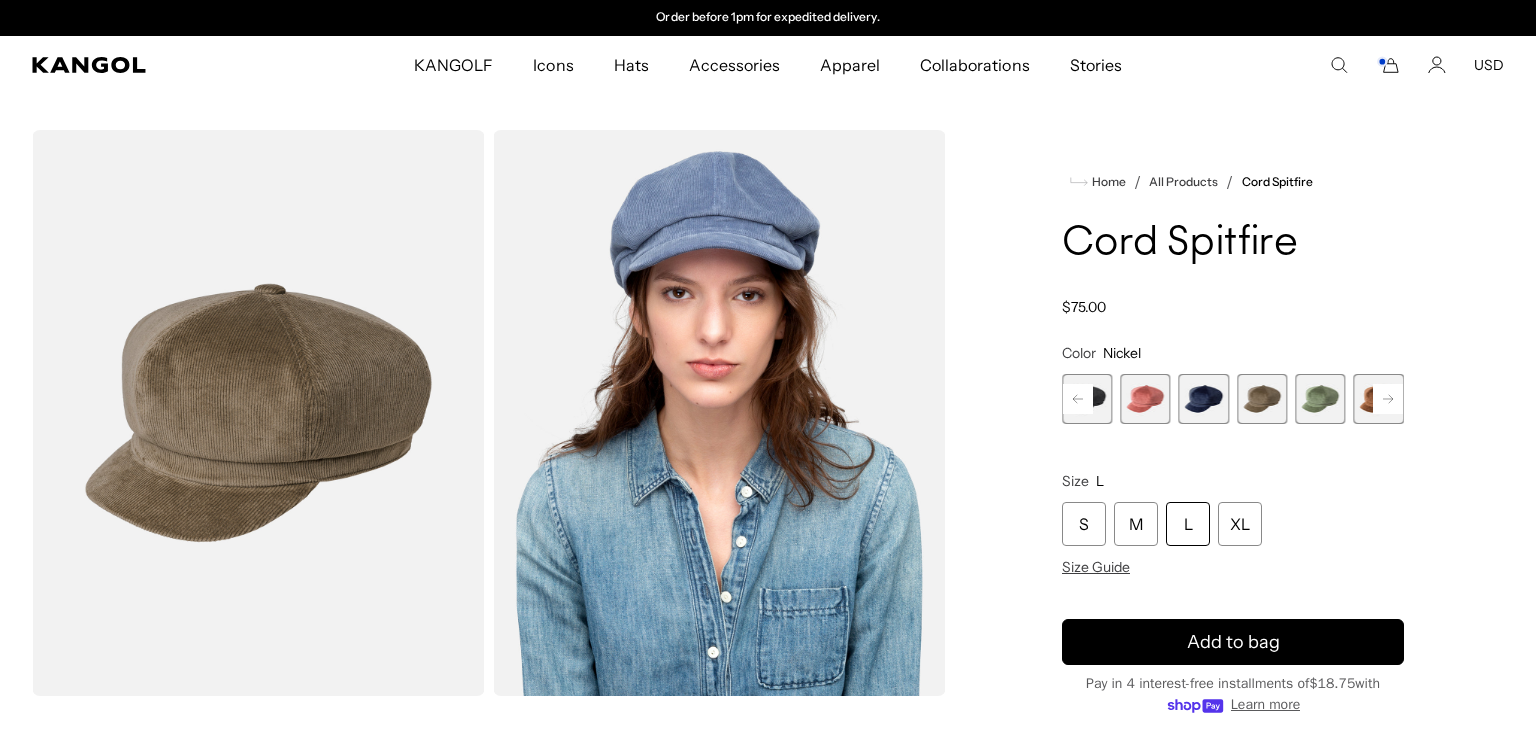 click 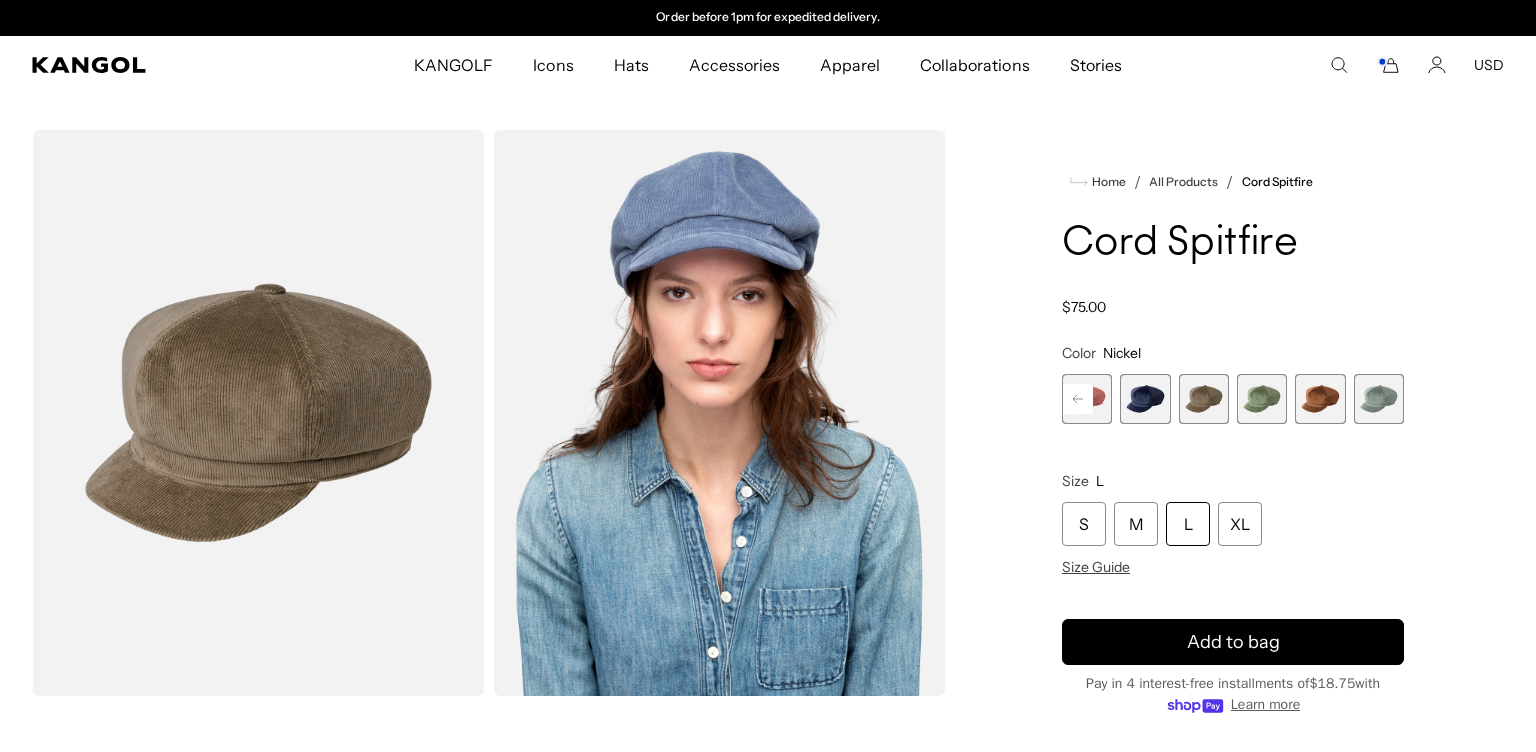 click at bounding box center (1379, 399) 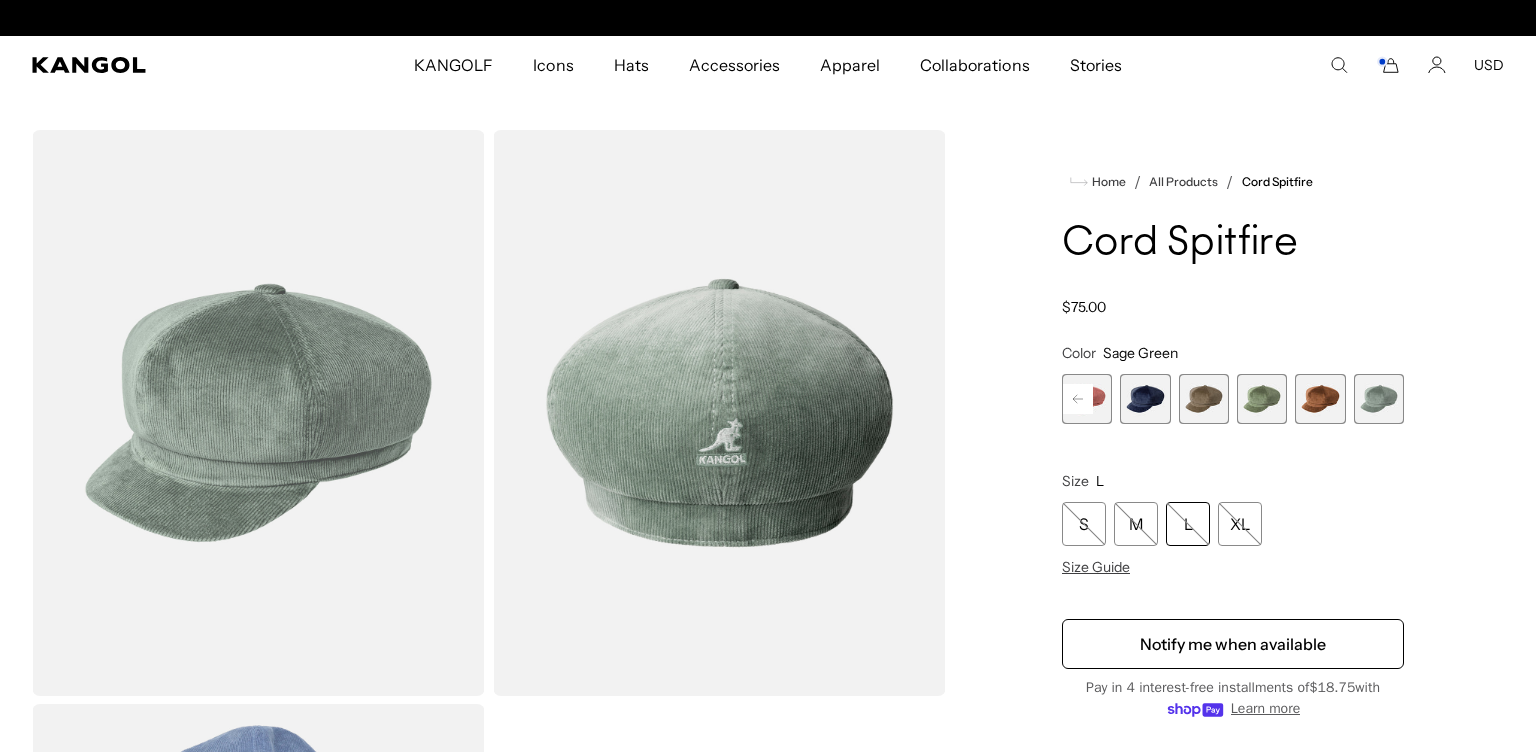 click at bounding box center (1262, 399) 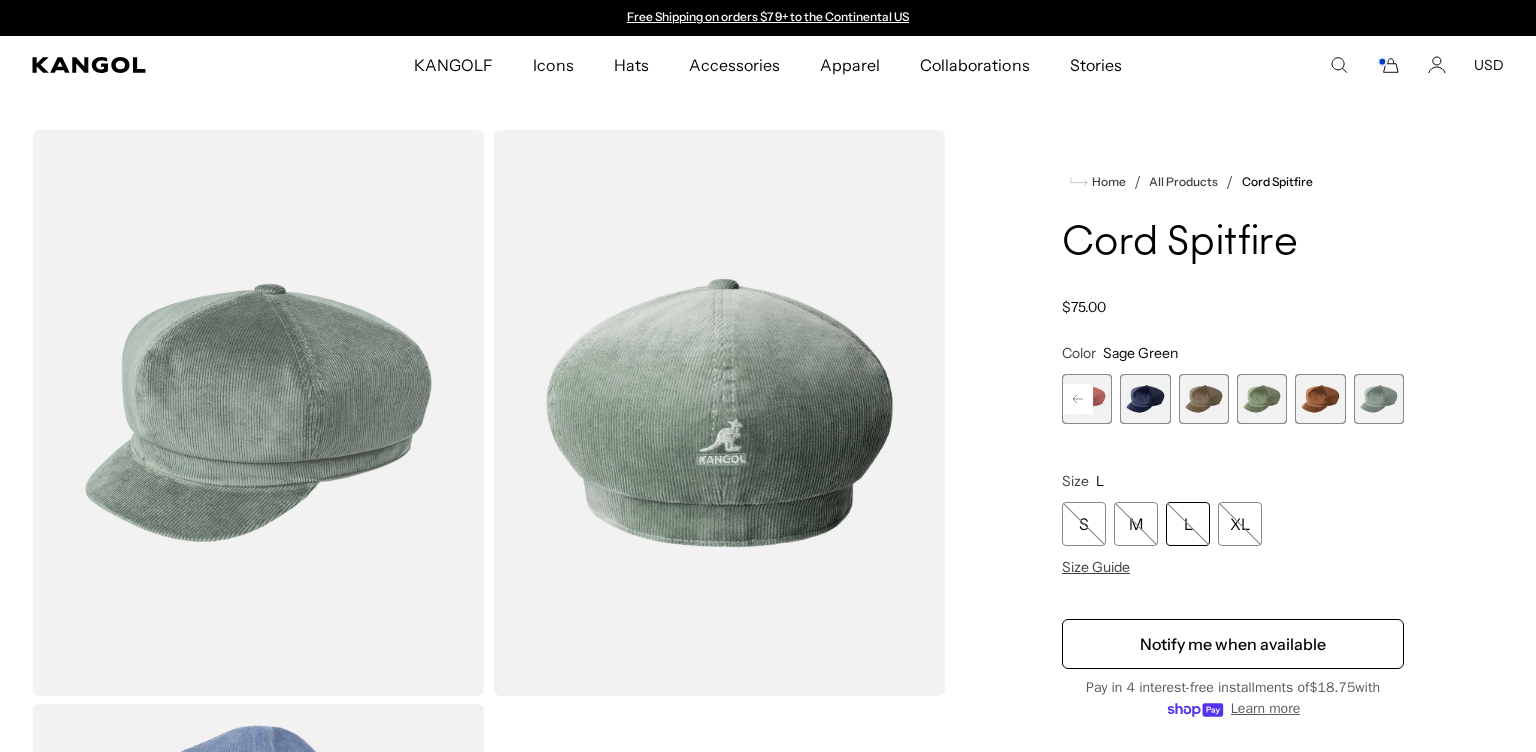 click at bounding box center (1262, 399) 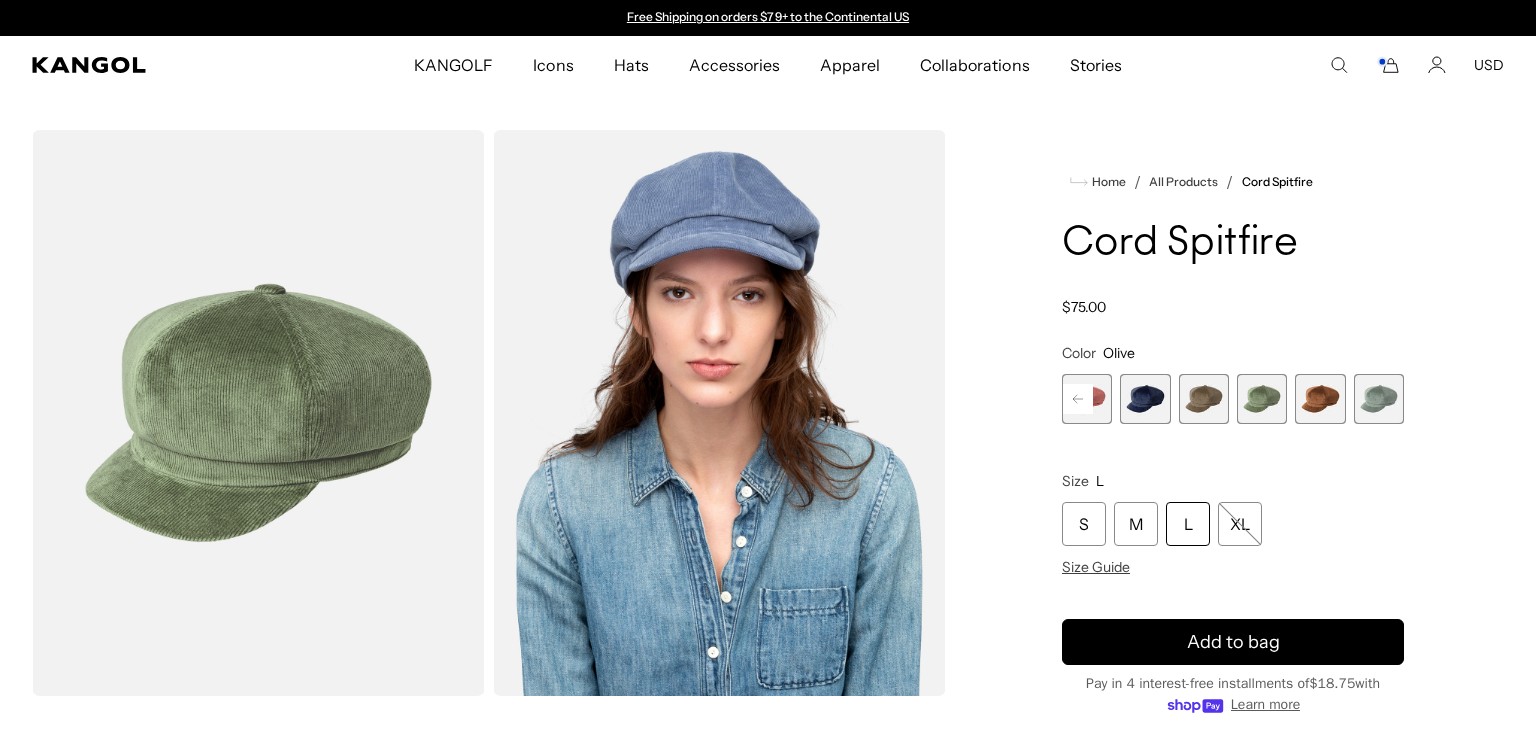 scroll, scrollTop: 108, scrollLeft: 0, axis: vertical 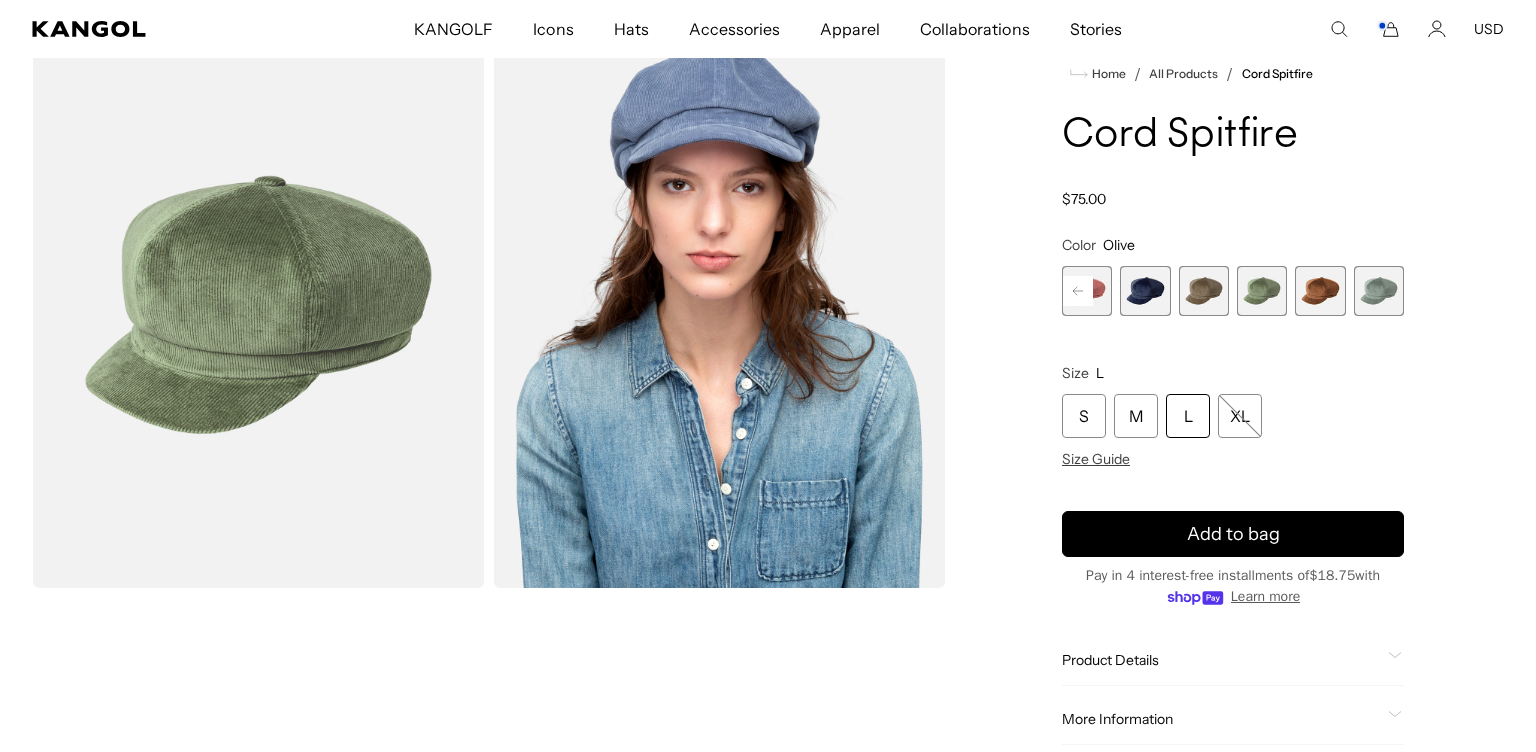 click at bounding box center [1379, 291] 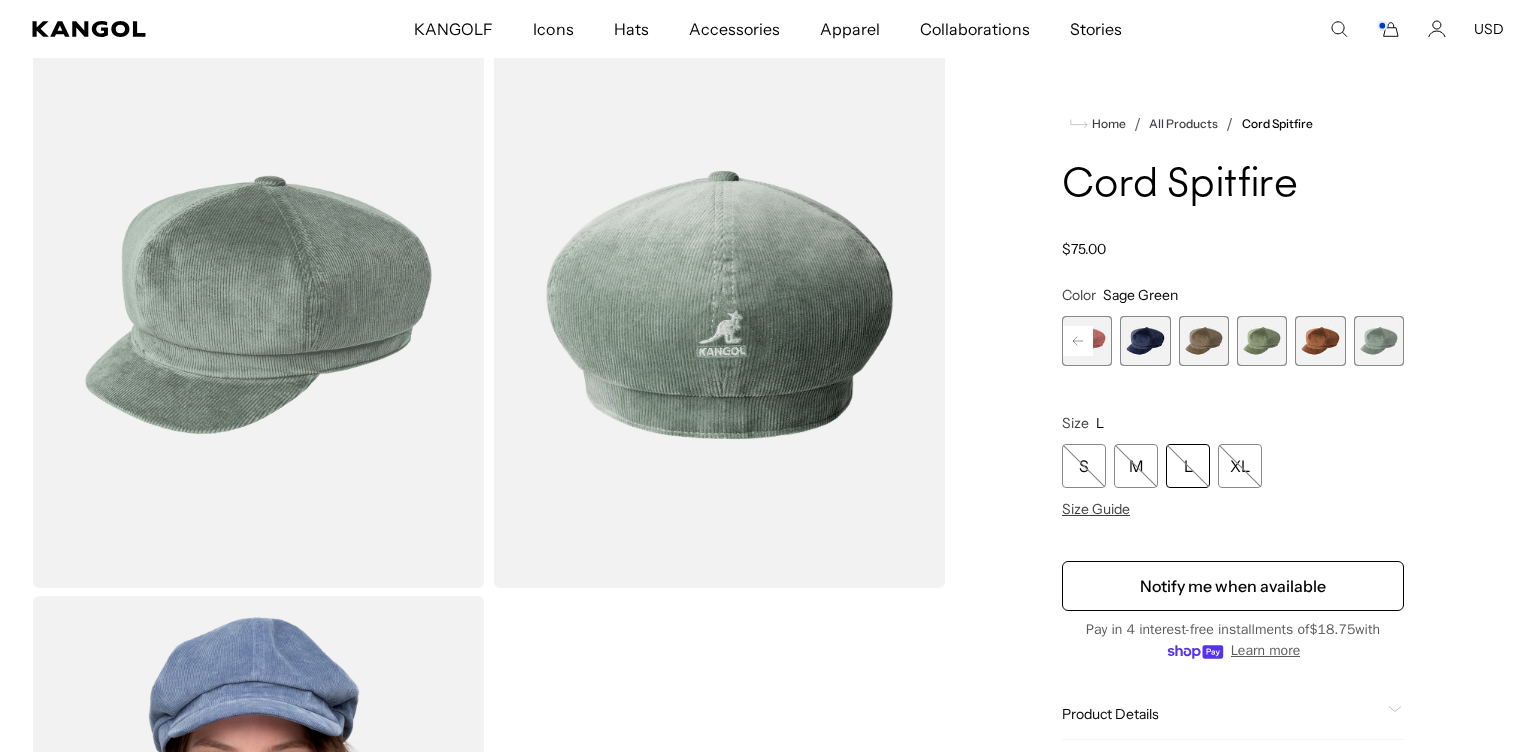scroll, scrollTop: 0, scrollLeft: 412, axis: horizontal 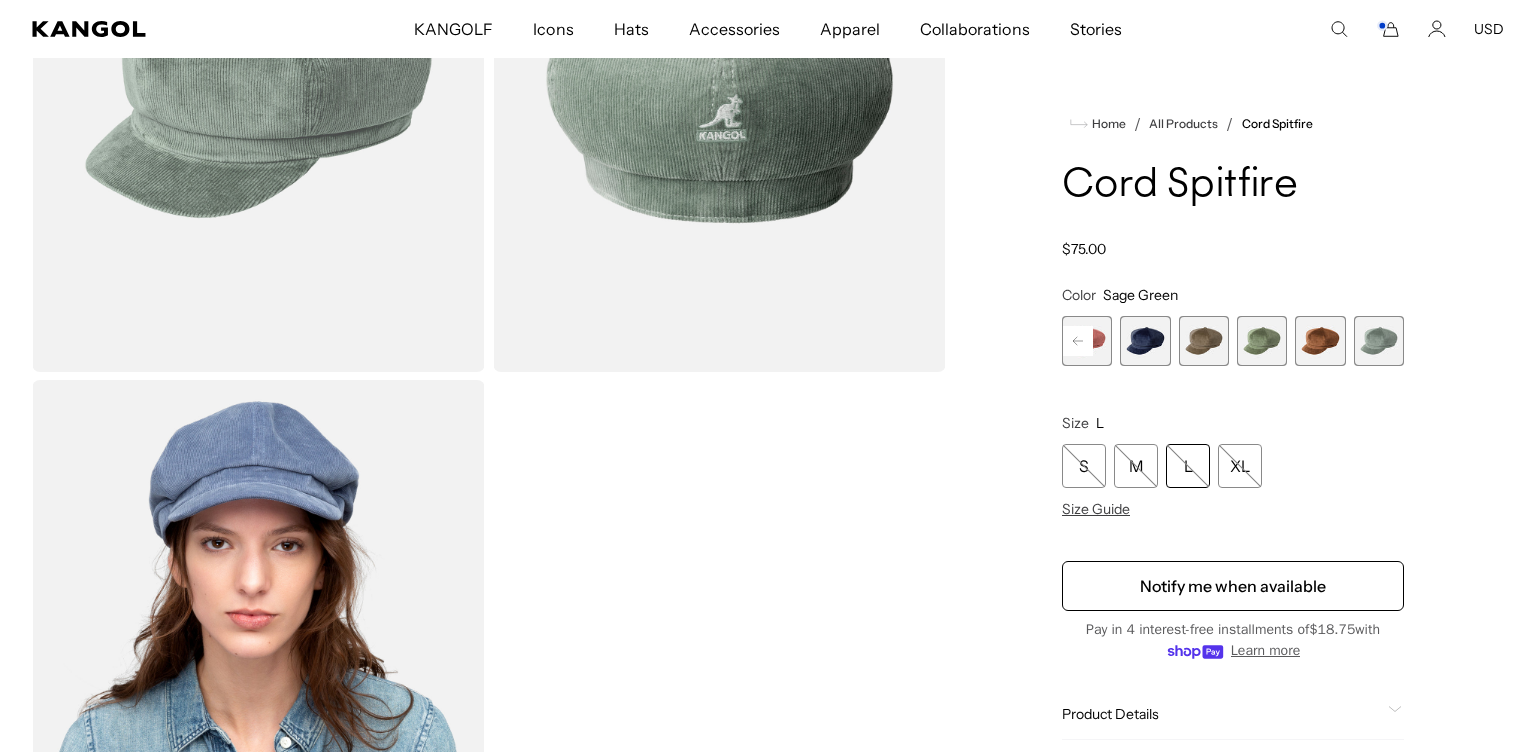 click at bounding box center (1320, 341) 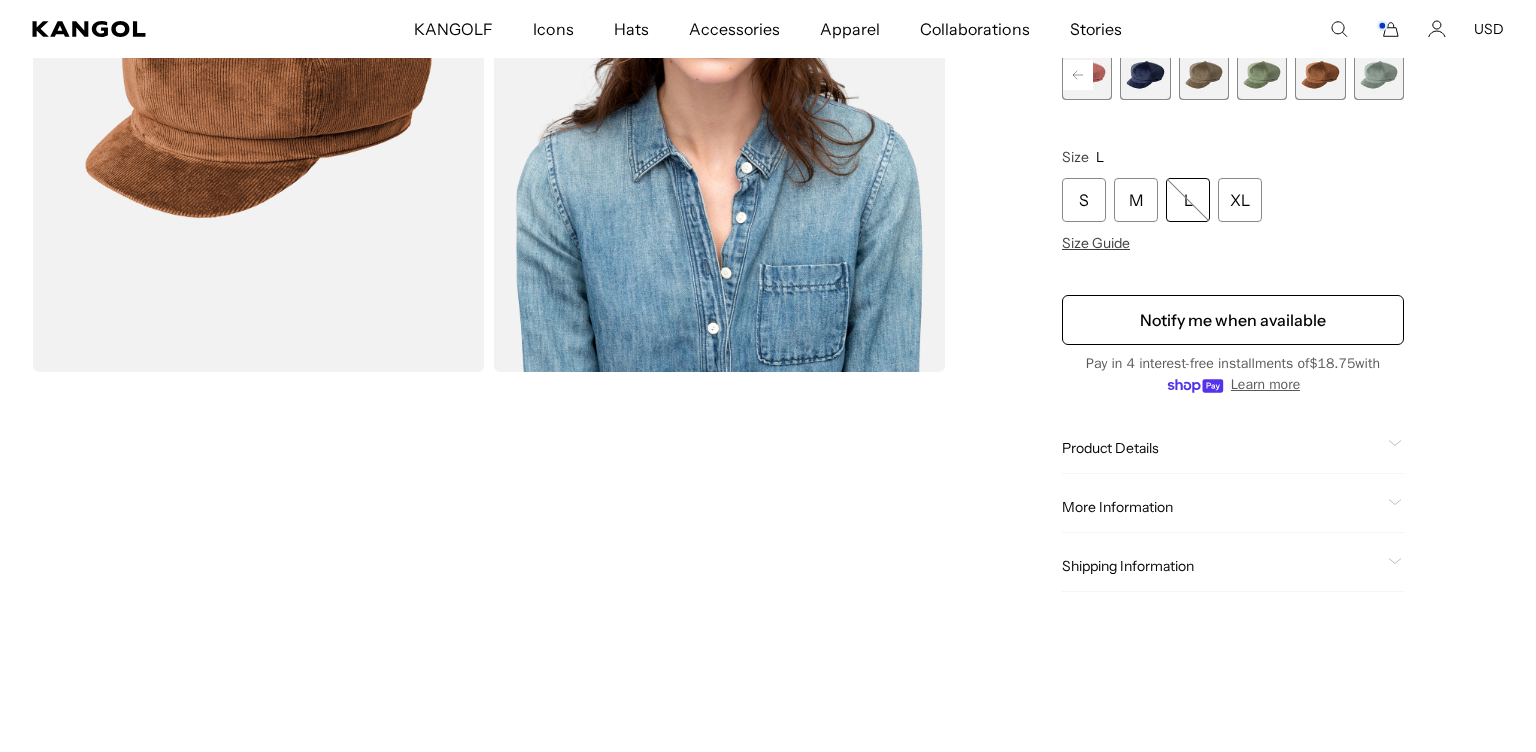 scroll, scrollTop: 0, scrollLeft: 0, axis: both 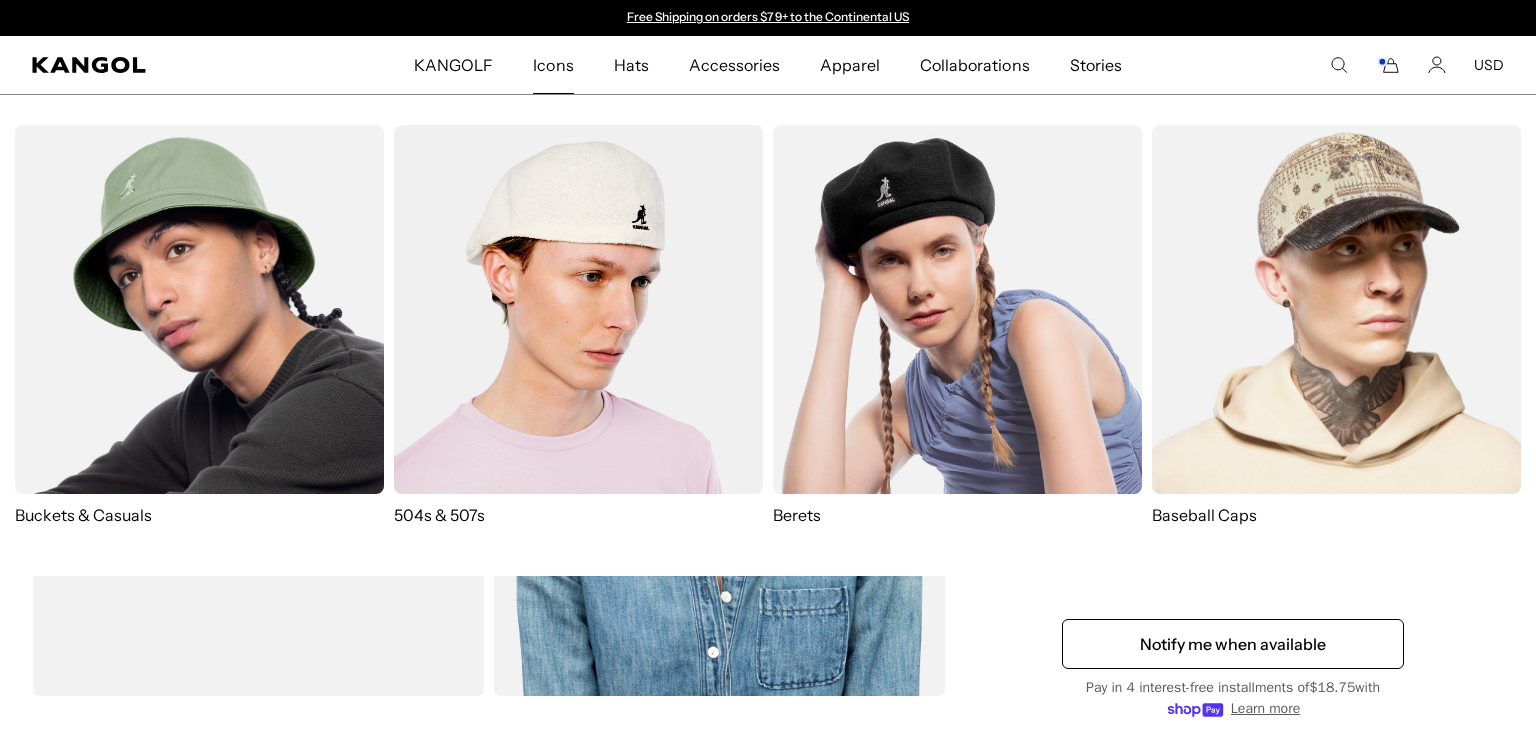 click at bounding box center [957, 309] 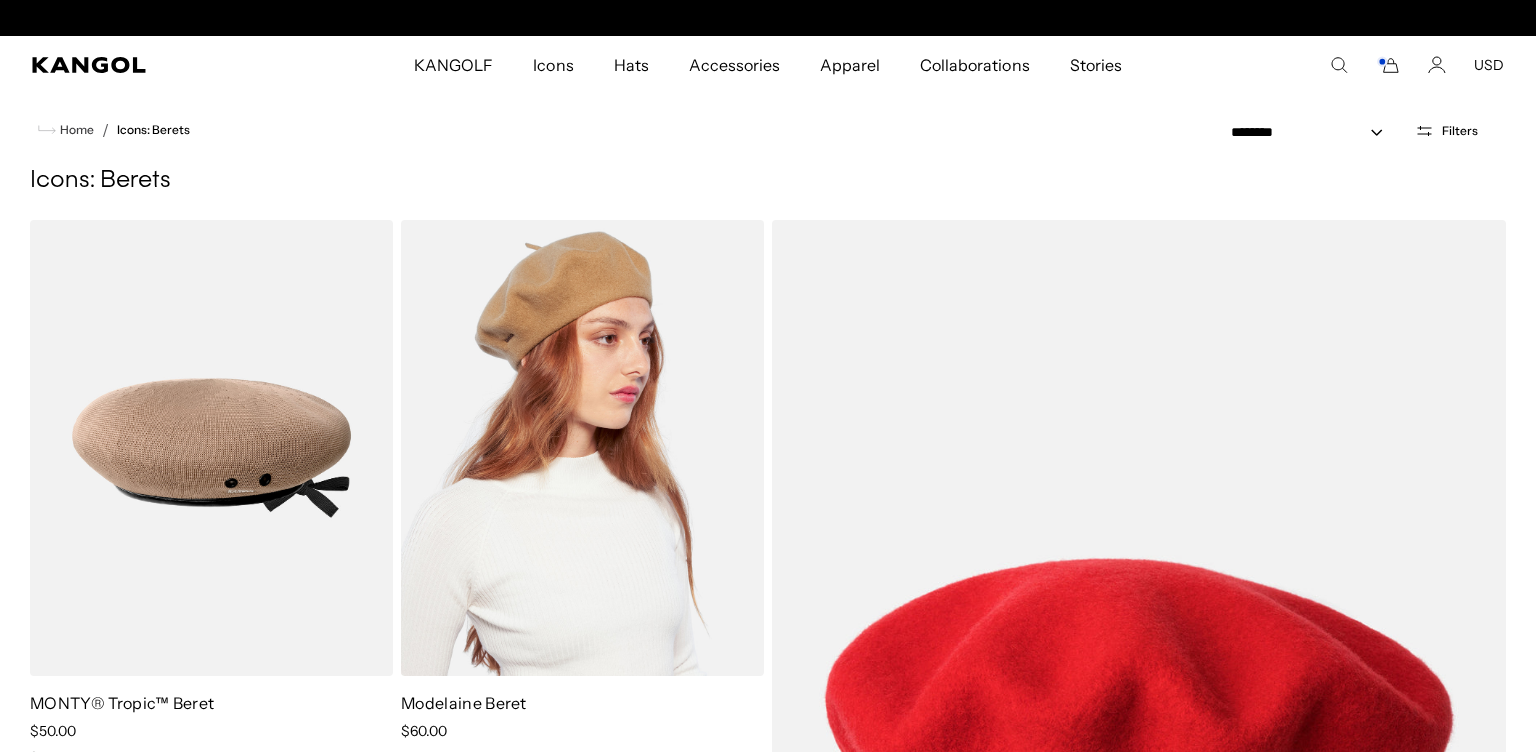 scroll, scrollTop: 108, scrollLeft: 0, axis: vertical 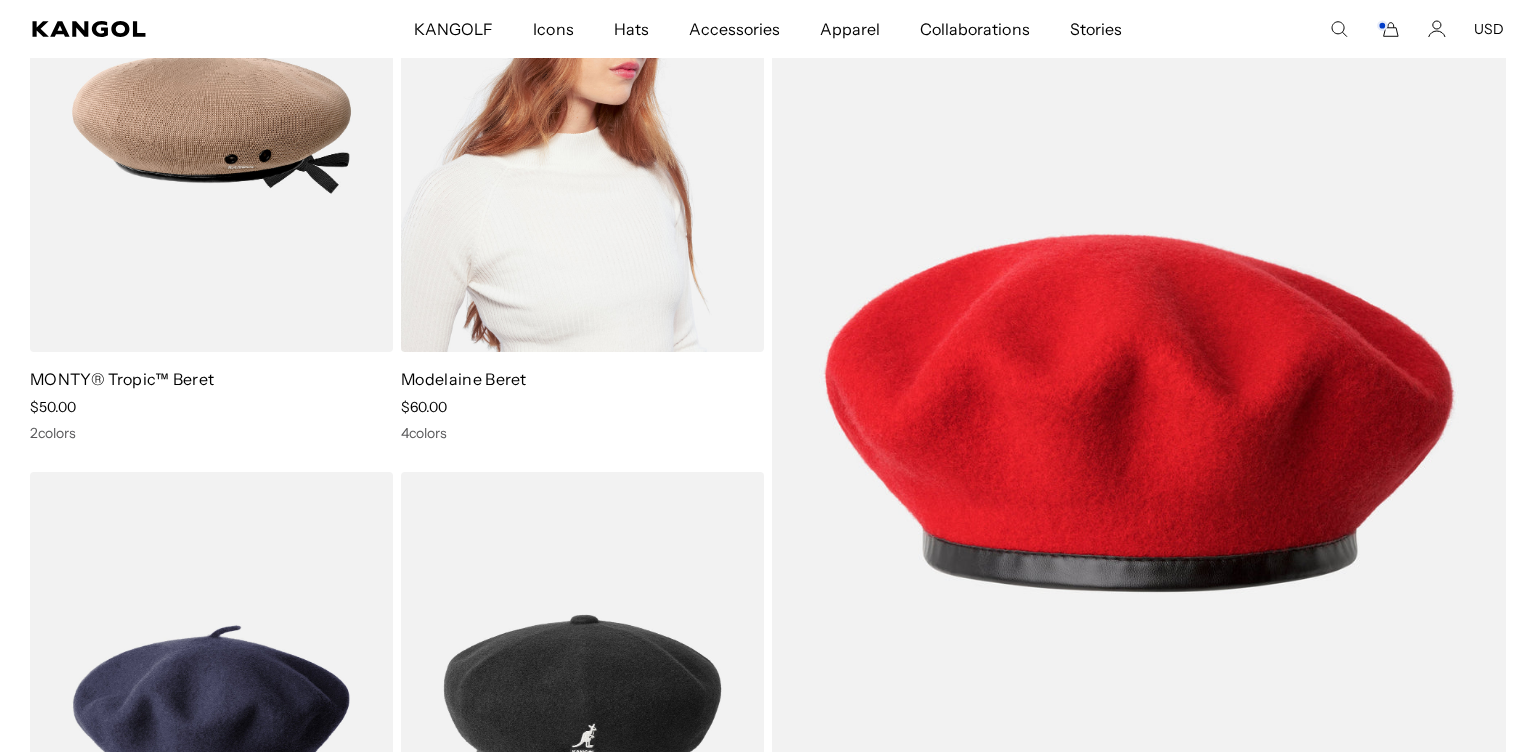click at bounding box center [582, 124] 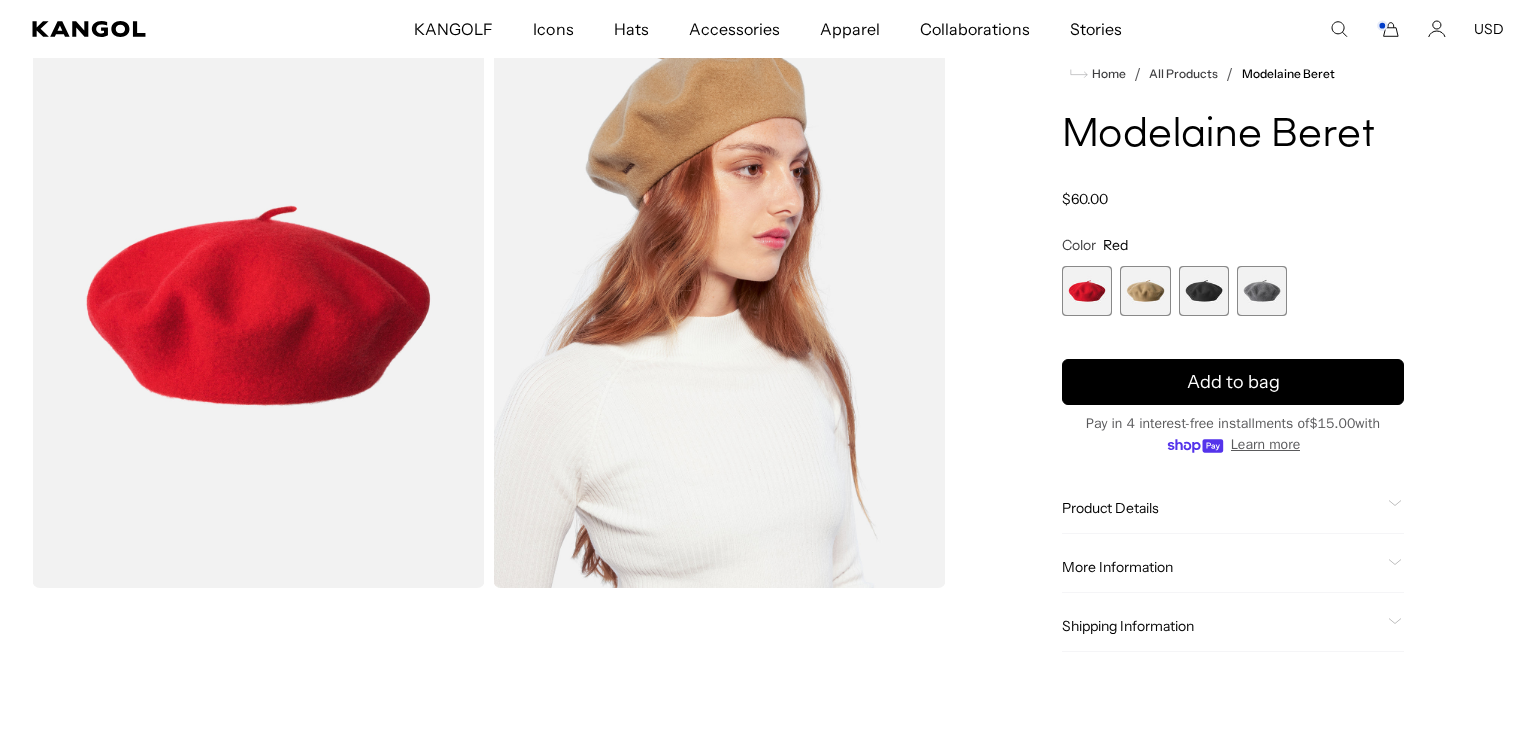 scroll, scrollTop: 108, scrollLeft: 0, axis: vertical 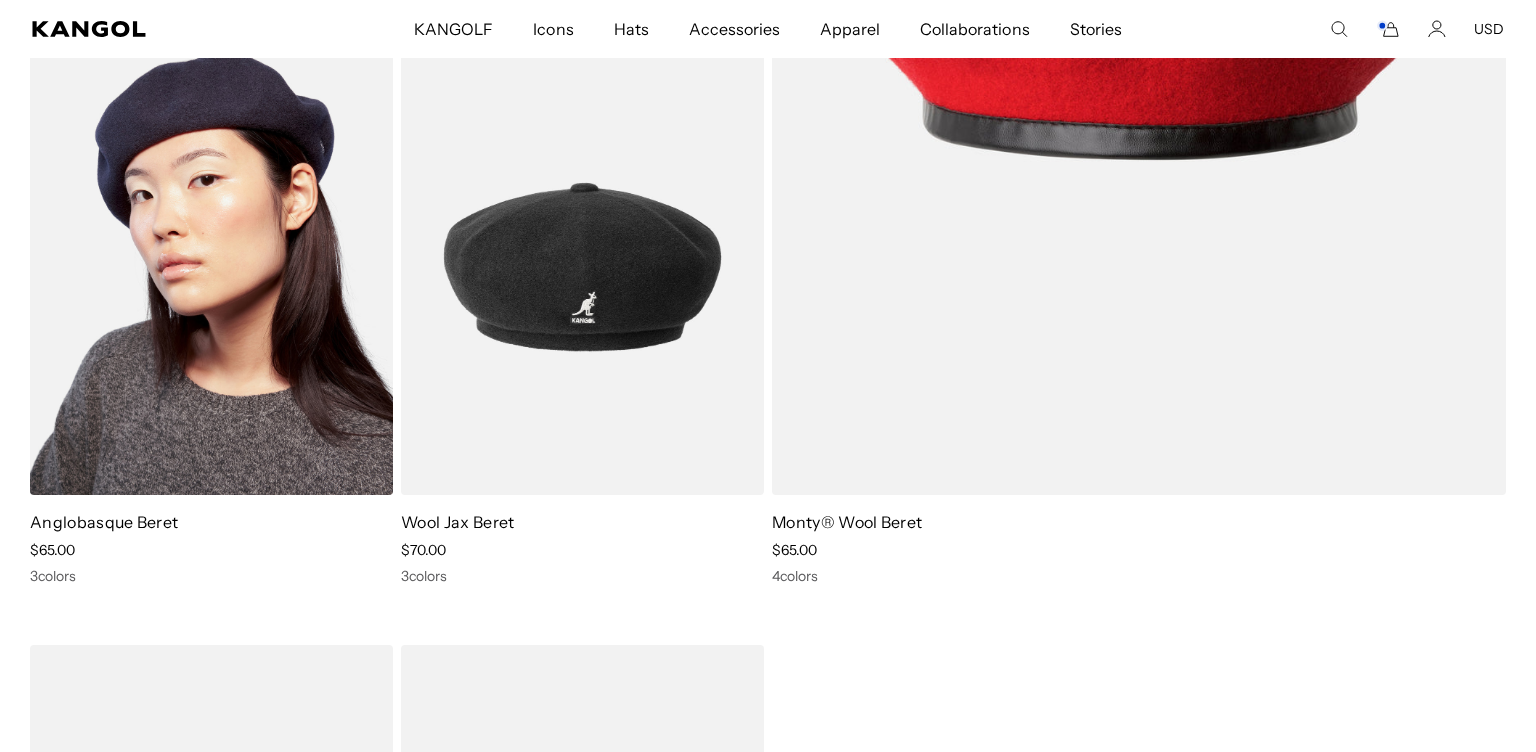 click at bounding box center (211, 268) 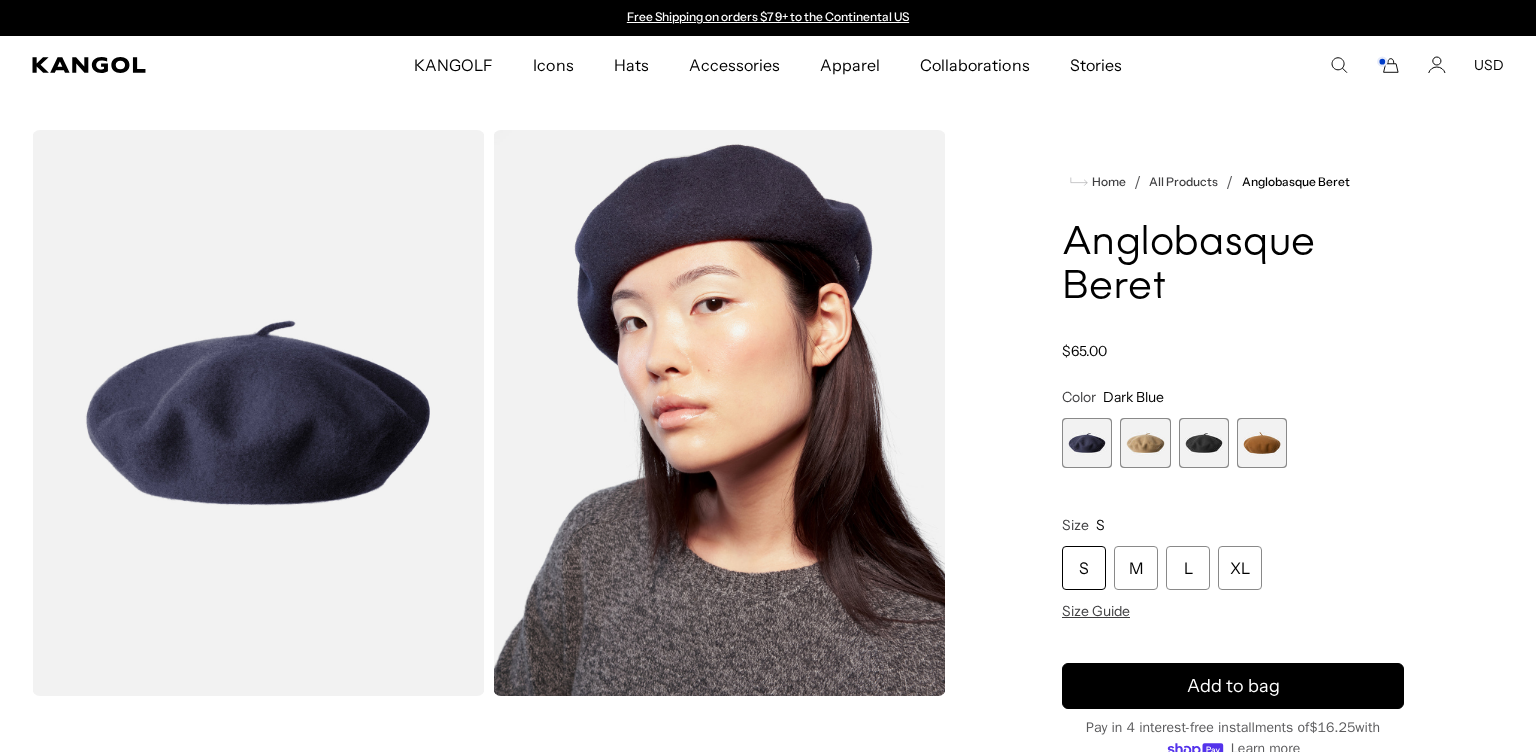 scroll, scrollTop: 0, scrollLeft: 0, axis: both 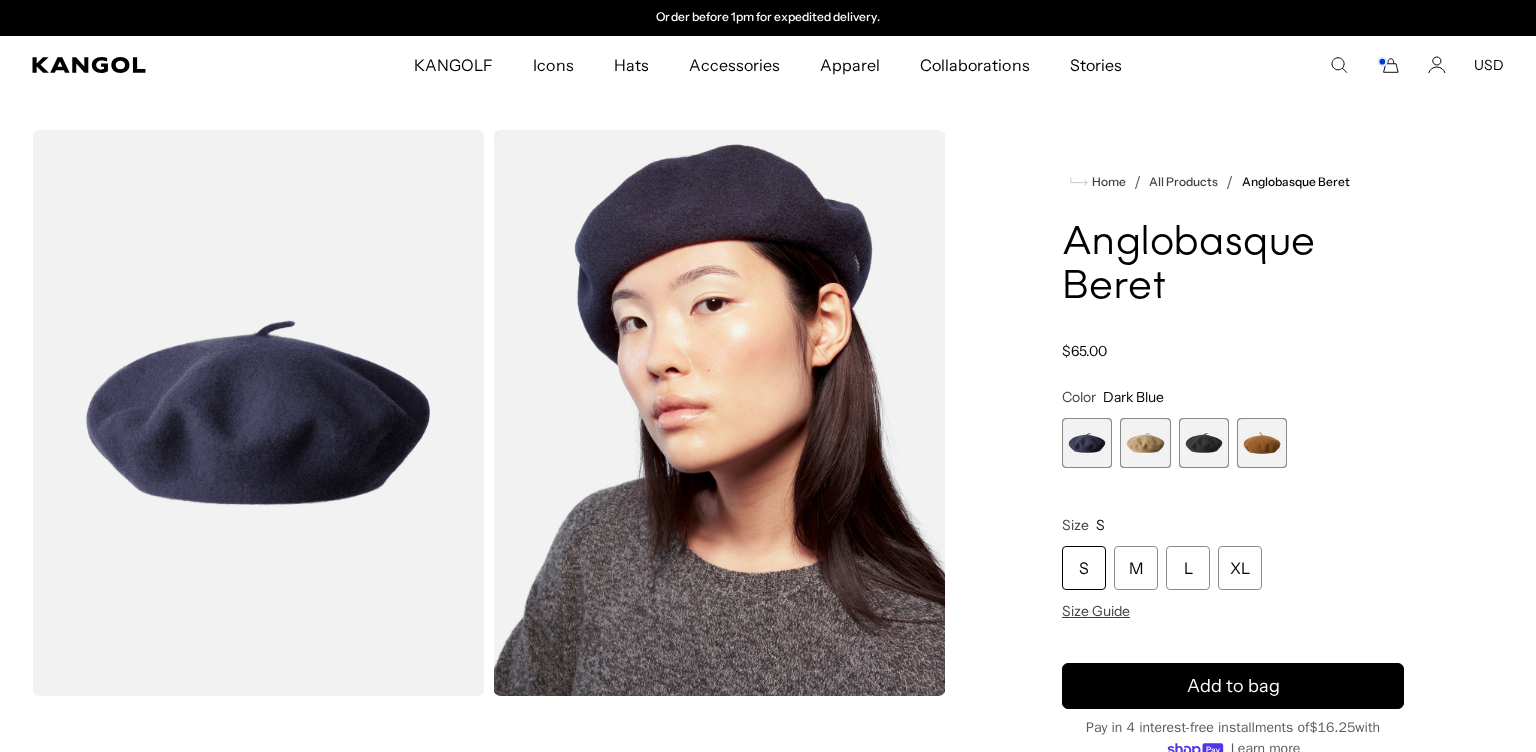 click at bounding box center (1145, 443) 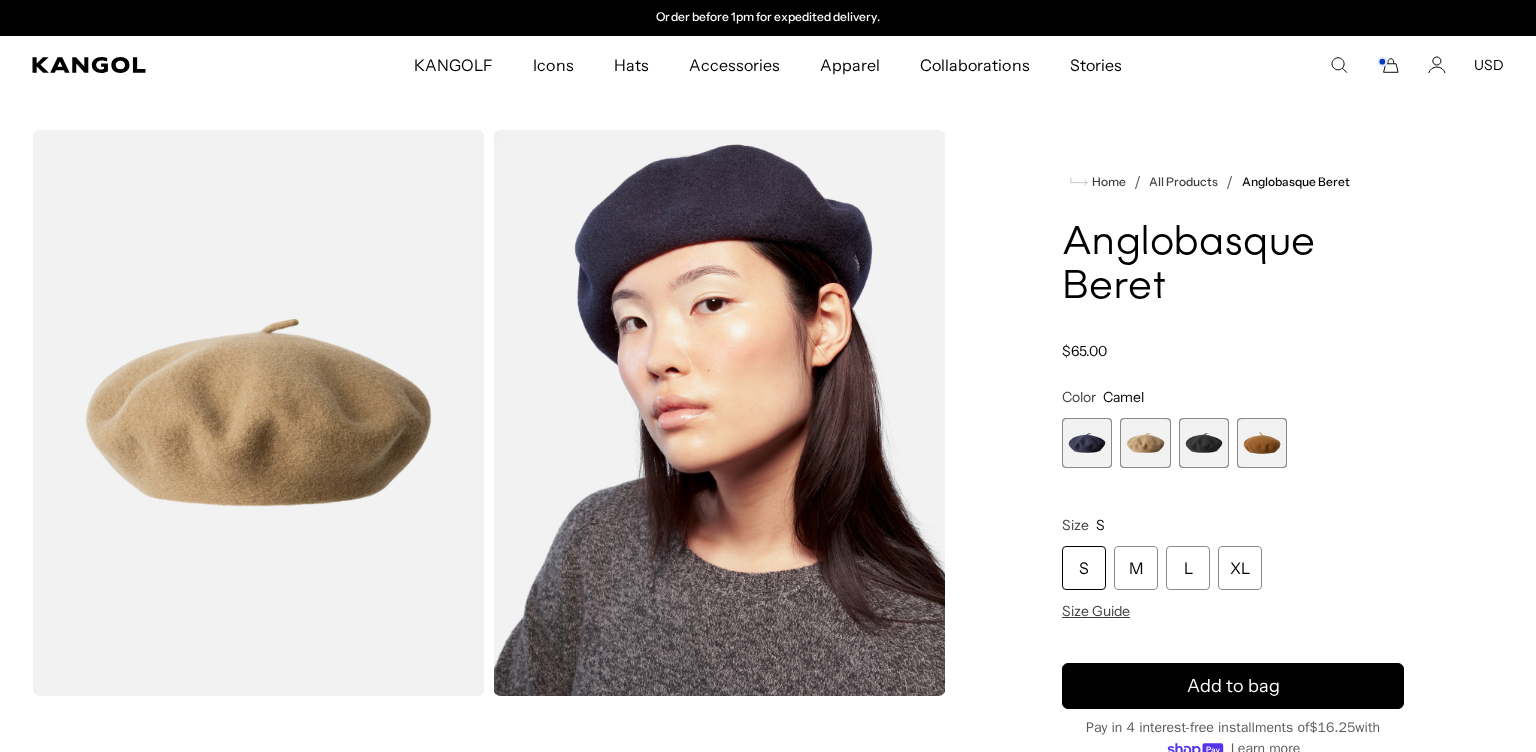 click at bounding box center (1204, 443) 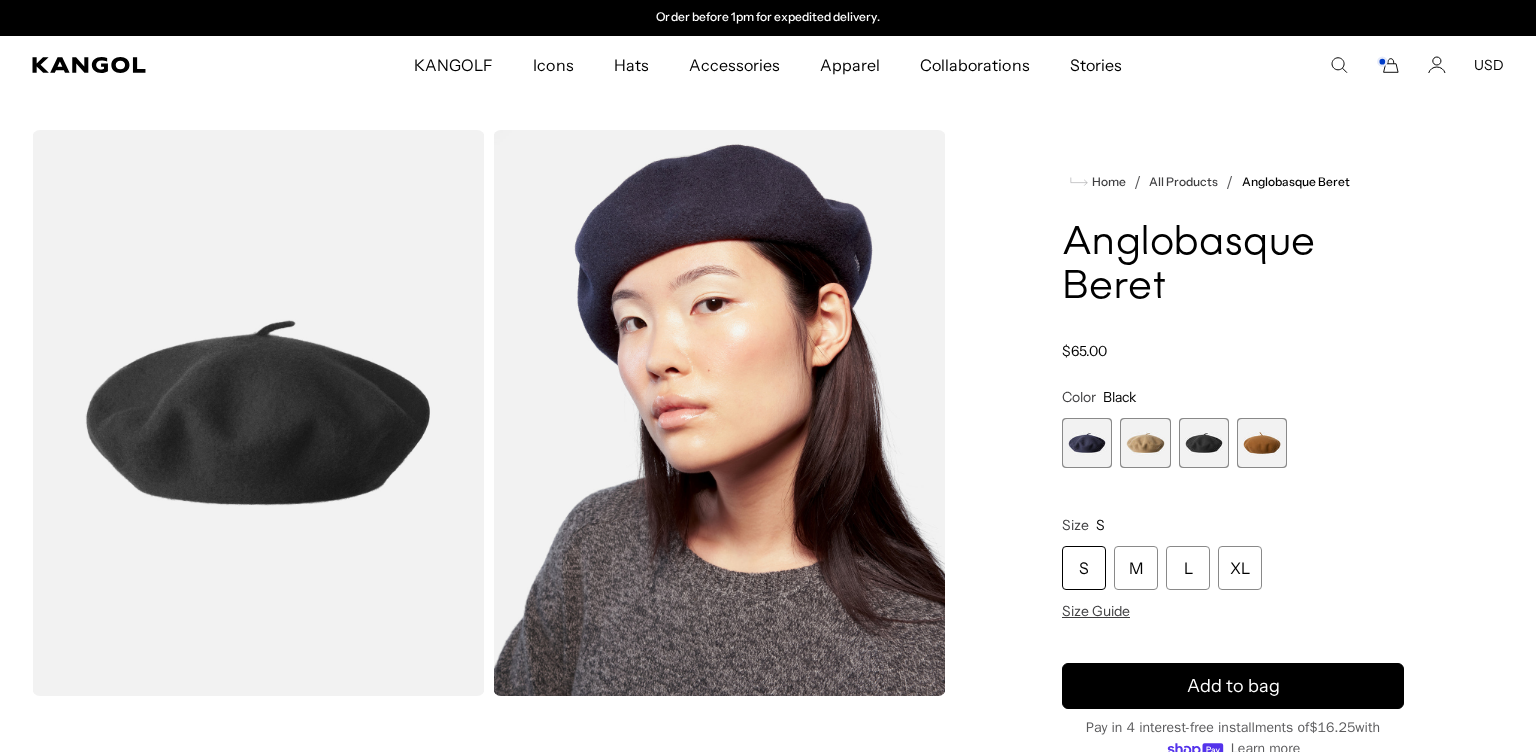 scroll, scrollTop: 0, scrollLeft: 0, axis: both 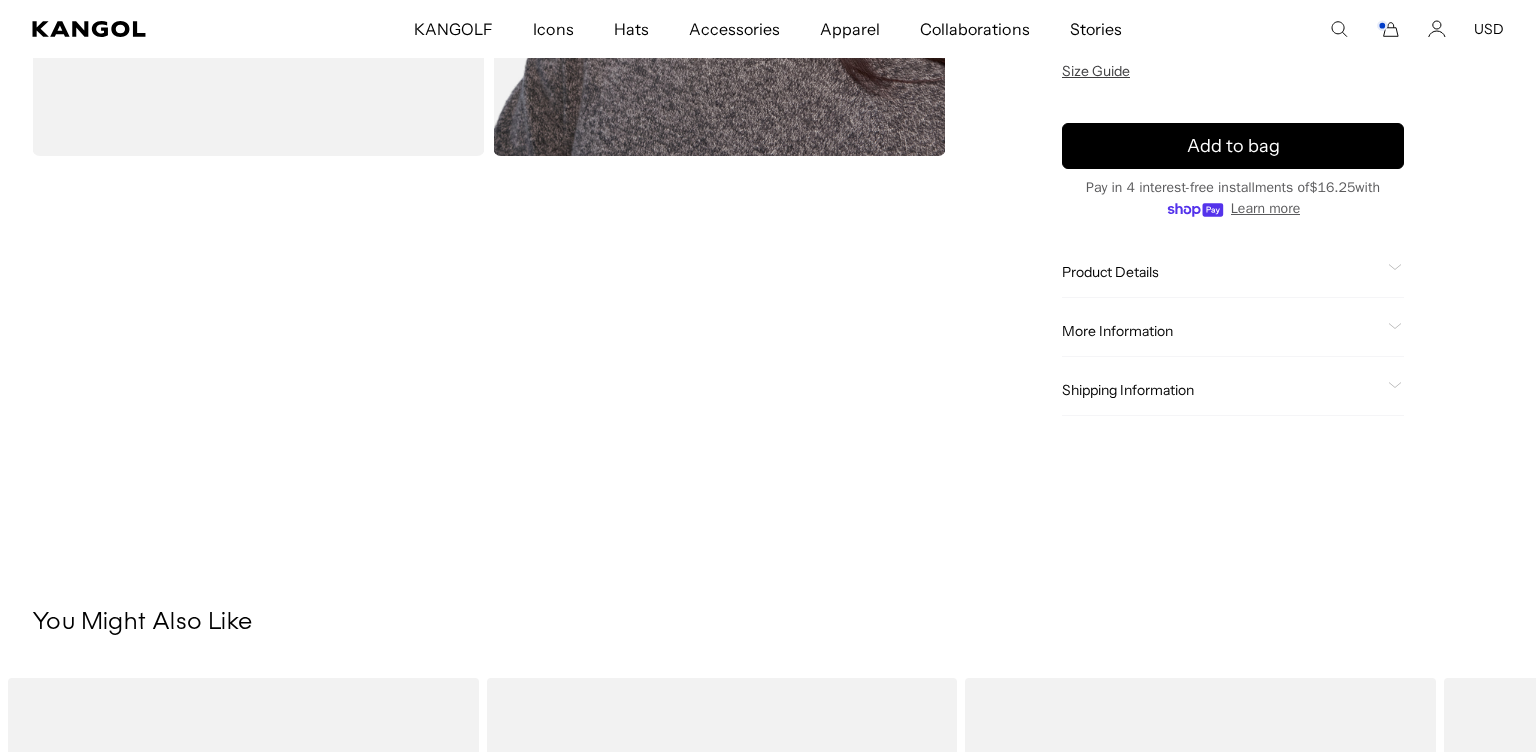 click on "More Information
Style ID
0252HT
Shape
Beret
Fabrication
Wool Felt
Material
90% Wool/10% Polyester
Crown
Flat
USA Made or Imported
Imported" 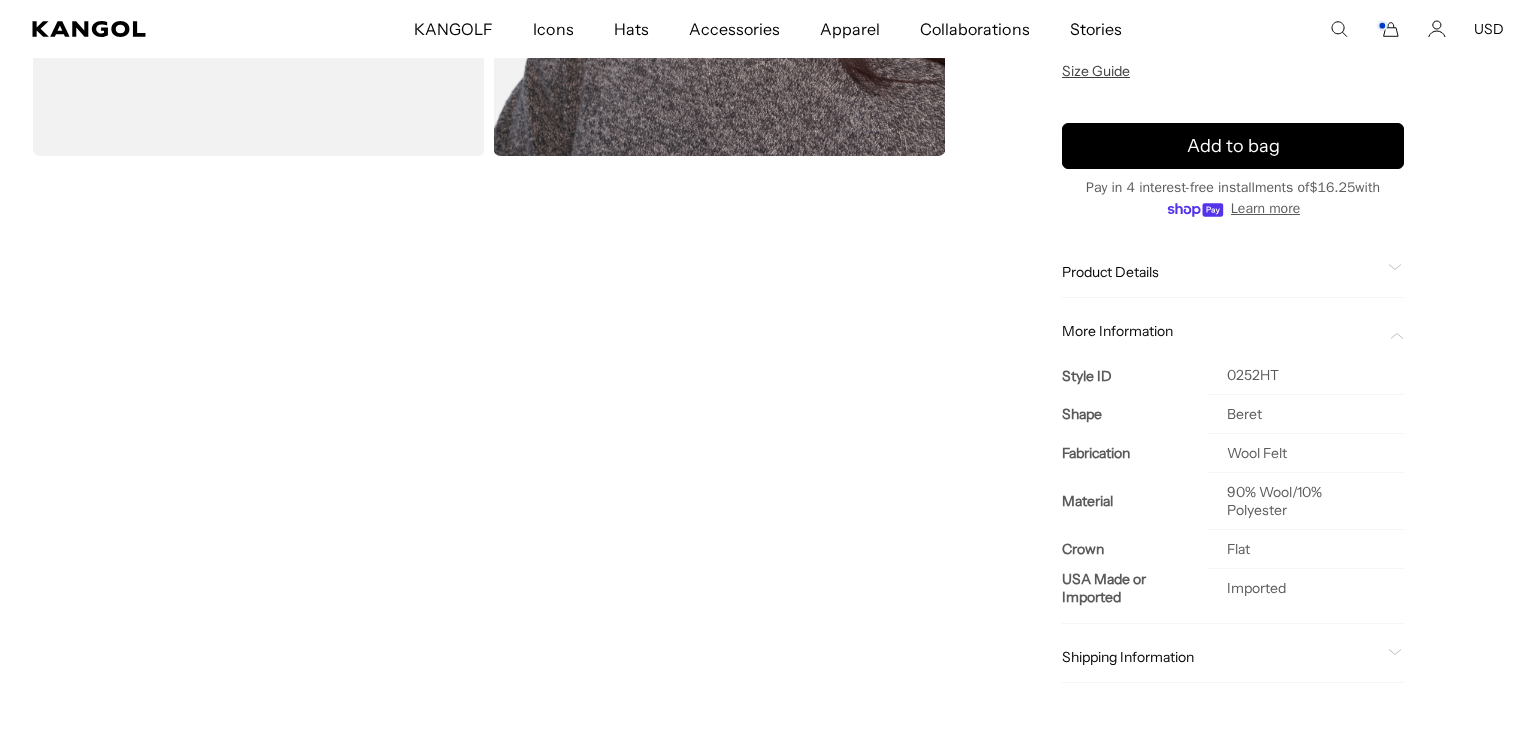scroll, scrollTop: 0, scrollLeft: 0, axis: both 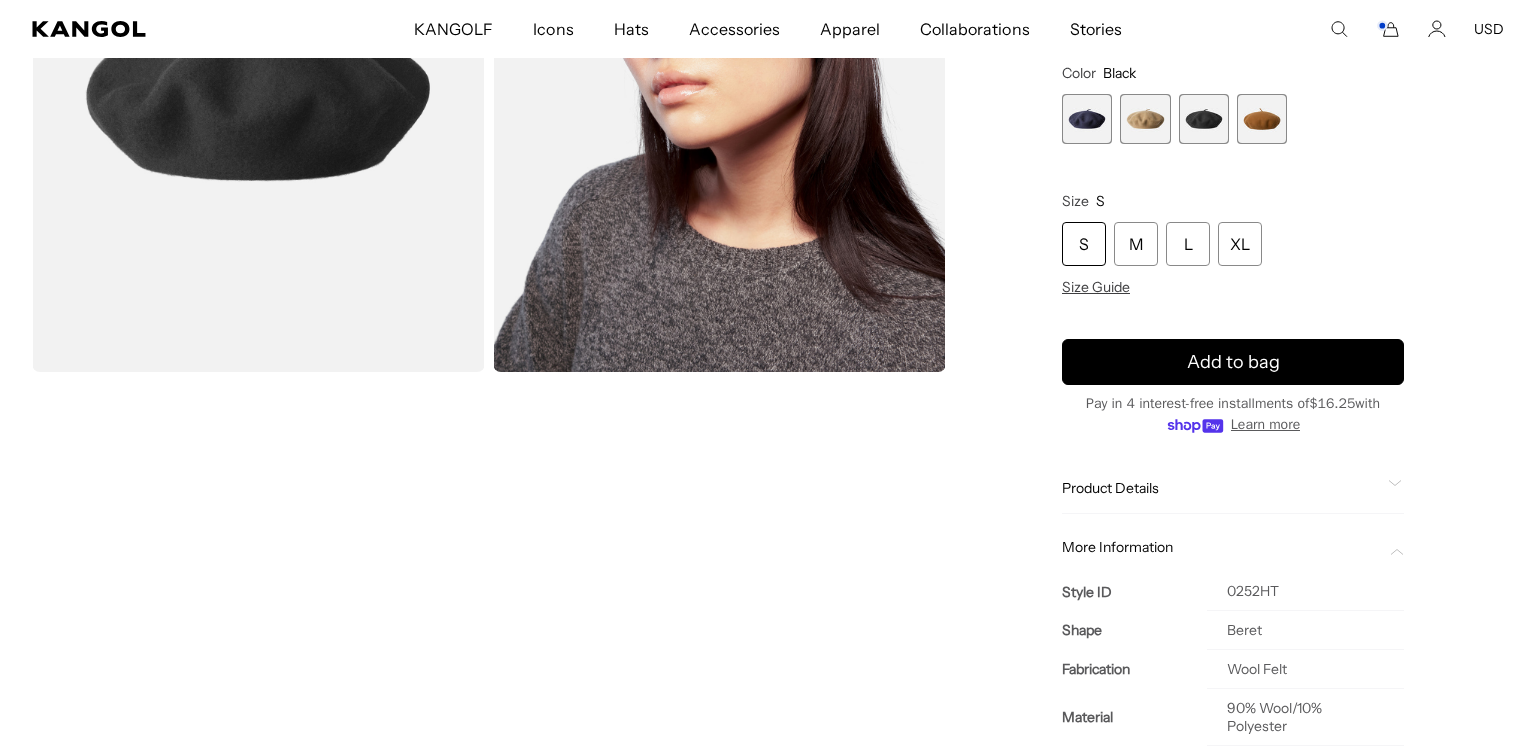click on "Product Details" 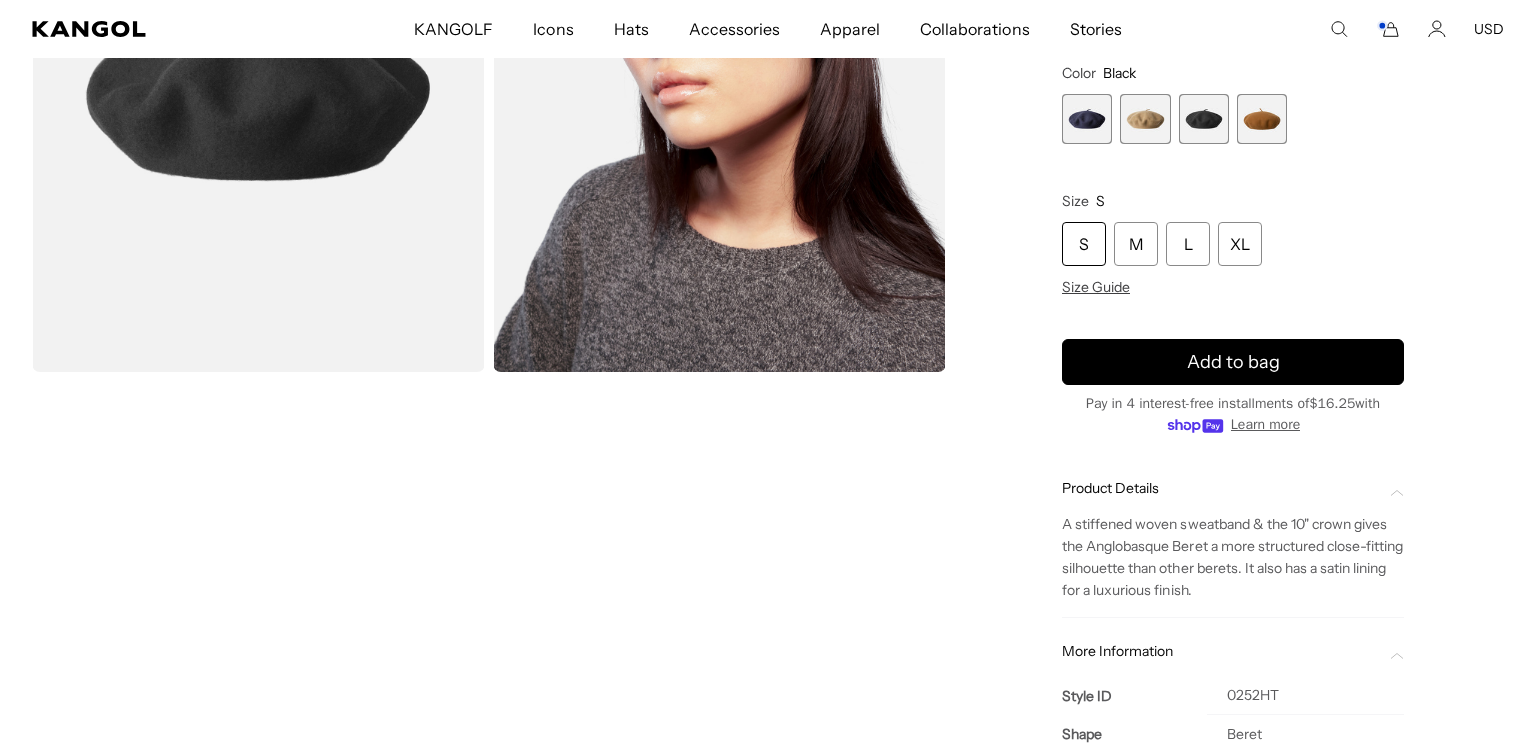 scroll, scrollTop: 0, scrollLeft: 0, axis: both 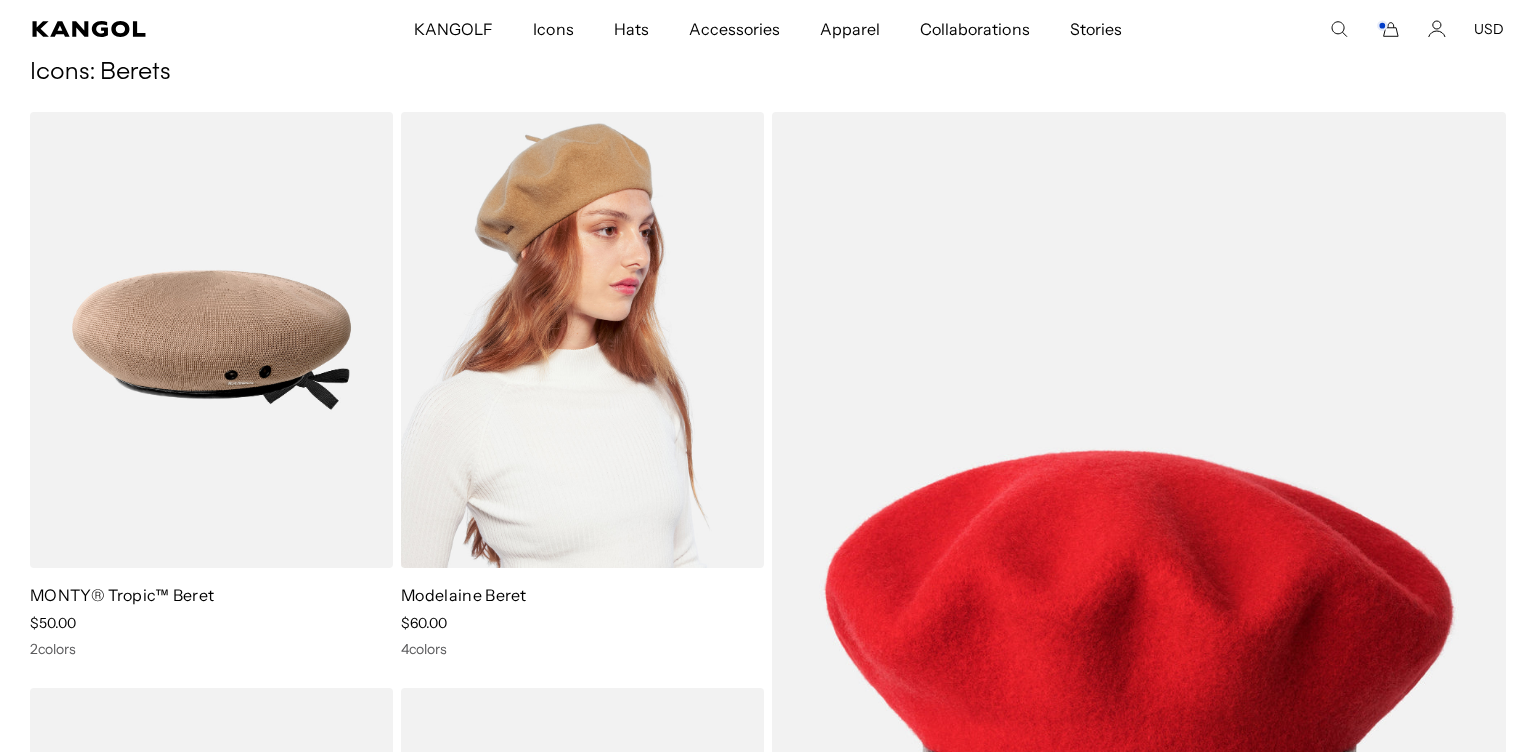 click at bounding box center (582, 340) 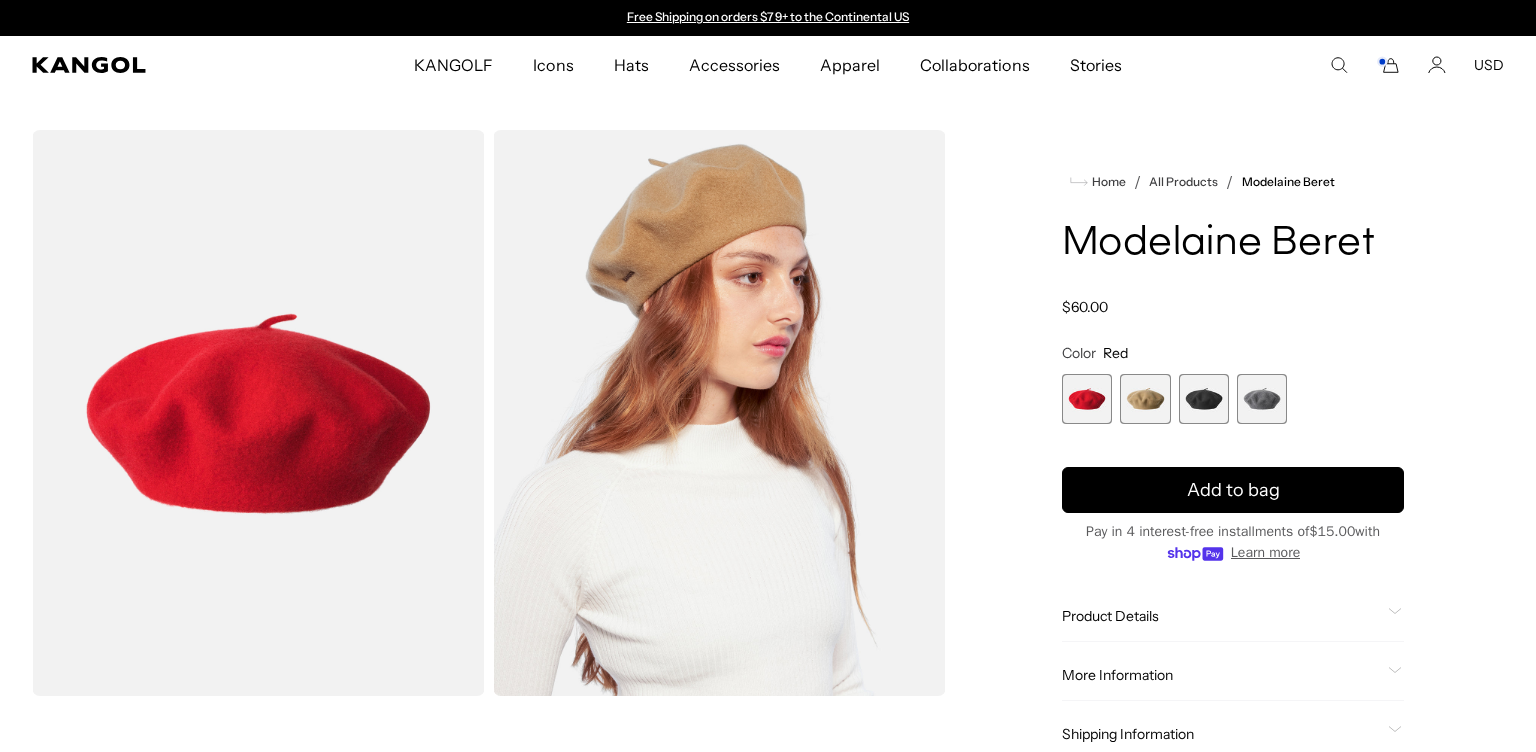 click on "Product Details
The beret is the first item Kangol® ever made. The Modelaine Beret uses the same processes as the founders did in 1938 to make the finest wool beret available.
This style is a One Size Fits Most that fits closer to a Medium / 56cm" 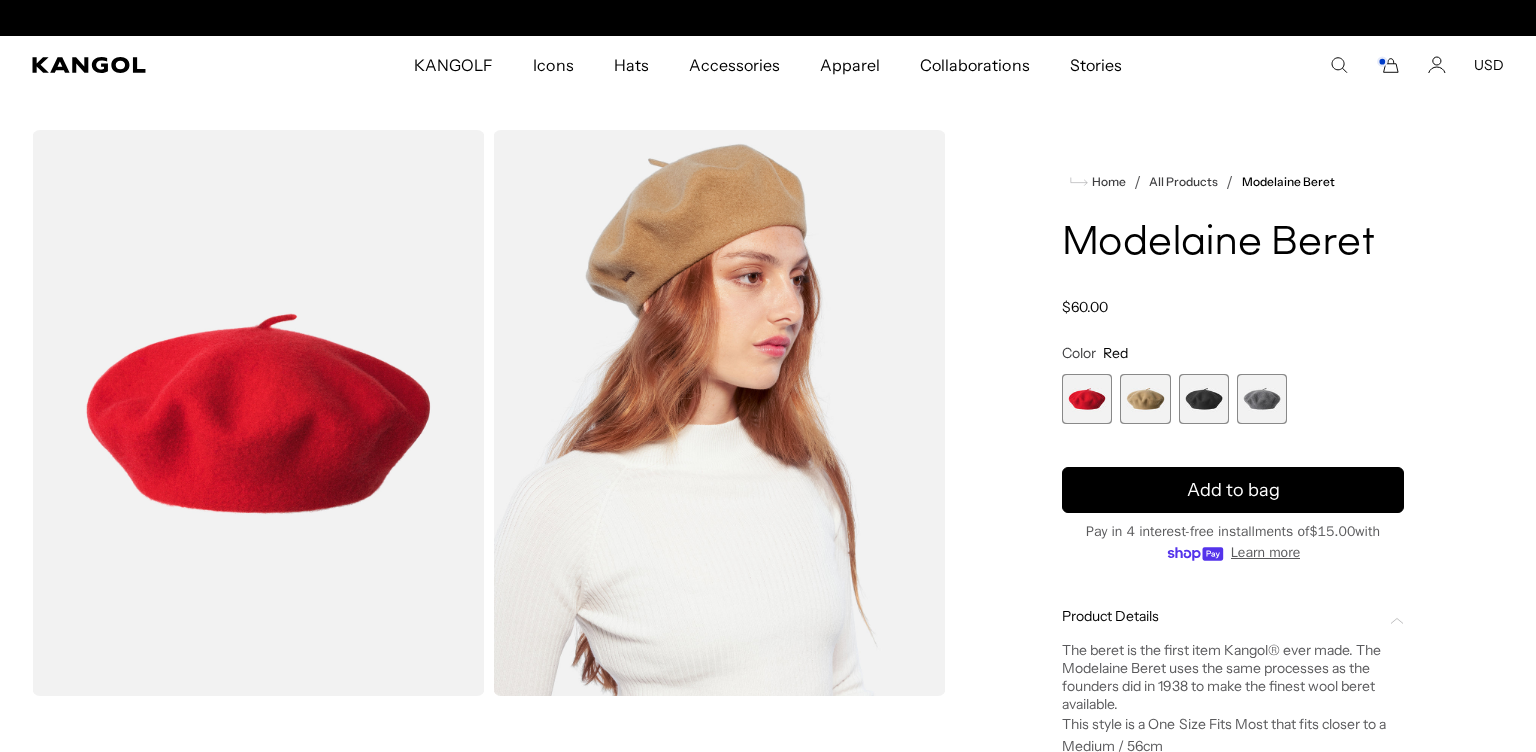 scroll, scrollTop: 0, scrollLeft: 412, axis: horizontal 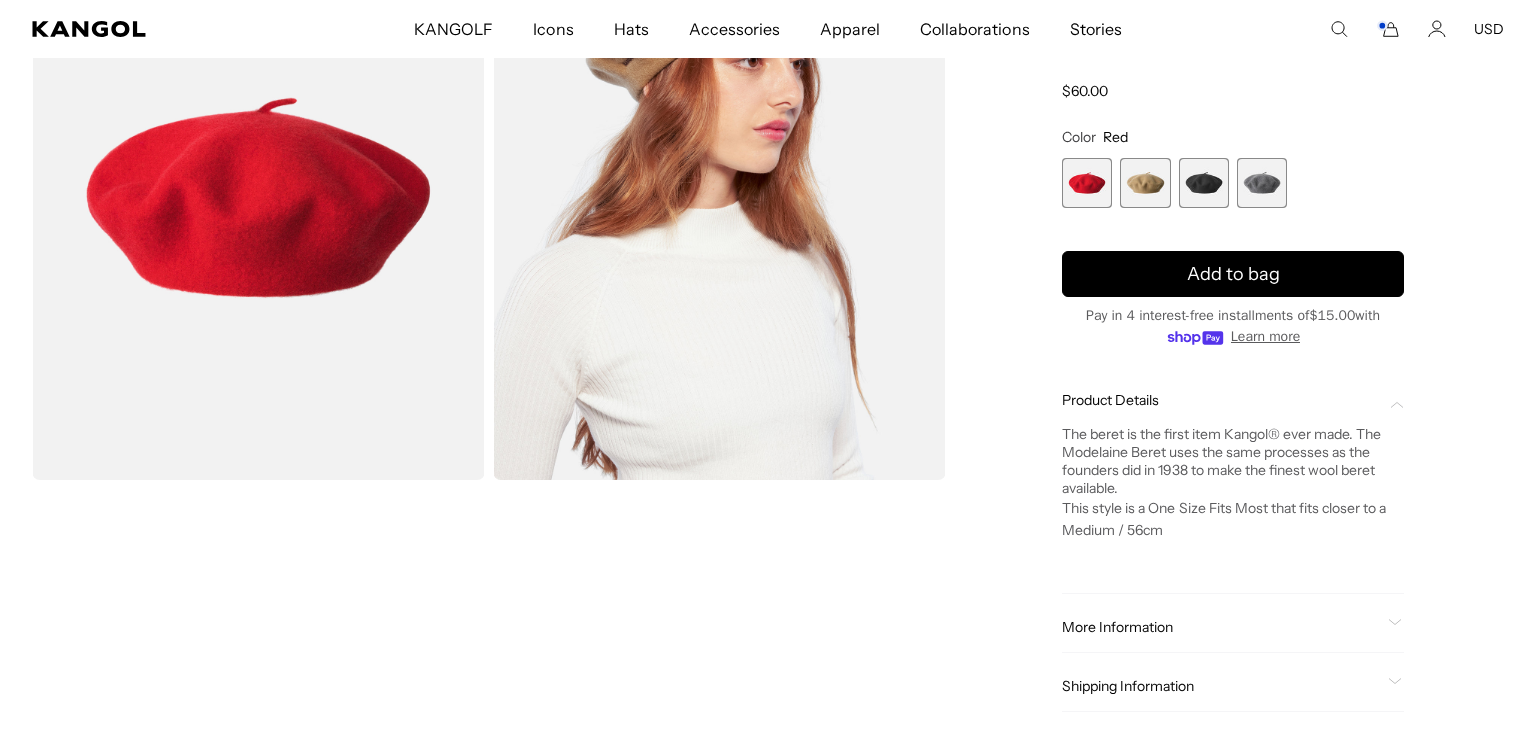 click on "More Information
Style ID
3388BC
Shape
Beret
Fabrication
Wool Felt
Material
100% Wool
Crown
Flat
USA Made or Imported
Imported" 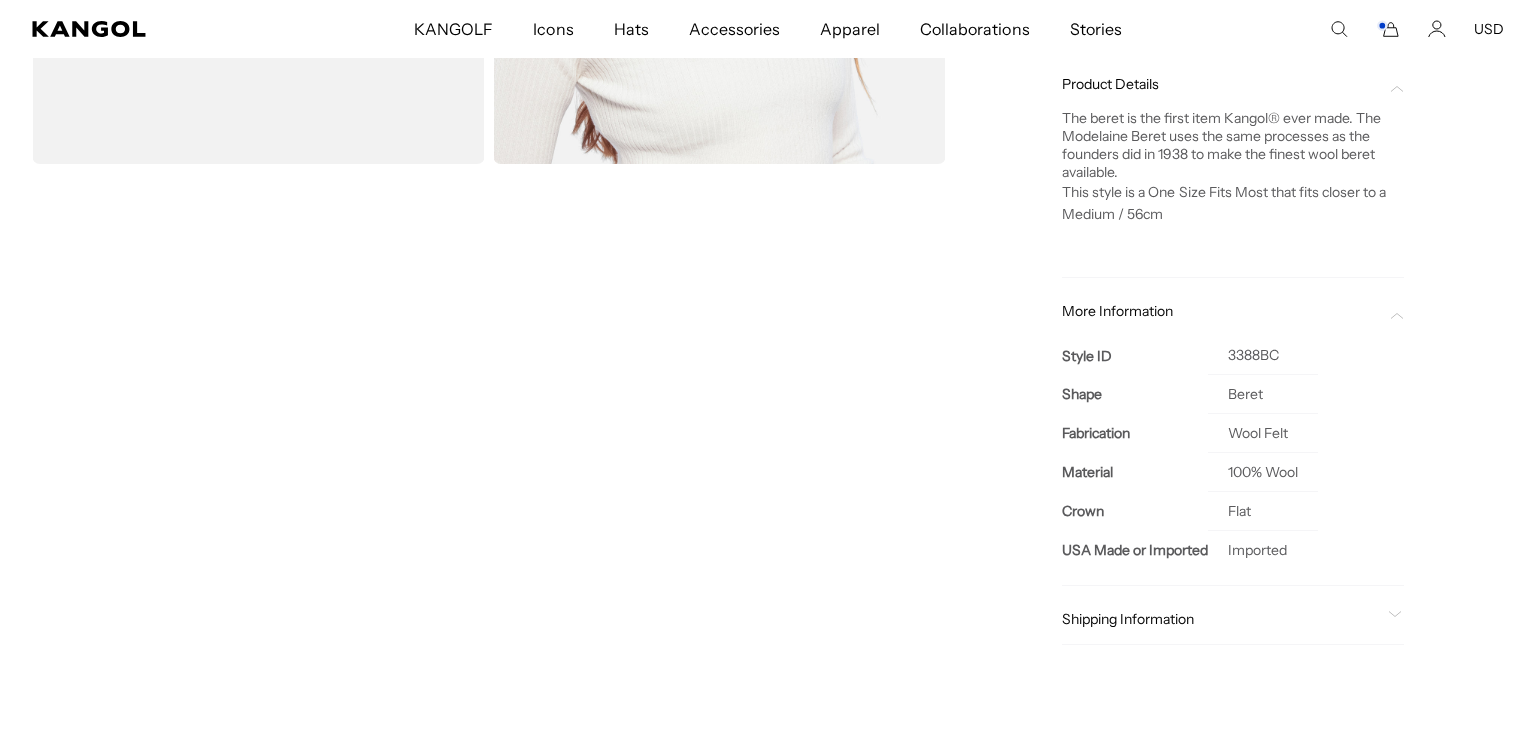 scroll, scrollTop: 540, scrollLeft: 0, axis: vertical 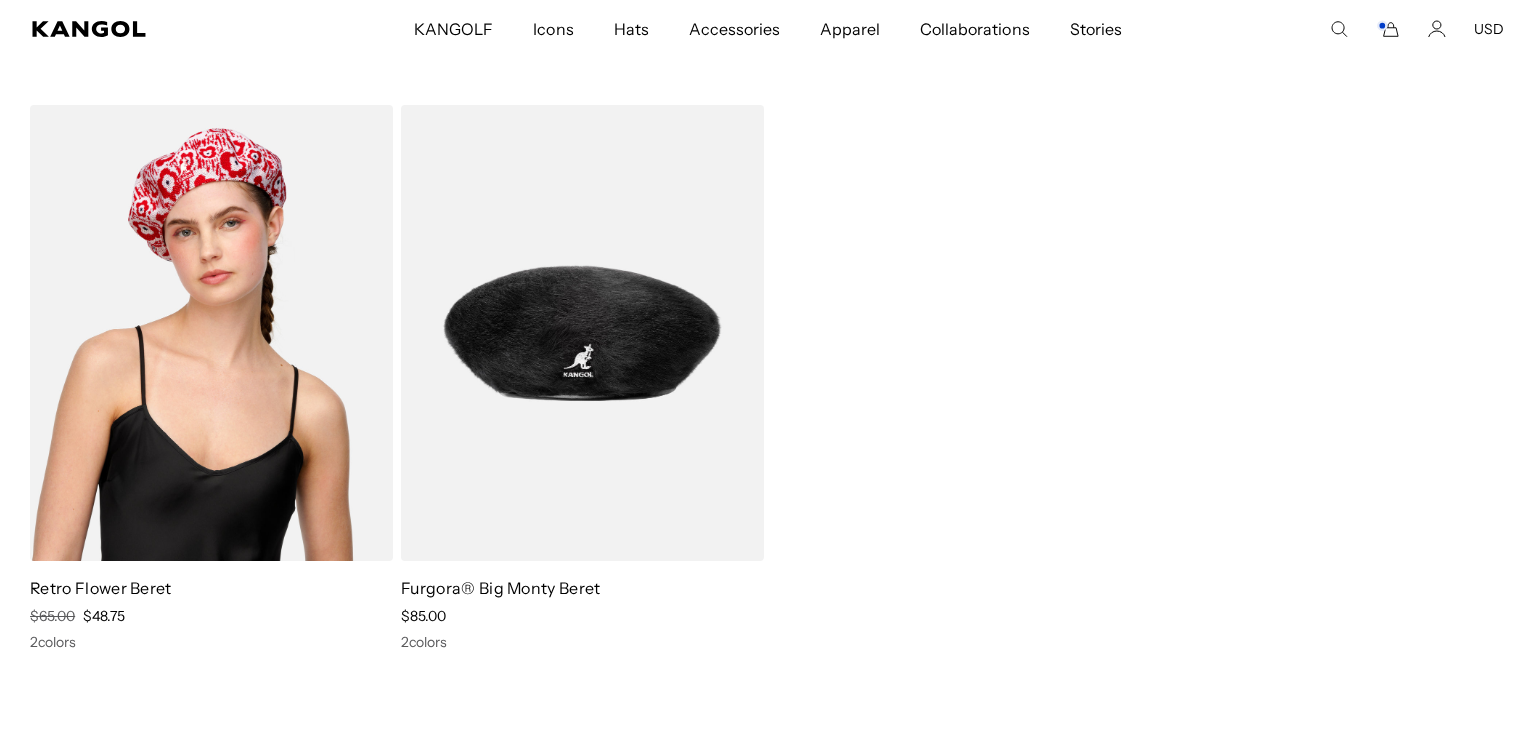drag, startPoint x: 0, startPoint y: 0, endPoint x: 336, endPoint y: 317, distance: 461.93616 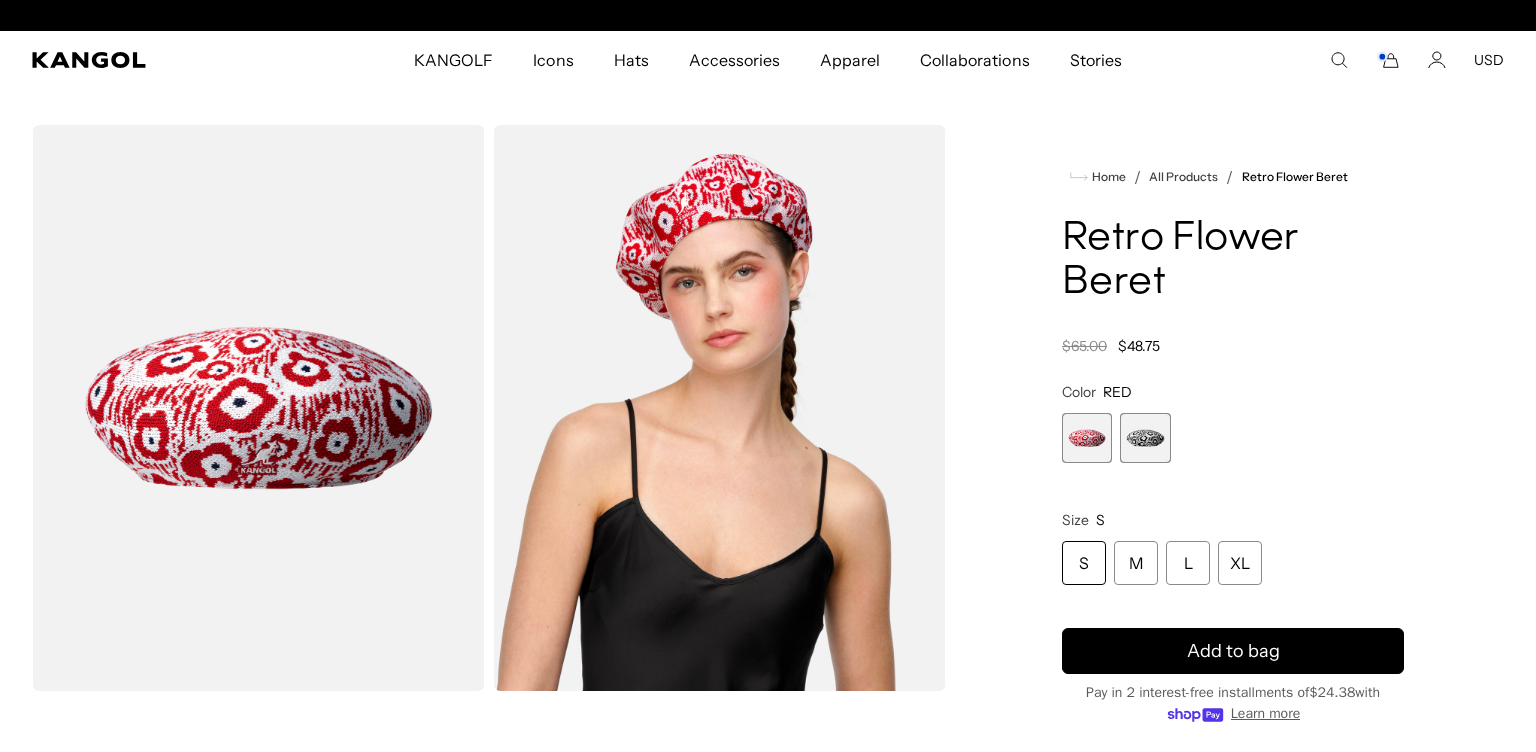 scroll, scrollTop: 113, scrollLeft: 0, axis: vertical 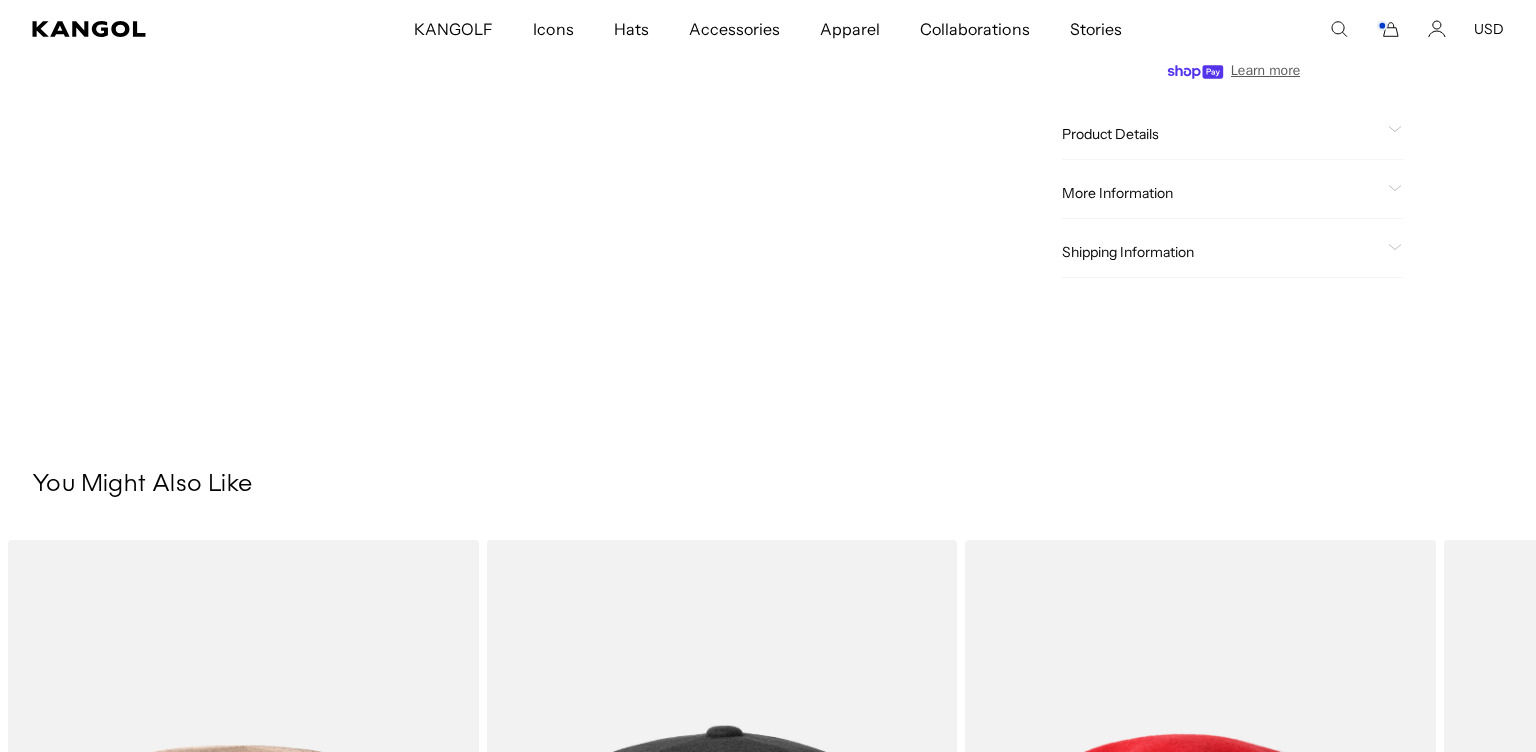 click on "More Information" 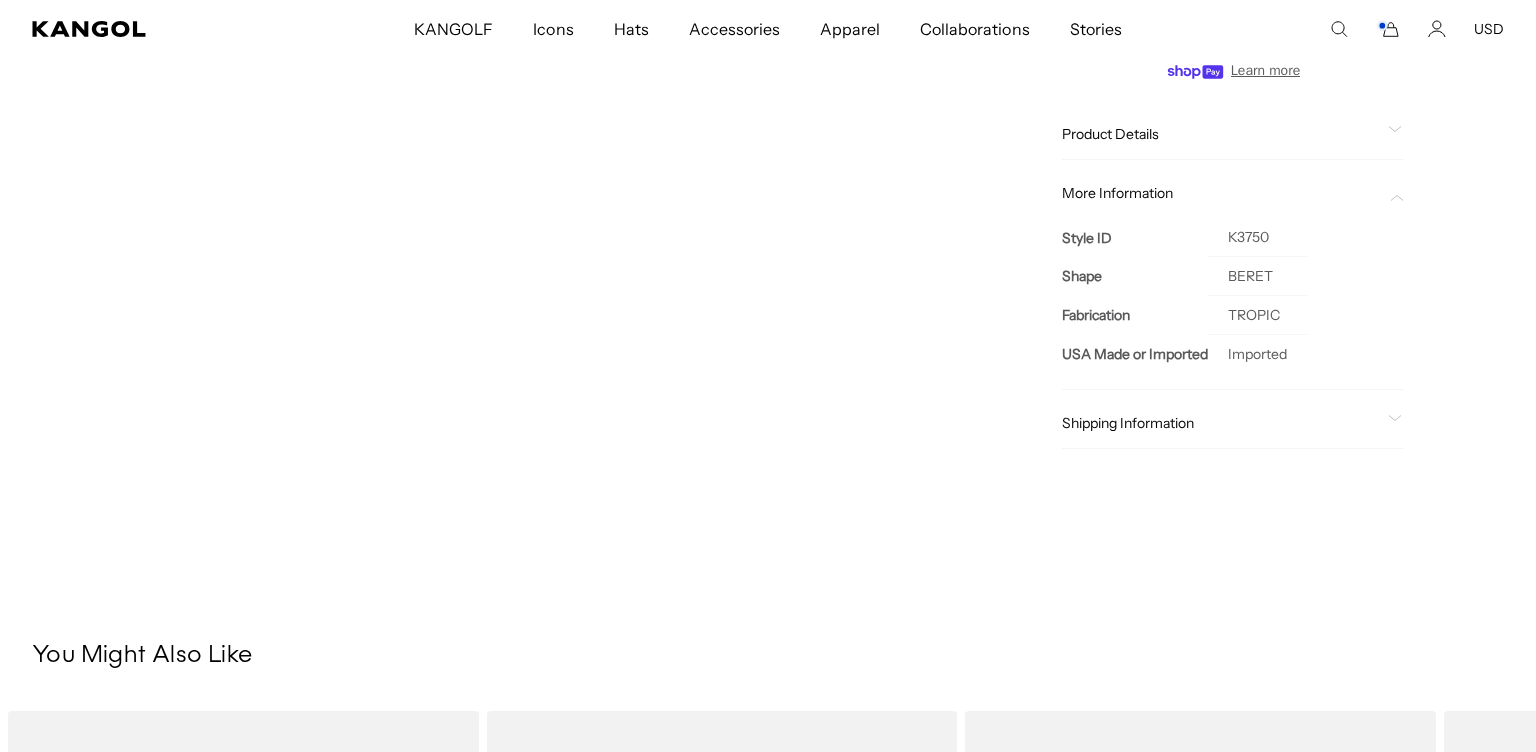 scroll, scrollTop: 0, scrollLeft: 0, axis: both 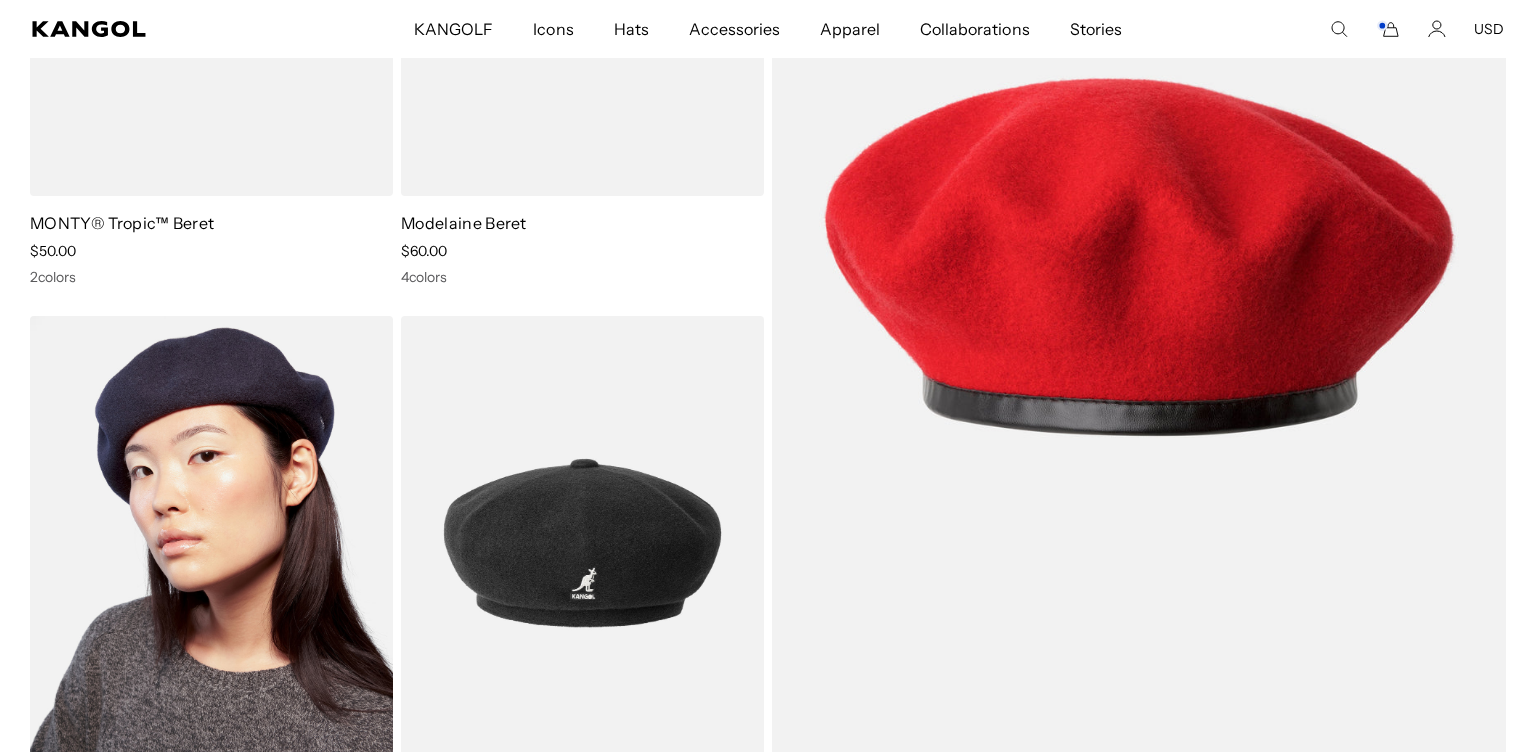 click at bounding box center (211, 544) 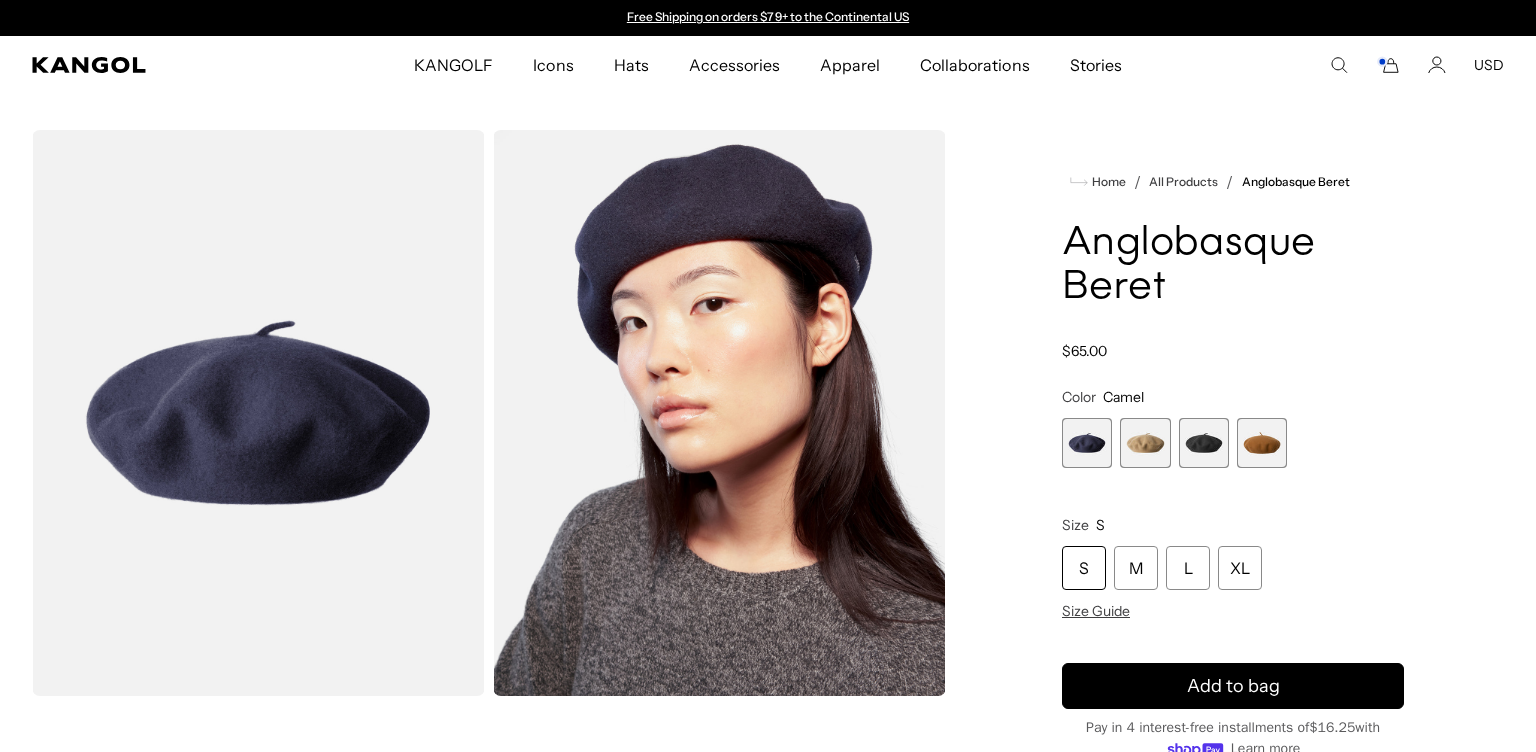 scroll, scrollTop: 0, scrollLeft: 0, axis: both 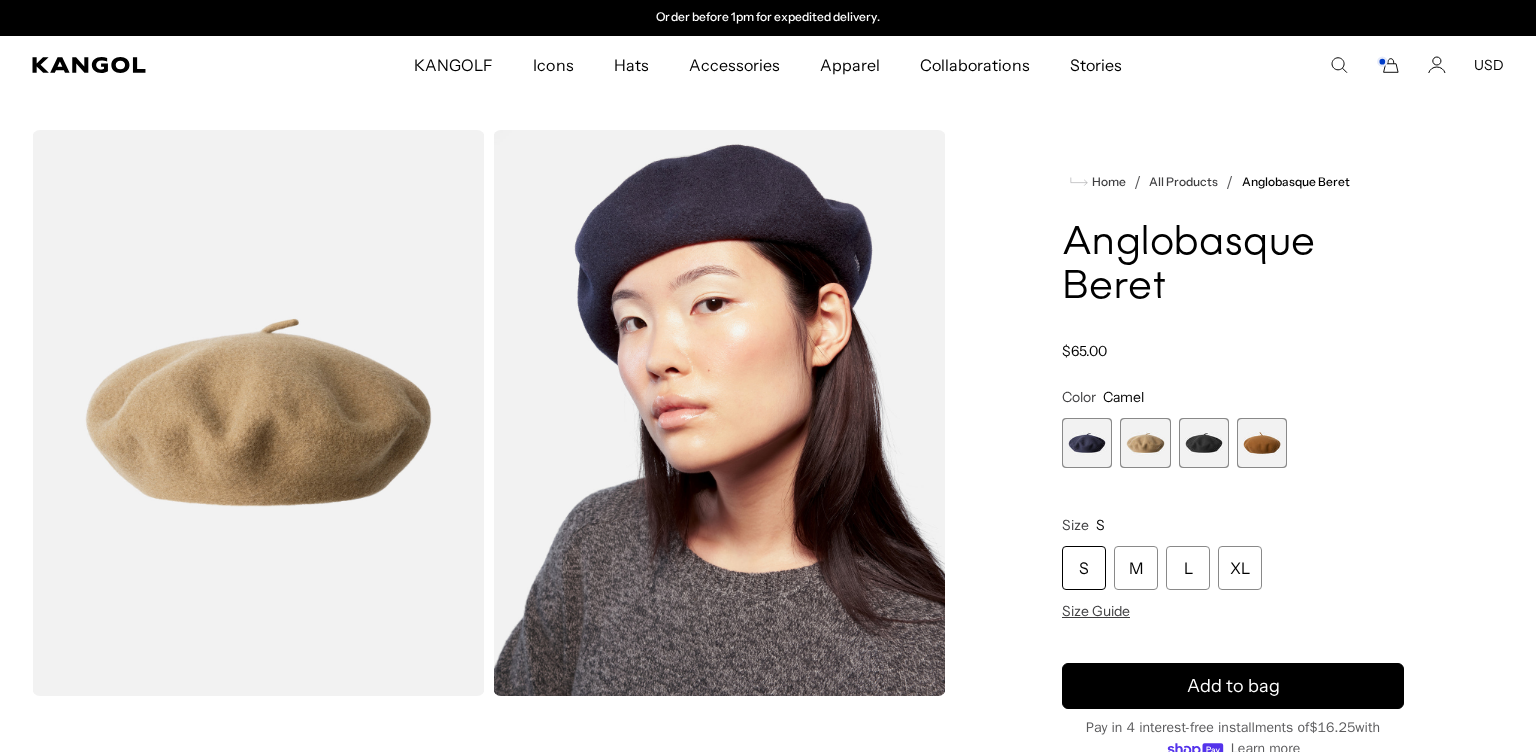 click on "Dark Blue
Variant sold out or unavailable
Camel
Variant sold out or unavailable
Black
Variant sold out or unavailable
Rustic Caramel
Variant sold out or unavailable" at bounding box center [1233, 443] 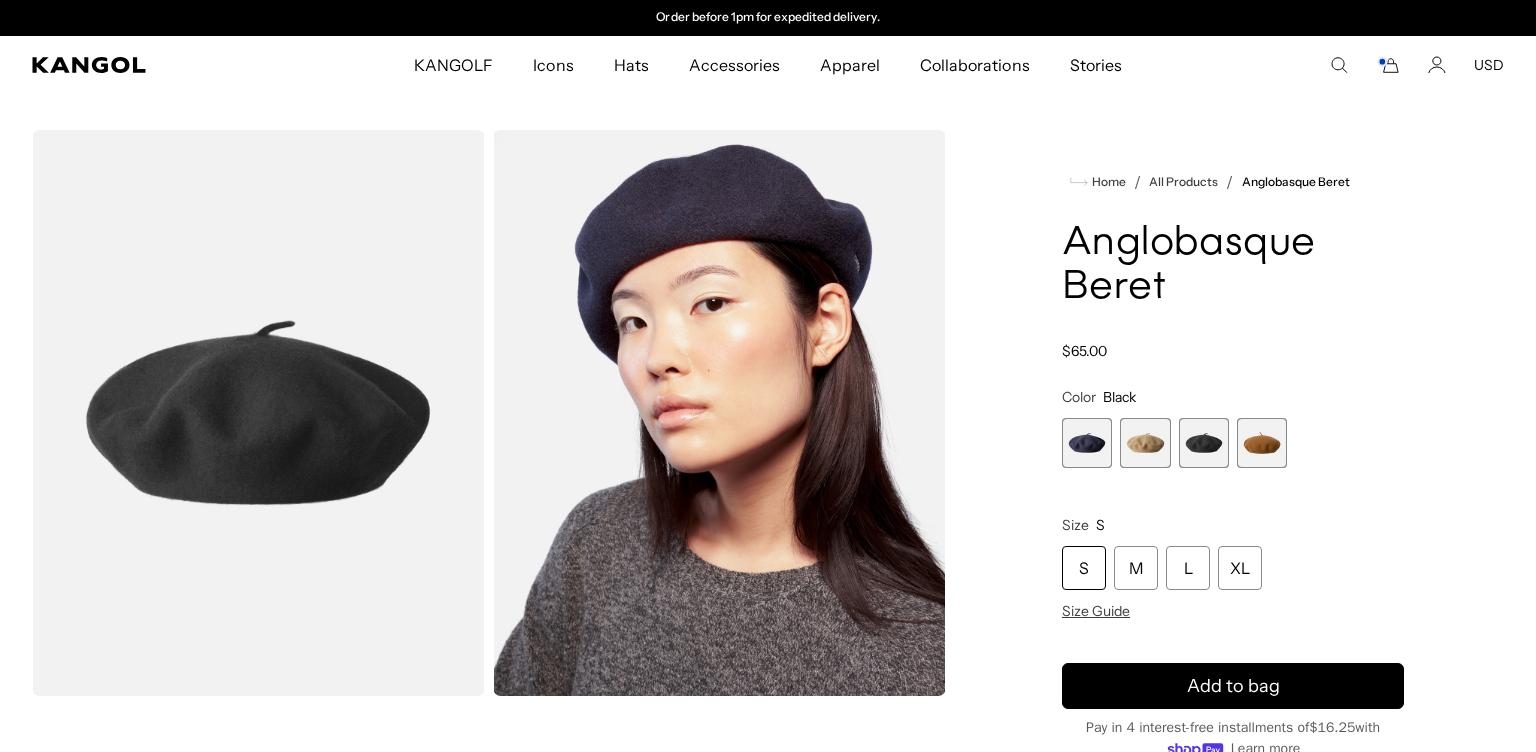 click at bounding box center [1262, 443] 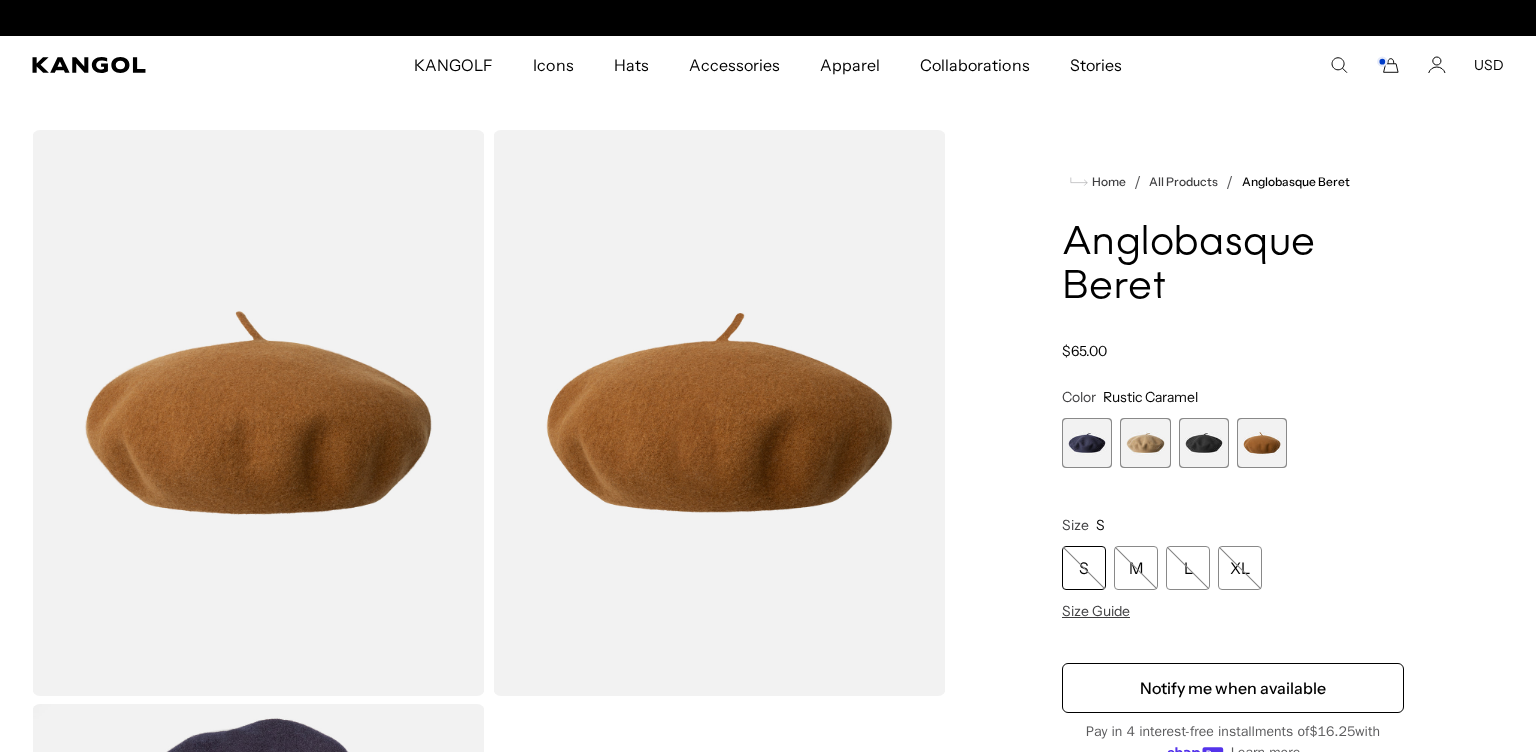 scroll, scrollTop: 0, scrollLeft: 0, axis: both 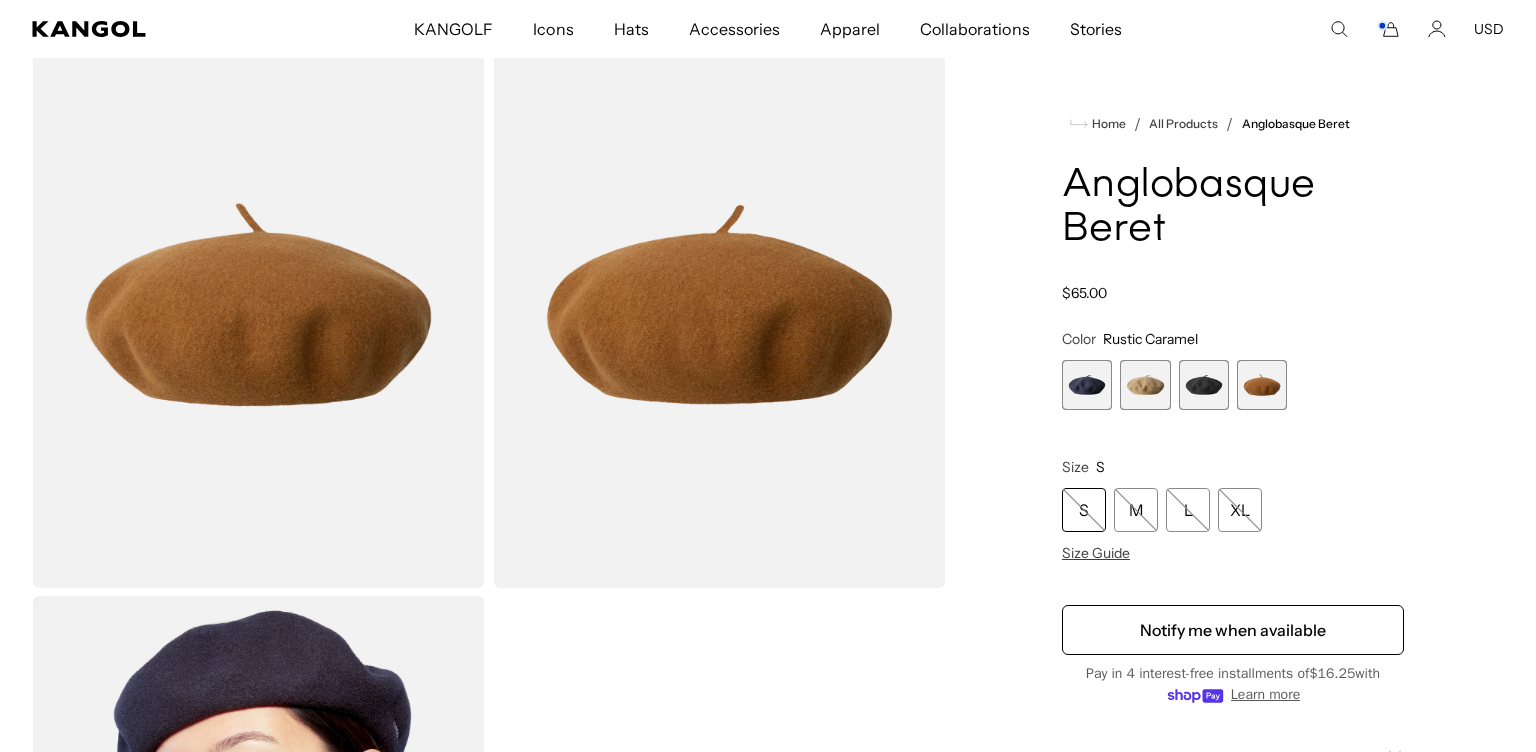 click on "Dark Blue
Variant sold out or unavailable
Camel
Variant sold out or unavailable
Black
Variant sold out or unavailable
Rustic Caramel
Variant sold out or unavailable" at bounding box center [1233, 385] 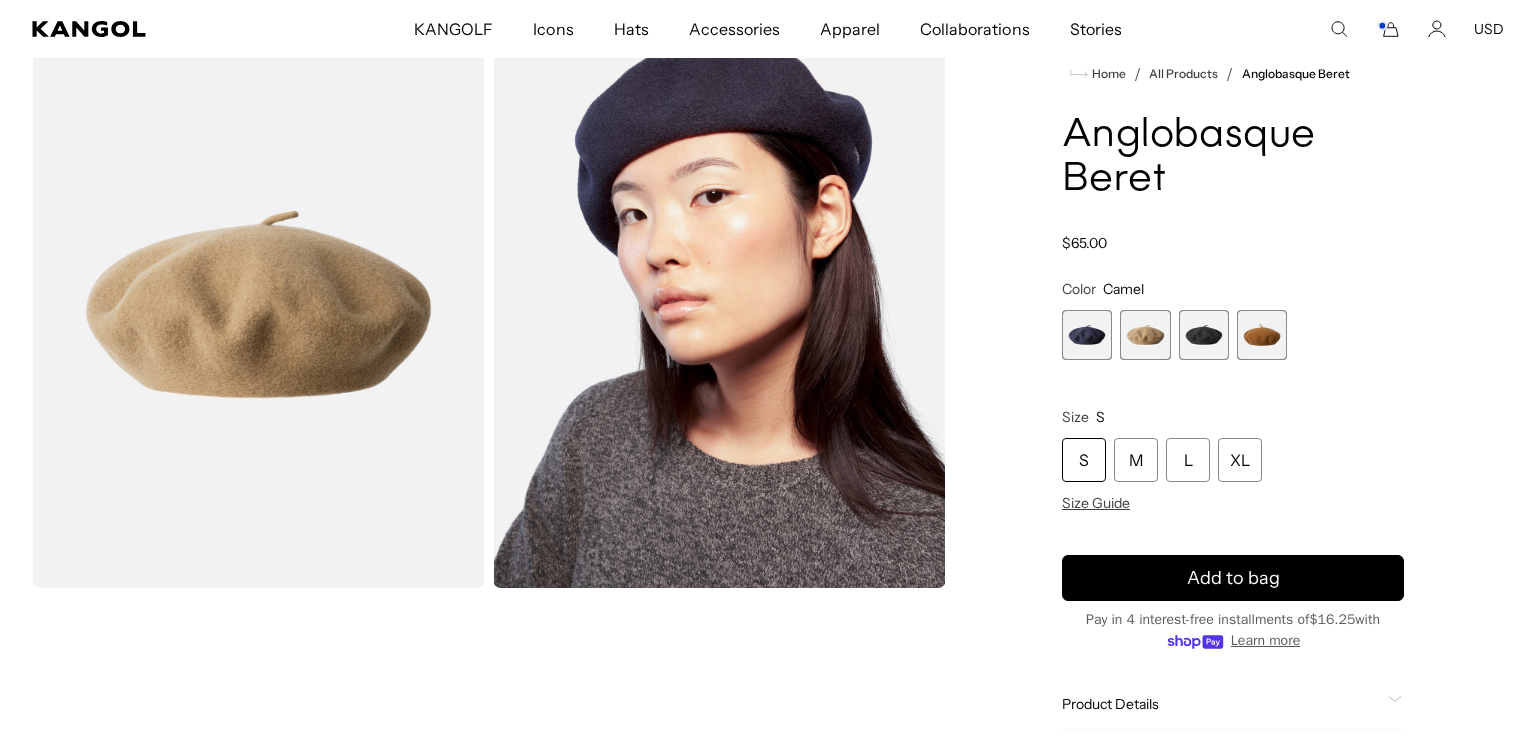 scroll, scrollTop: 0, scrollLeft: 0, axis: both 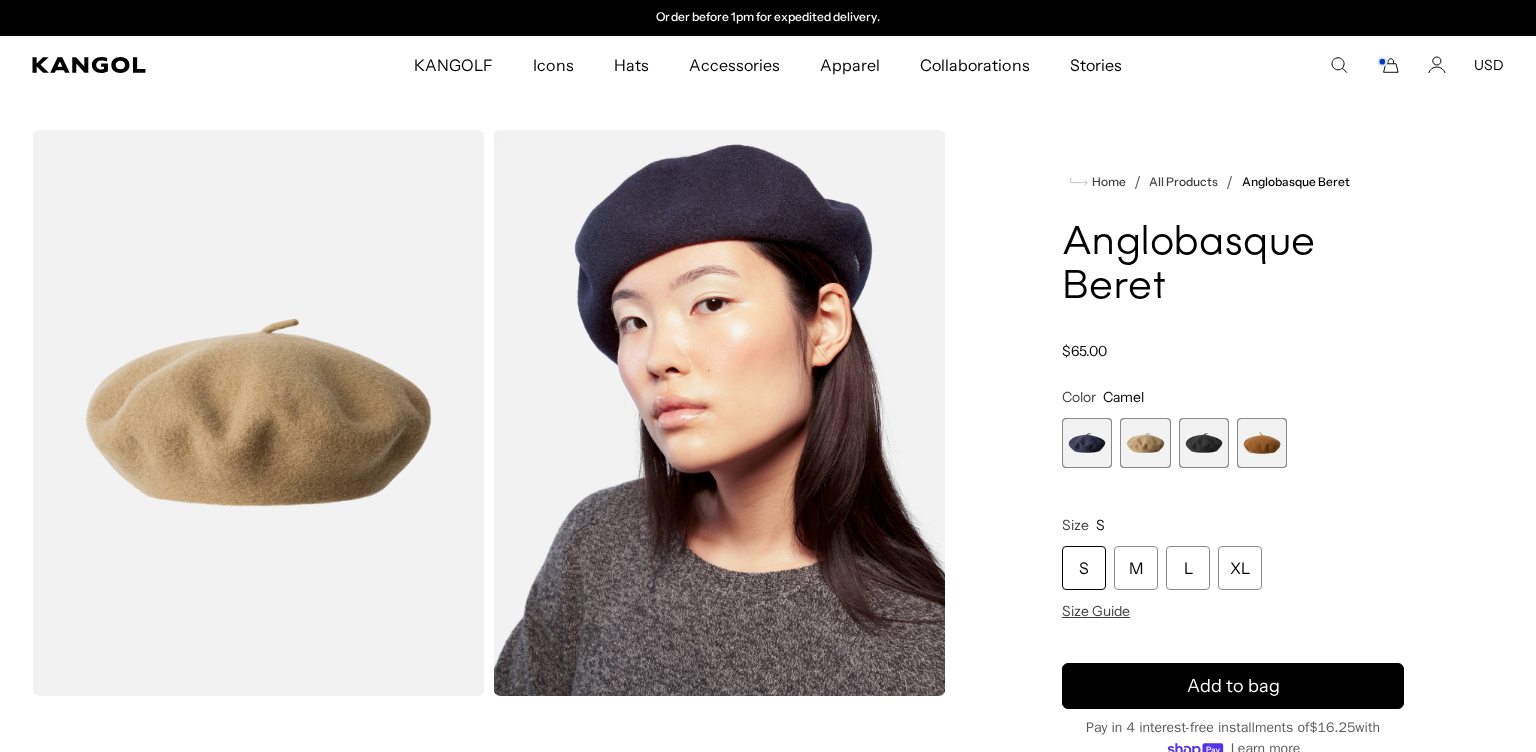 click at bounding box center (1087, 443) 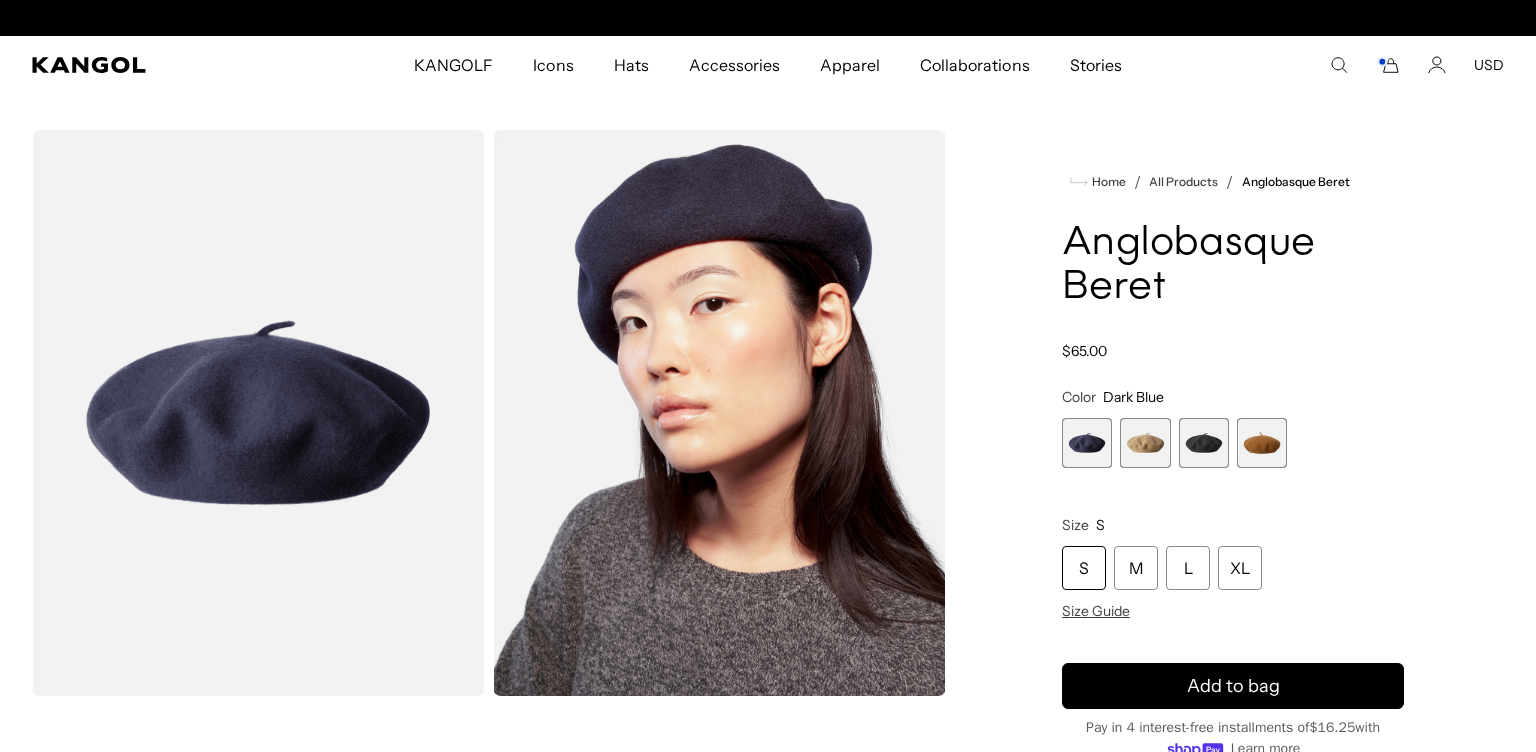 scroll, scrollTop: 0, scrollLeft: 0, axis: both 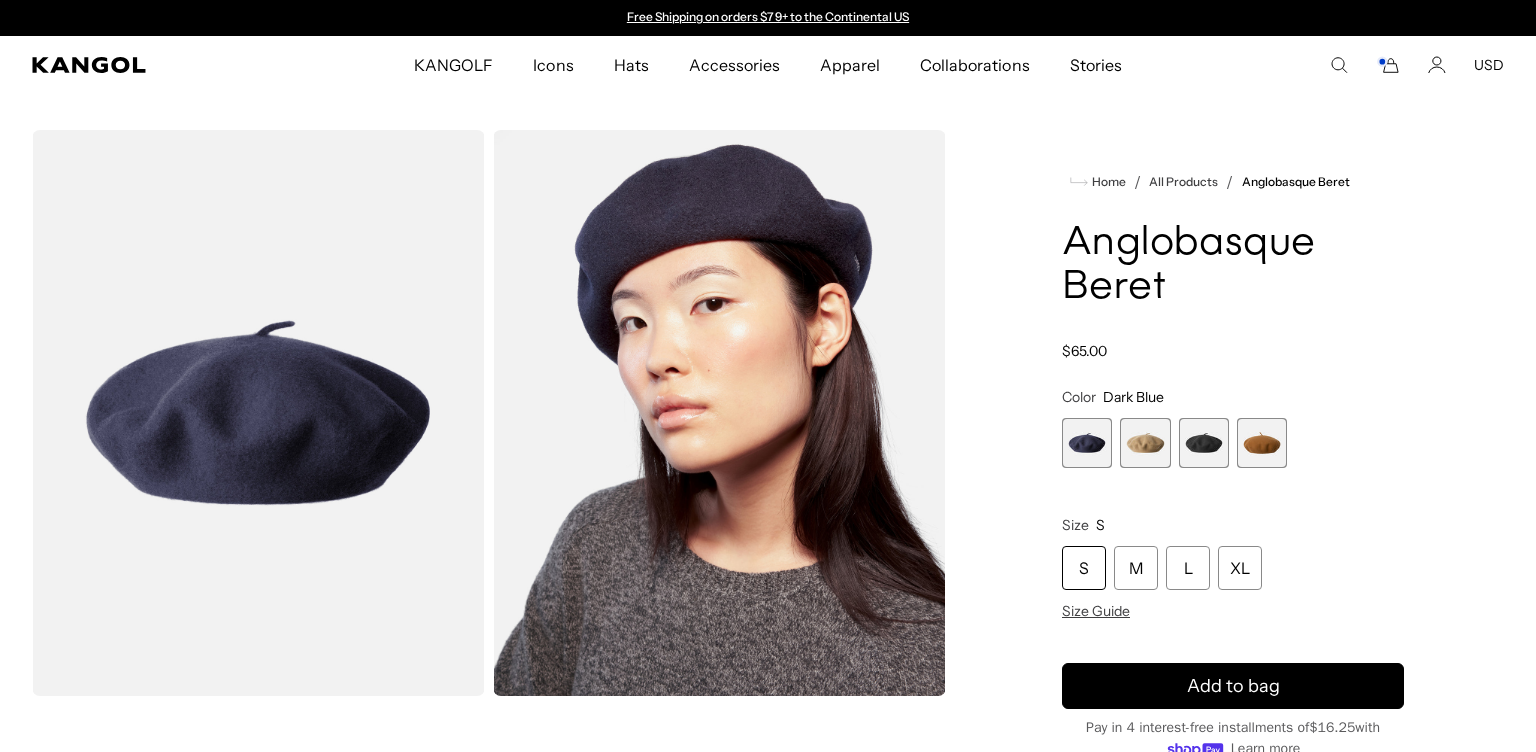 click at bounding box center [1204, 443] 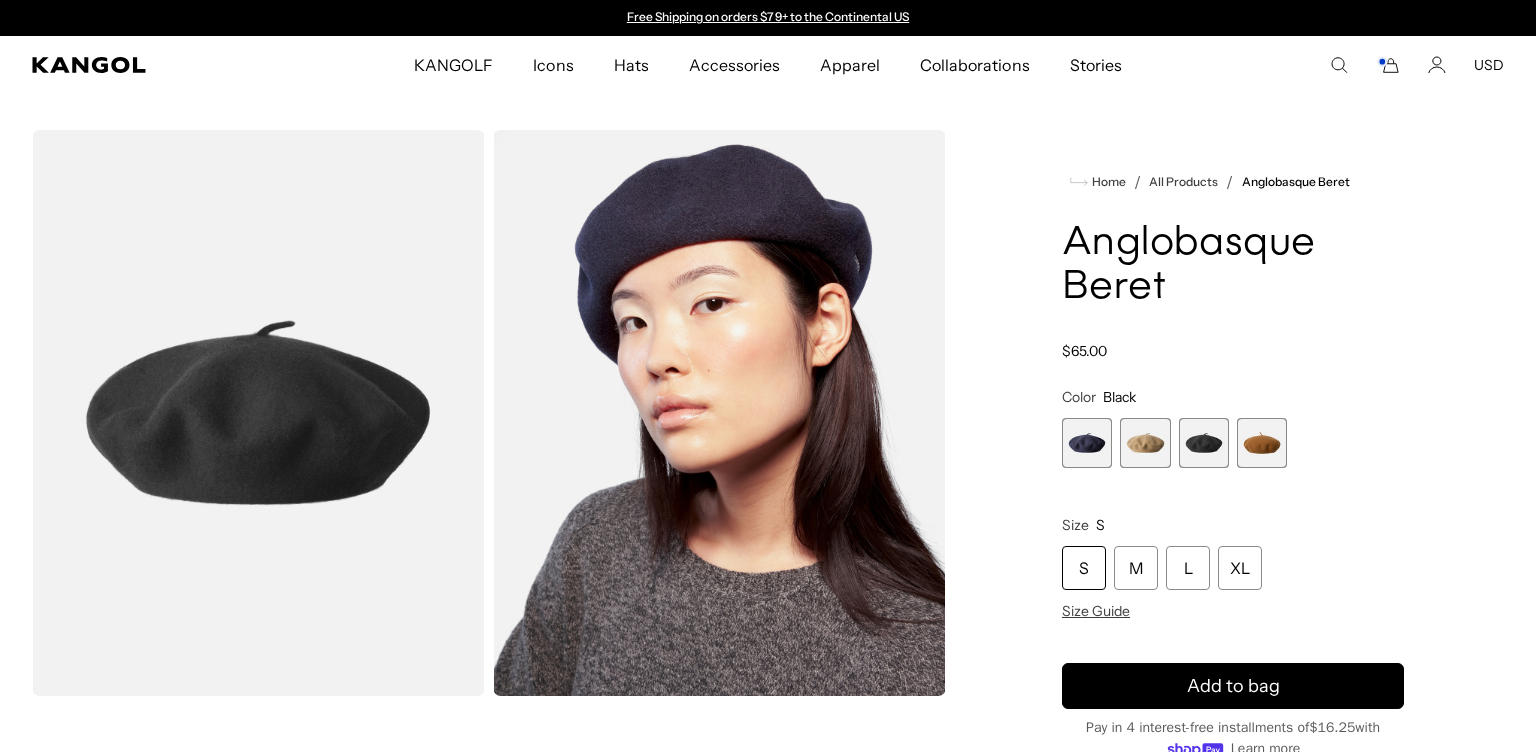 click at bounding box center [1145, 443] 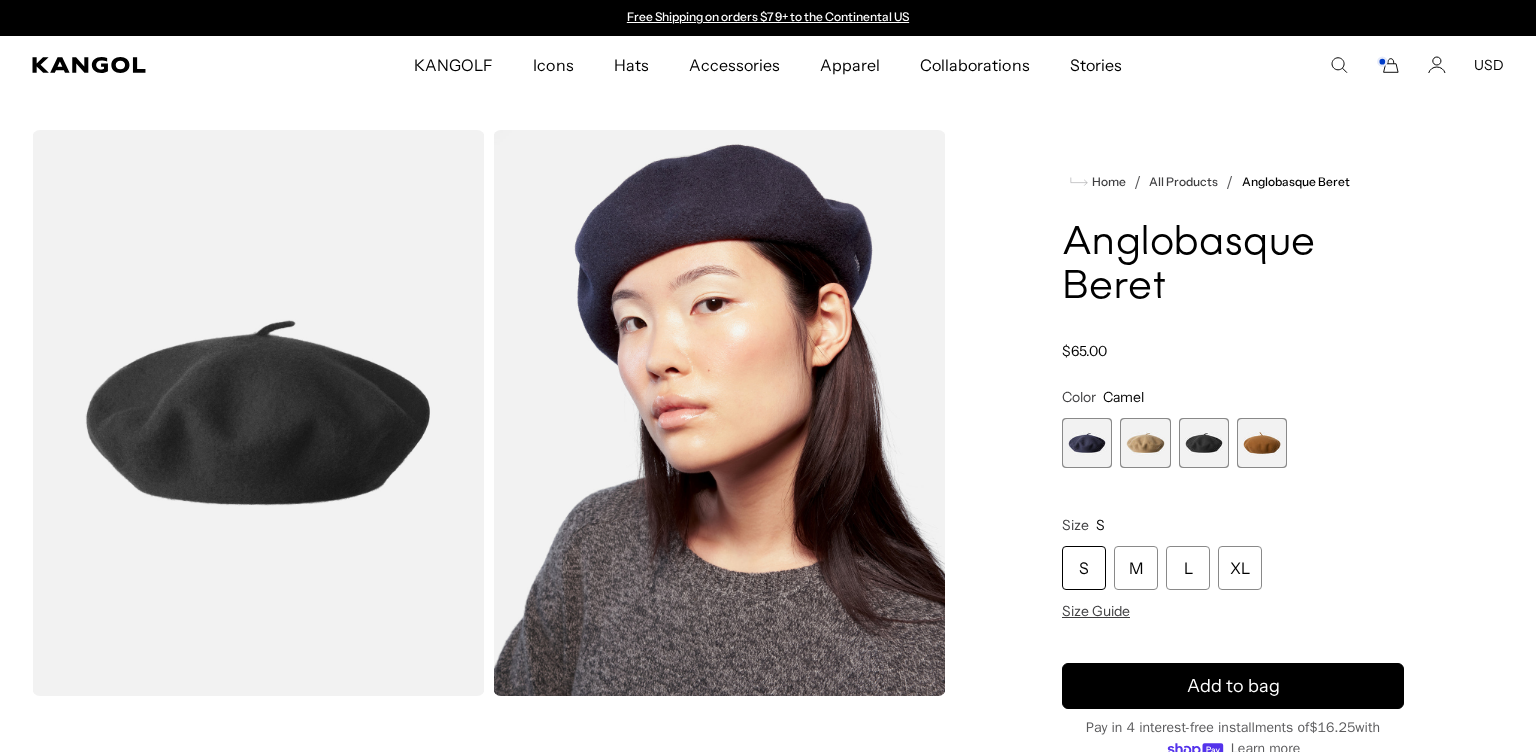 click at bounding box center (1145, 443) 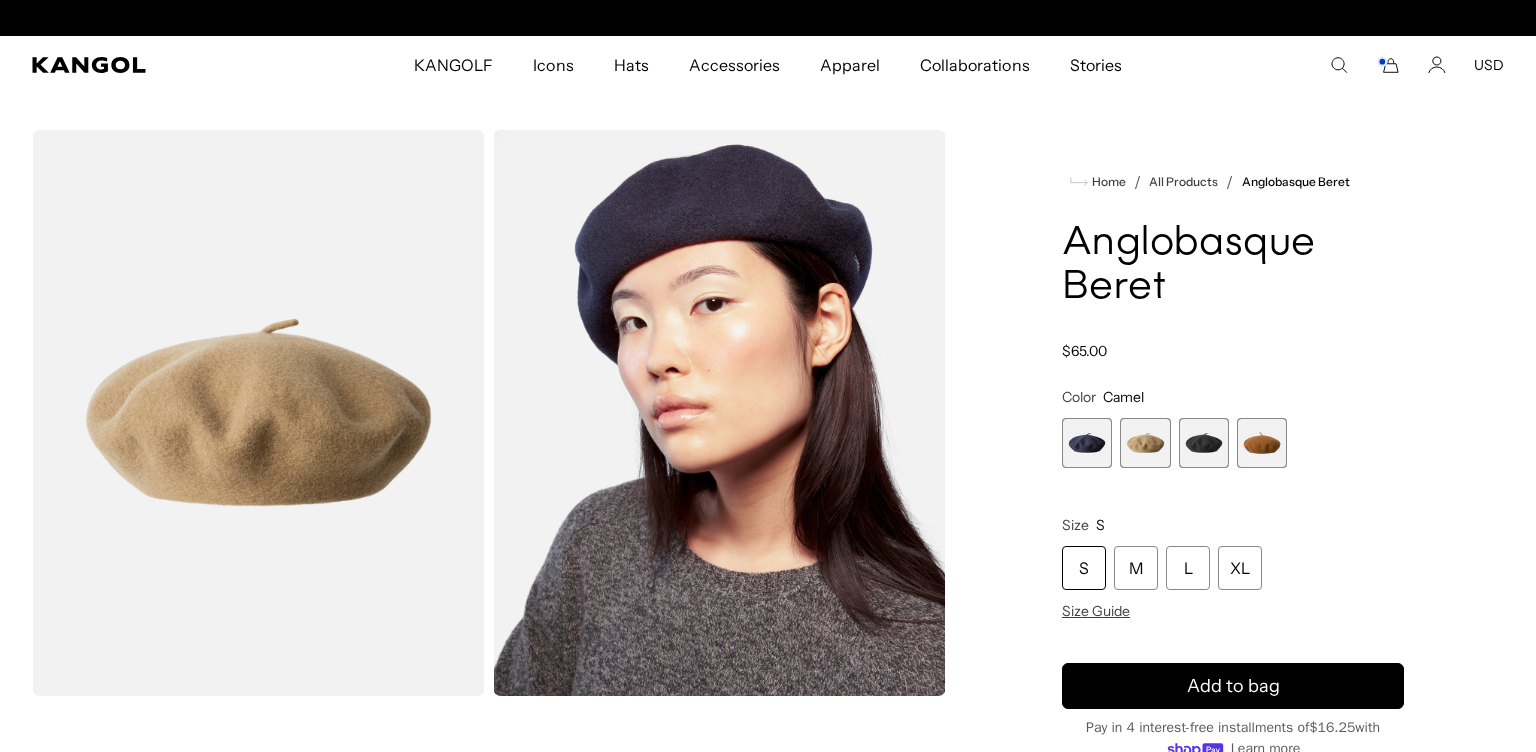 scroll, scrollTop: 0, scrollLeft: 412, axis: horizontal 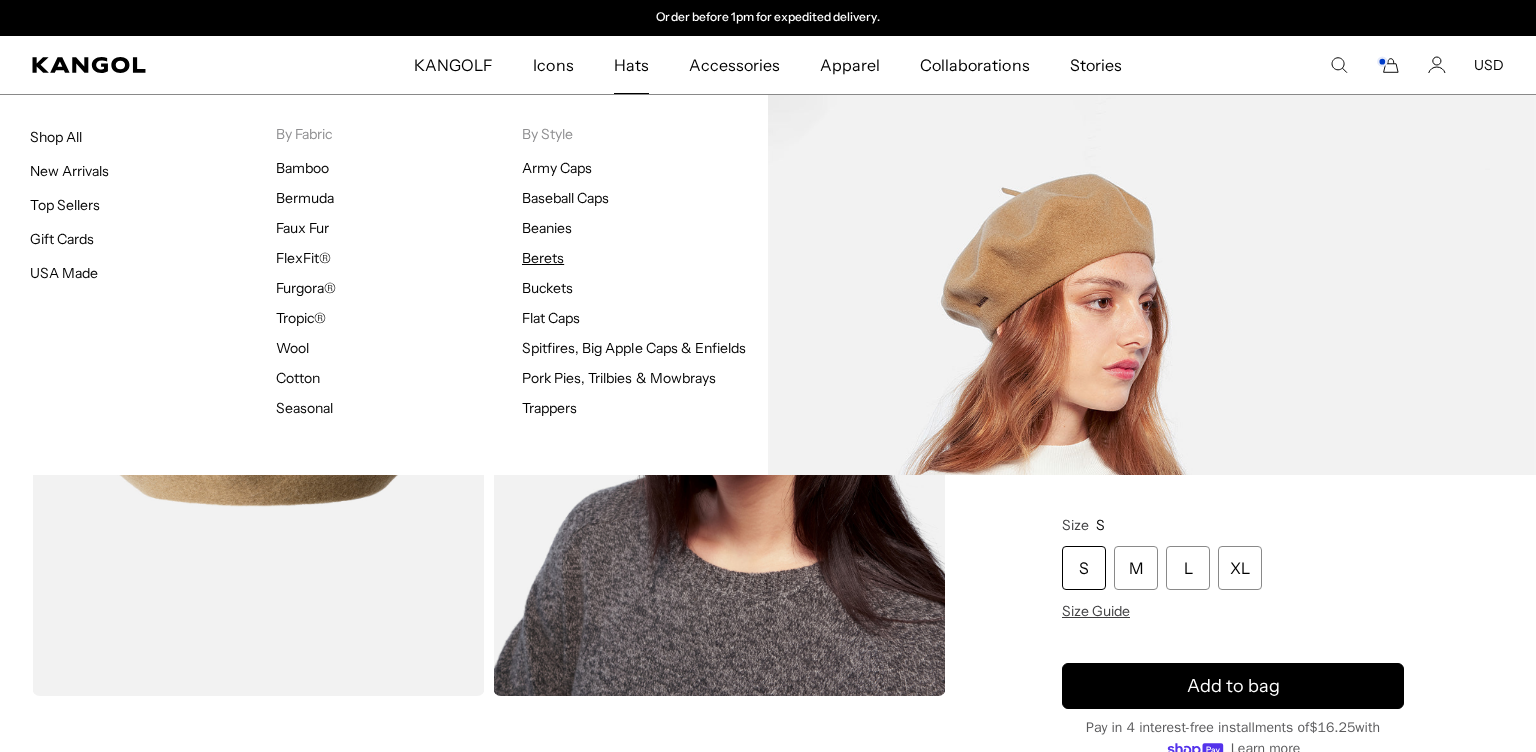 click on "Berets" at bounding box center [543, 258] 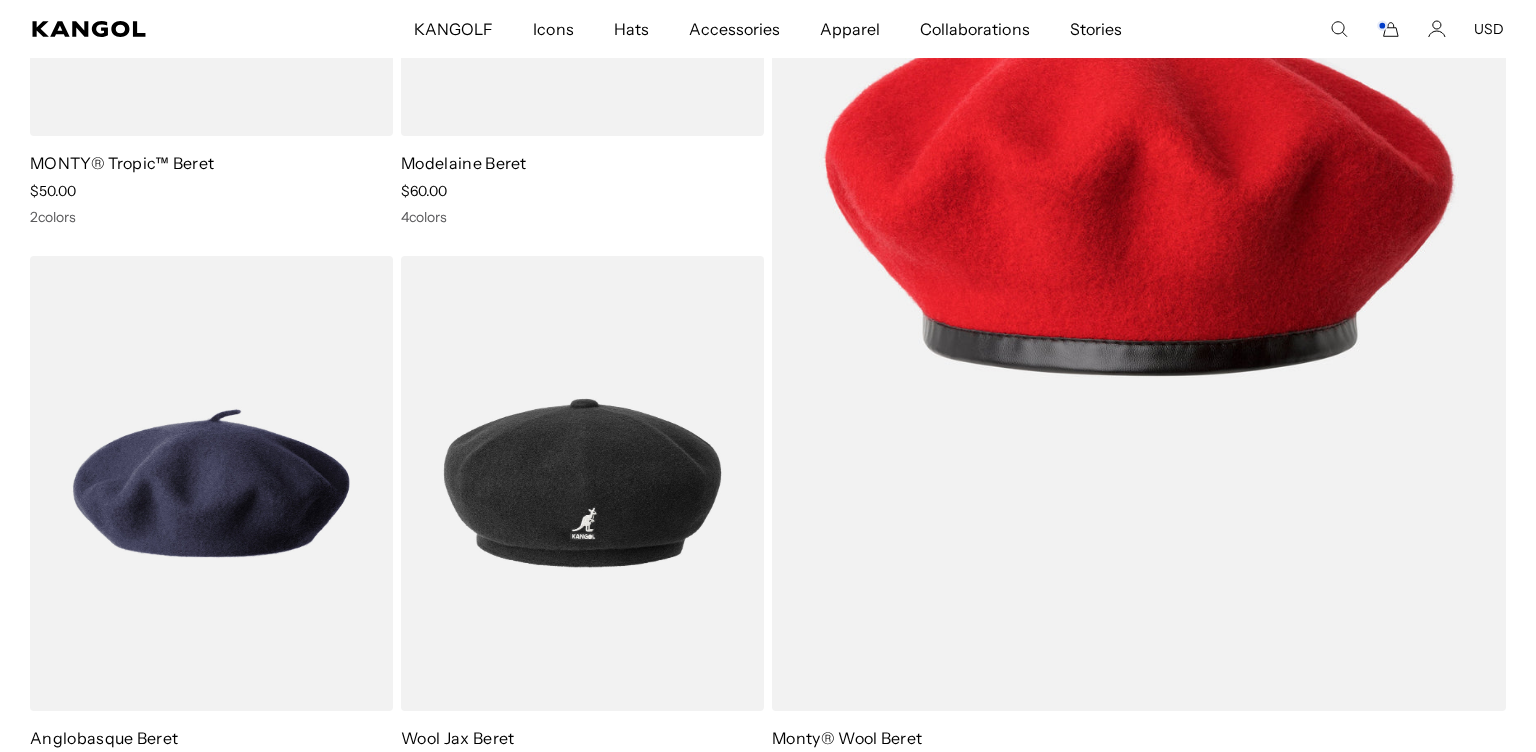scroll, scrollTop: 1296, scrollLeft: 0, axis: vertical 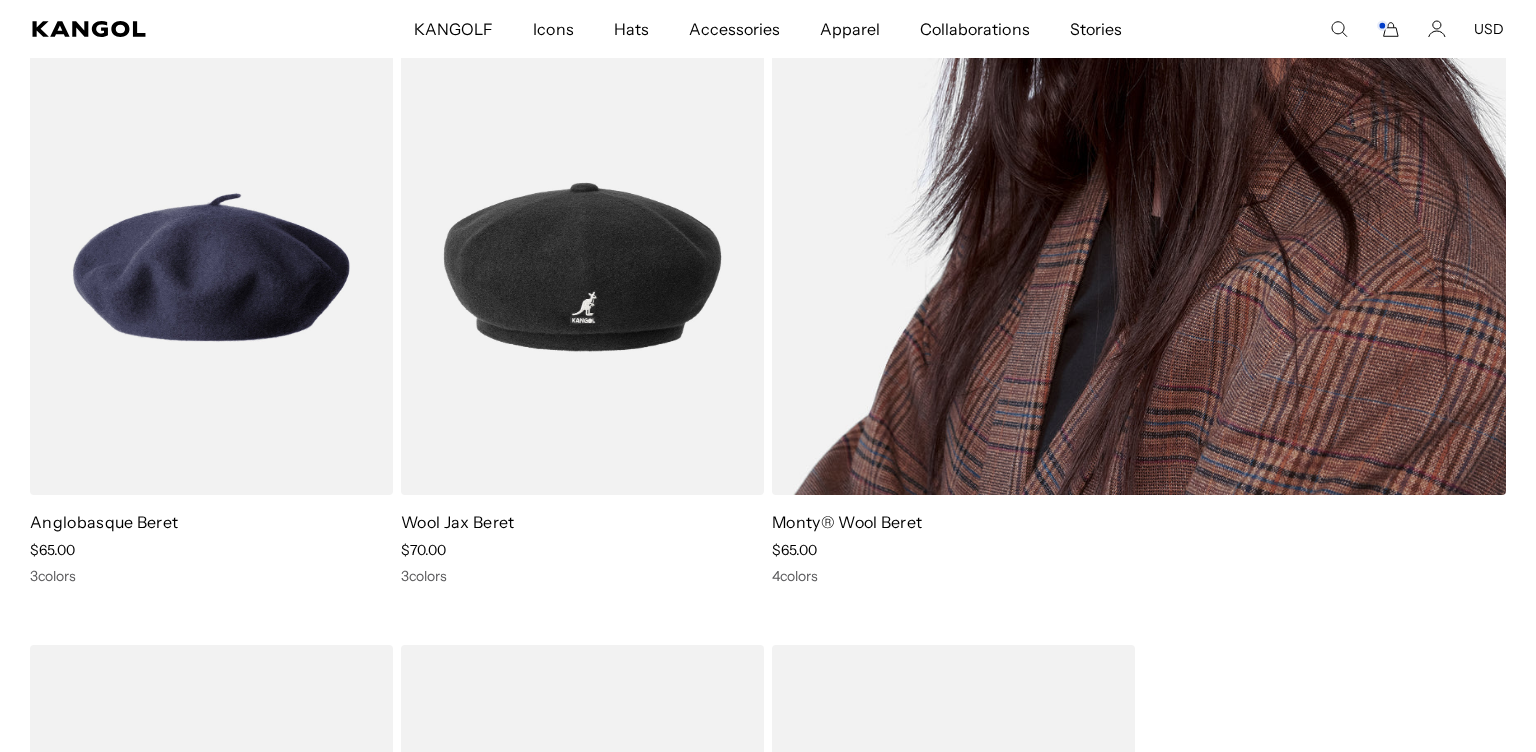 click at bounding box center [1139, -21] 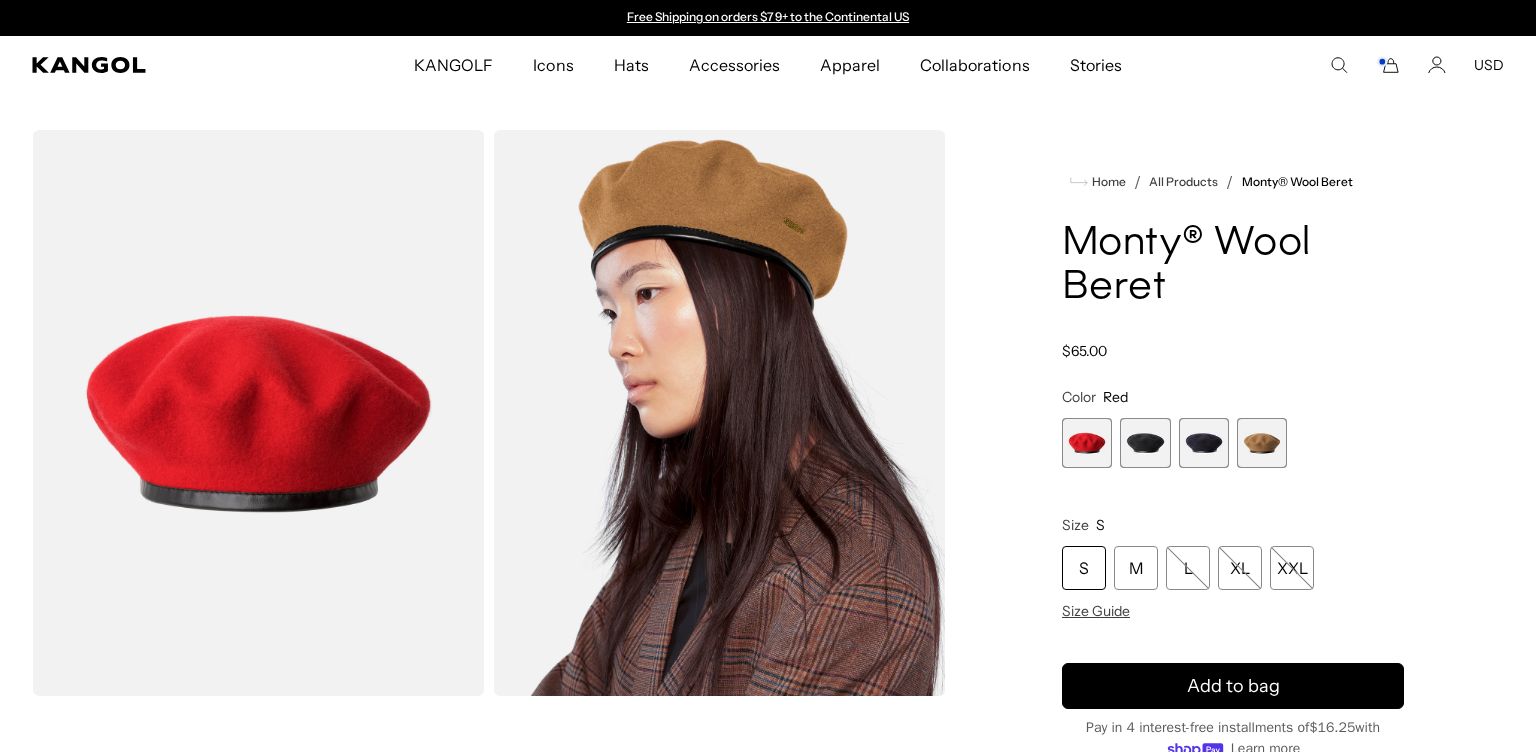 drag, startPoint x: 0, startPoint y: 0, endPoint x: 1187, endPoint y: 284, distance: 1220.502 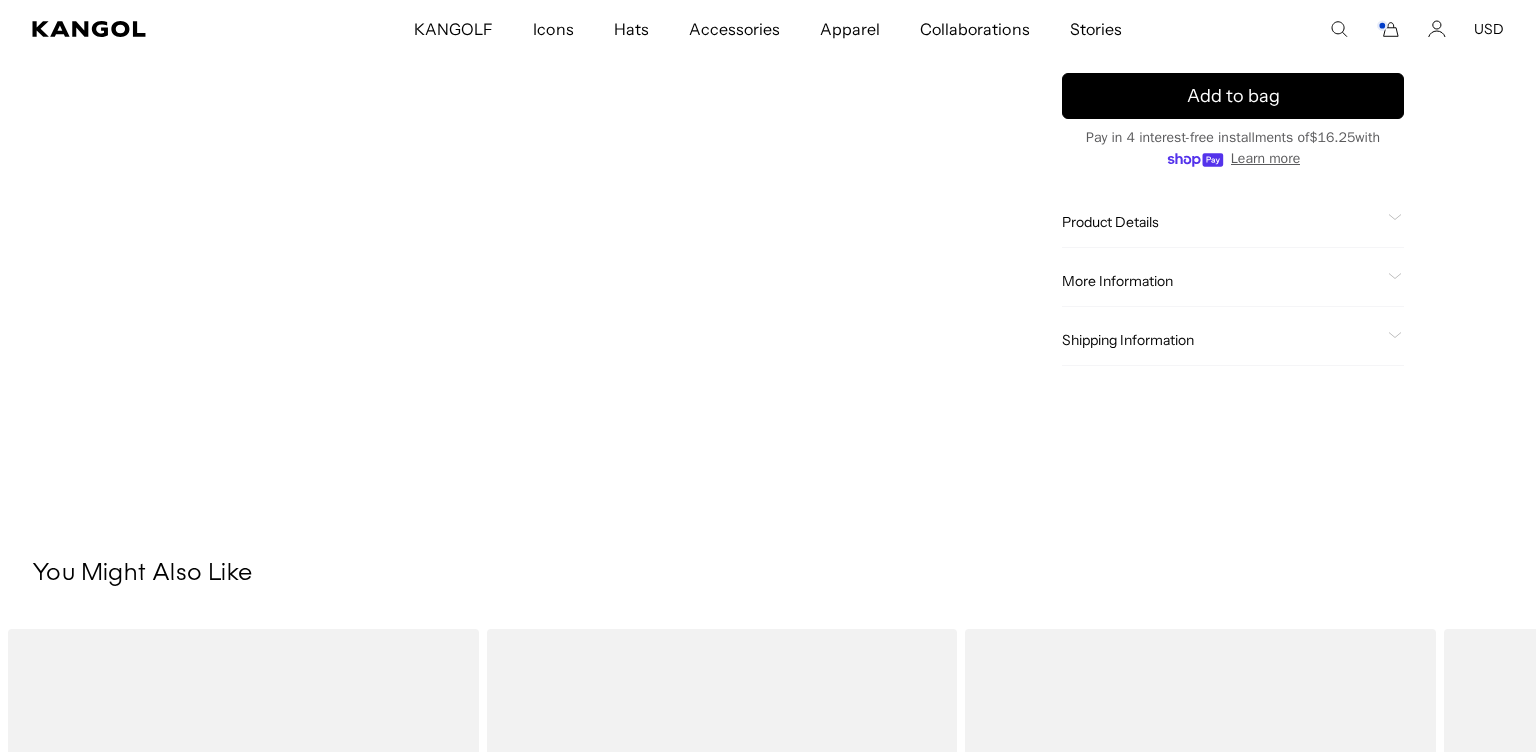 scroll, scrollTop: 864, scrollLeft: 0, axis: vertical 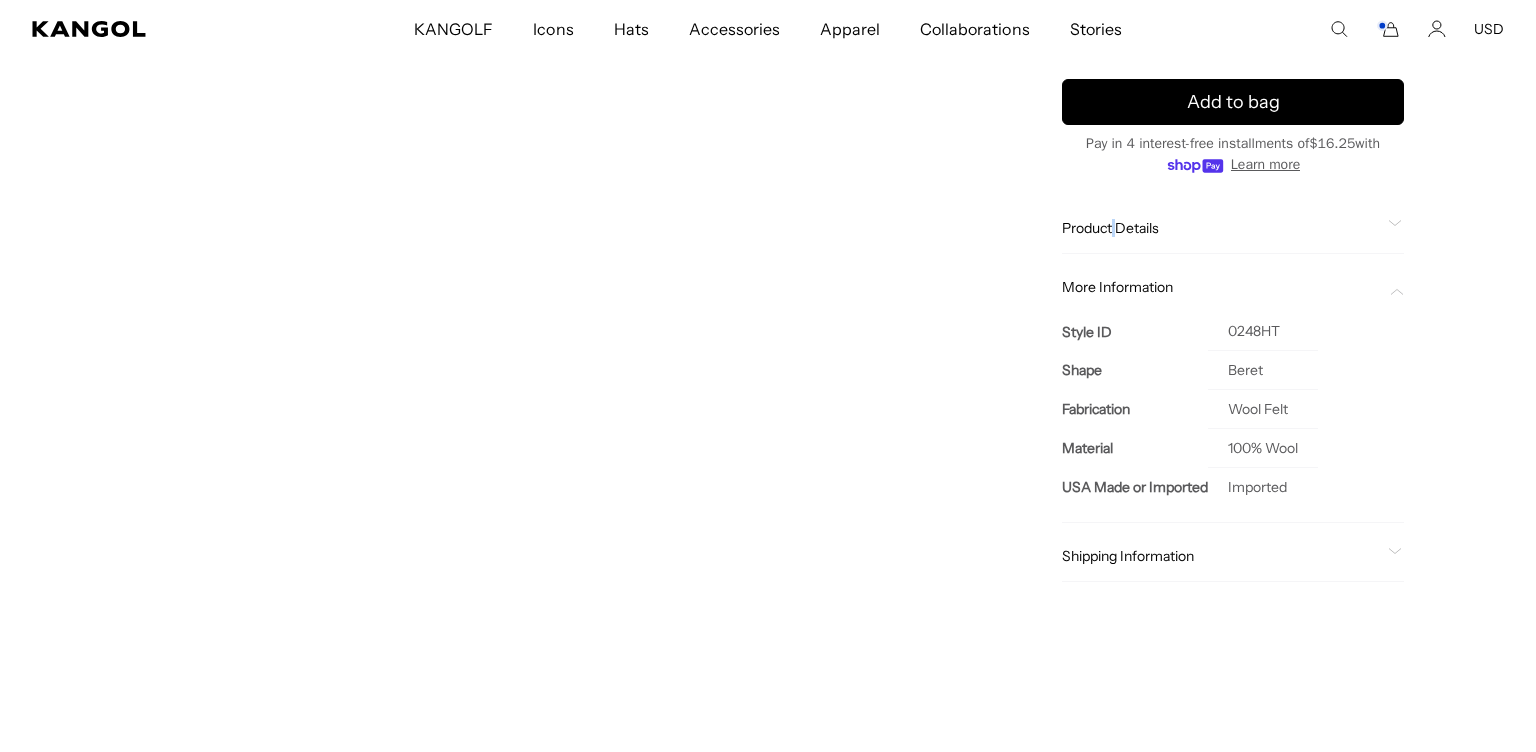 click on "Field Marshal [NAME] for whom the hat is named wore a Kangol® Beret as he commanded Allied troops in World War II. This Kangol® military beret has made a fashionable transition from the battlefield to the streets. Note: If you are between sizes, we do recommend sizing up." 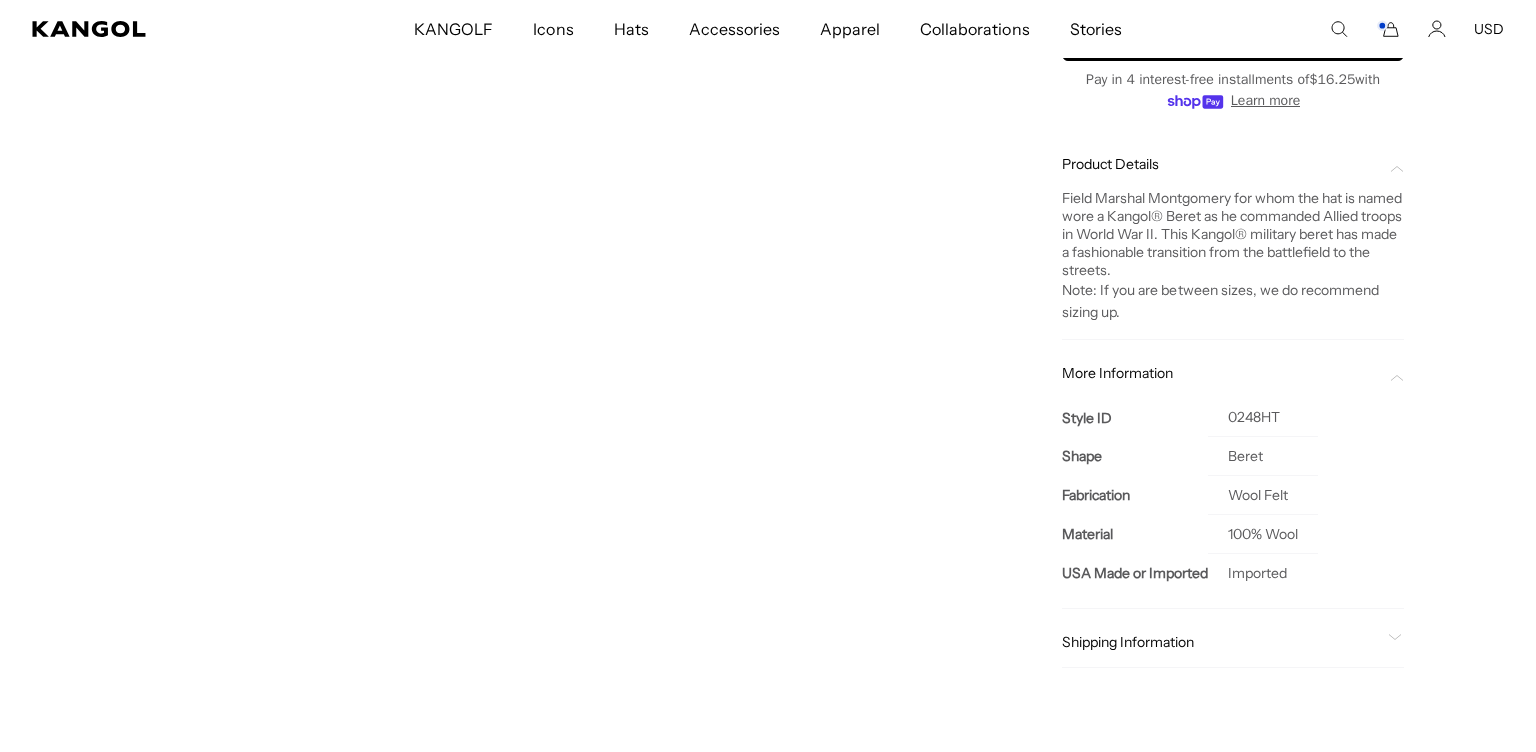 scroll, scrollTop: 0, scrollLeft: 0, axis: both 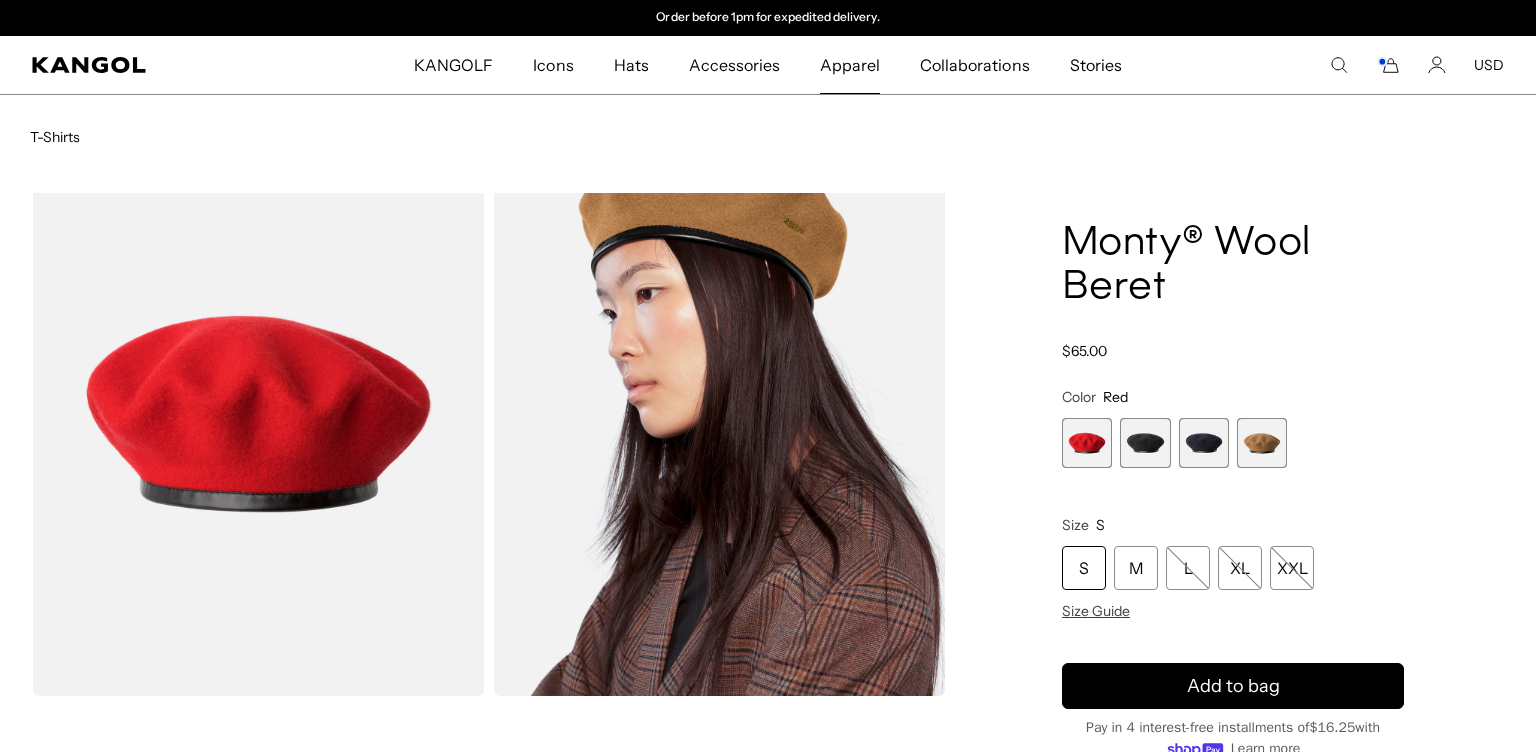 click on "Apparel" at bounding box center [850, 65] 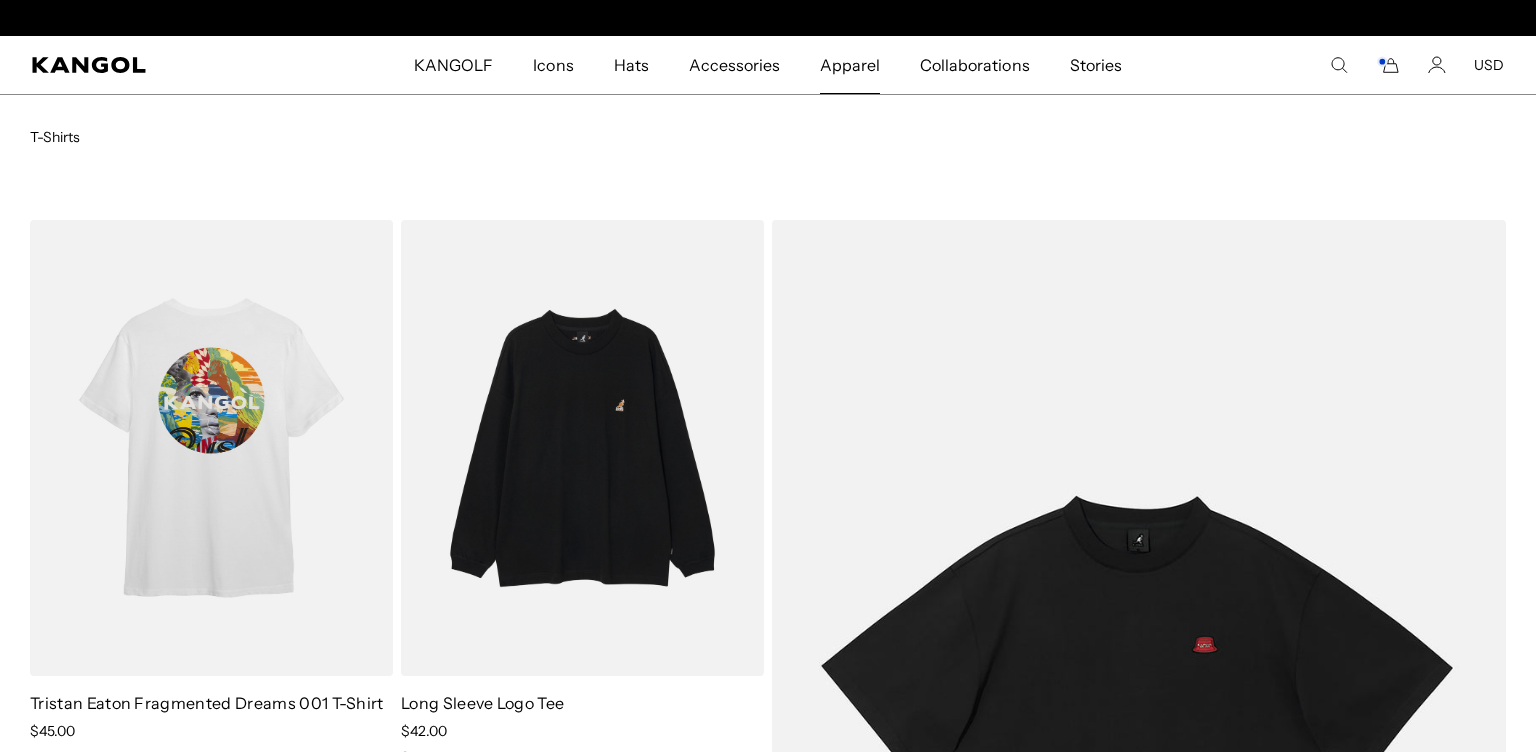 scroll, scrollTop: 0, scrollLeft: 0, axis: both 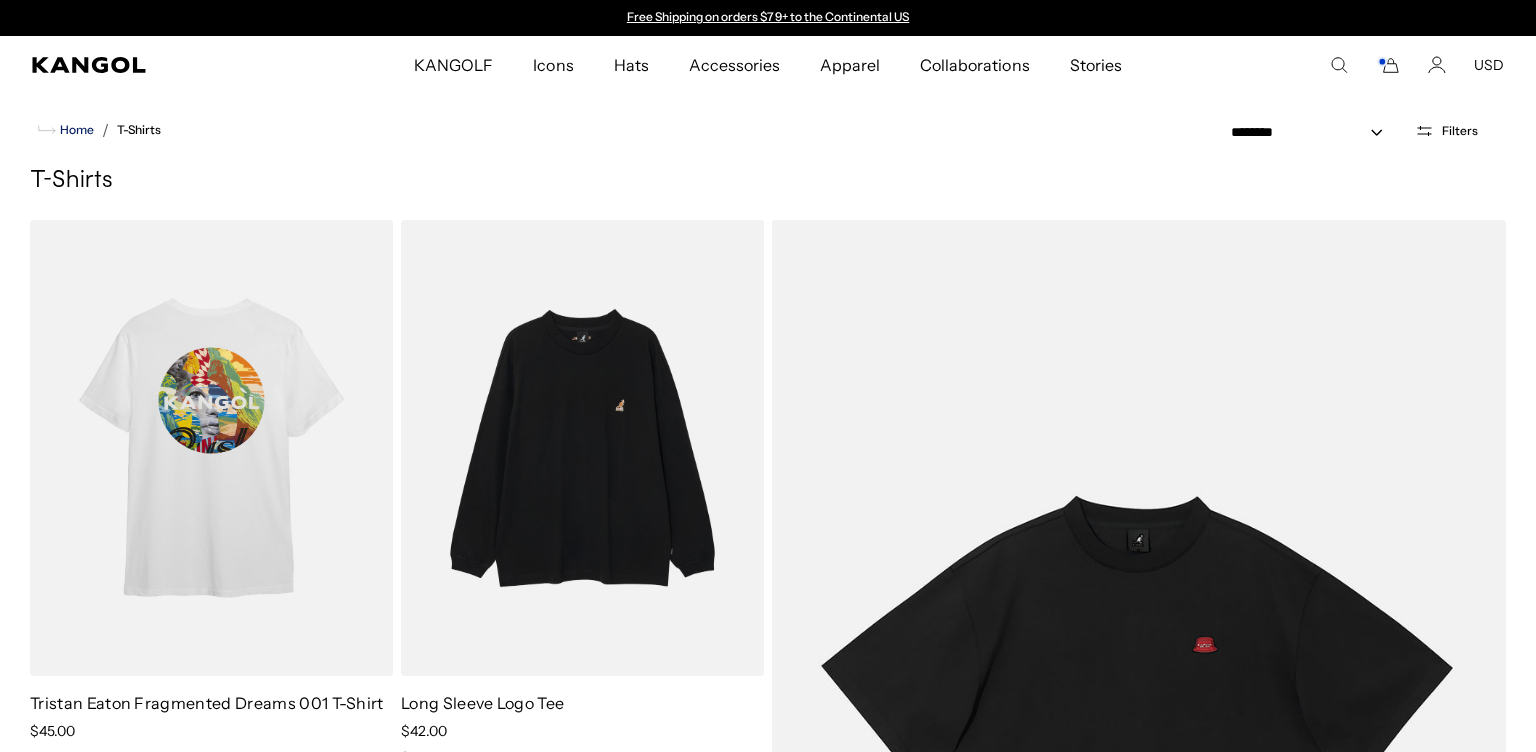 click on "Home" at bounding box center (75, 130) 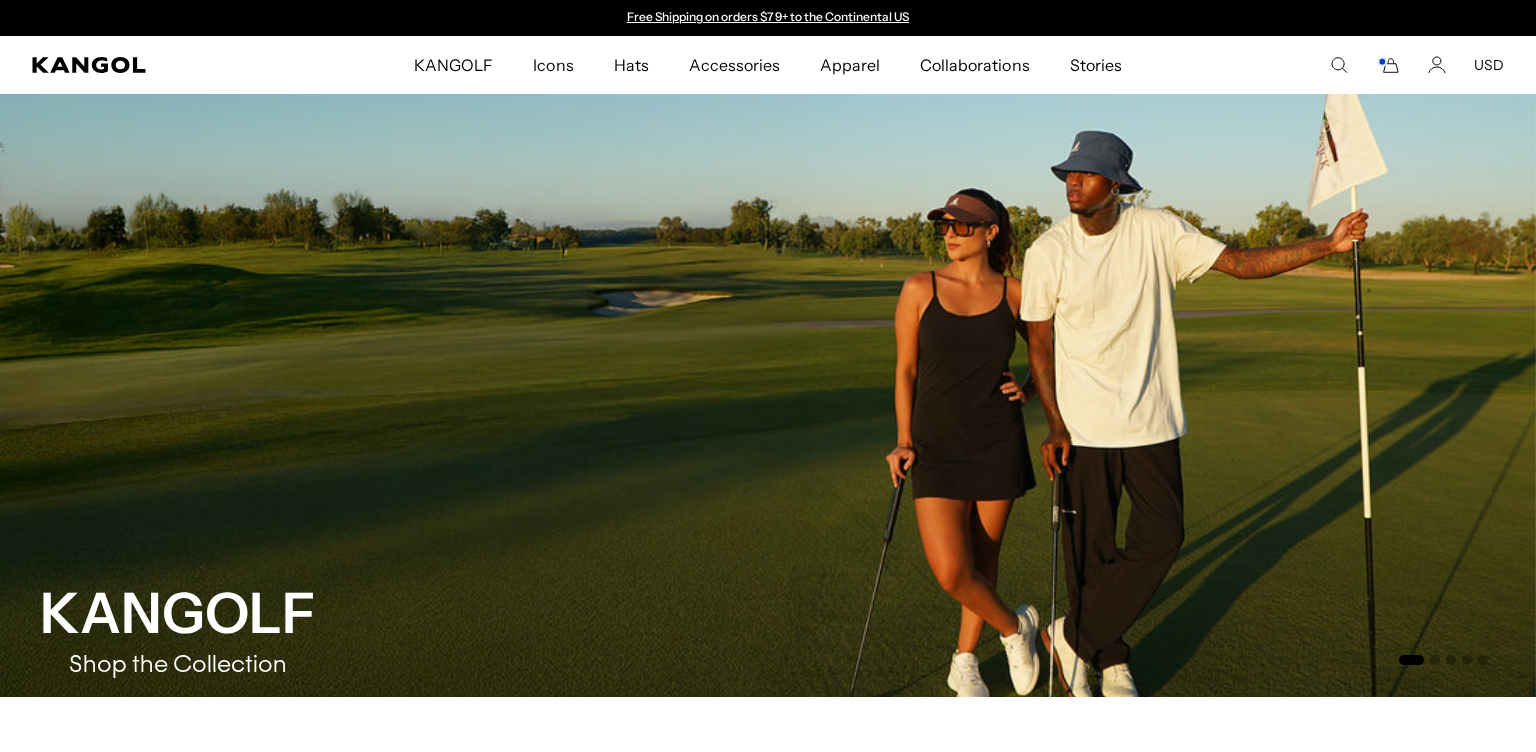 scroll, scrollTop: 3564, scrollLeft: 0, axis: vertical 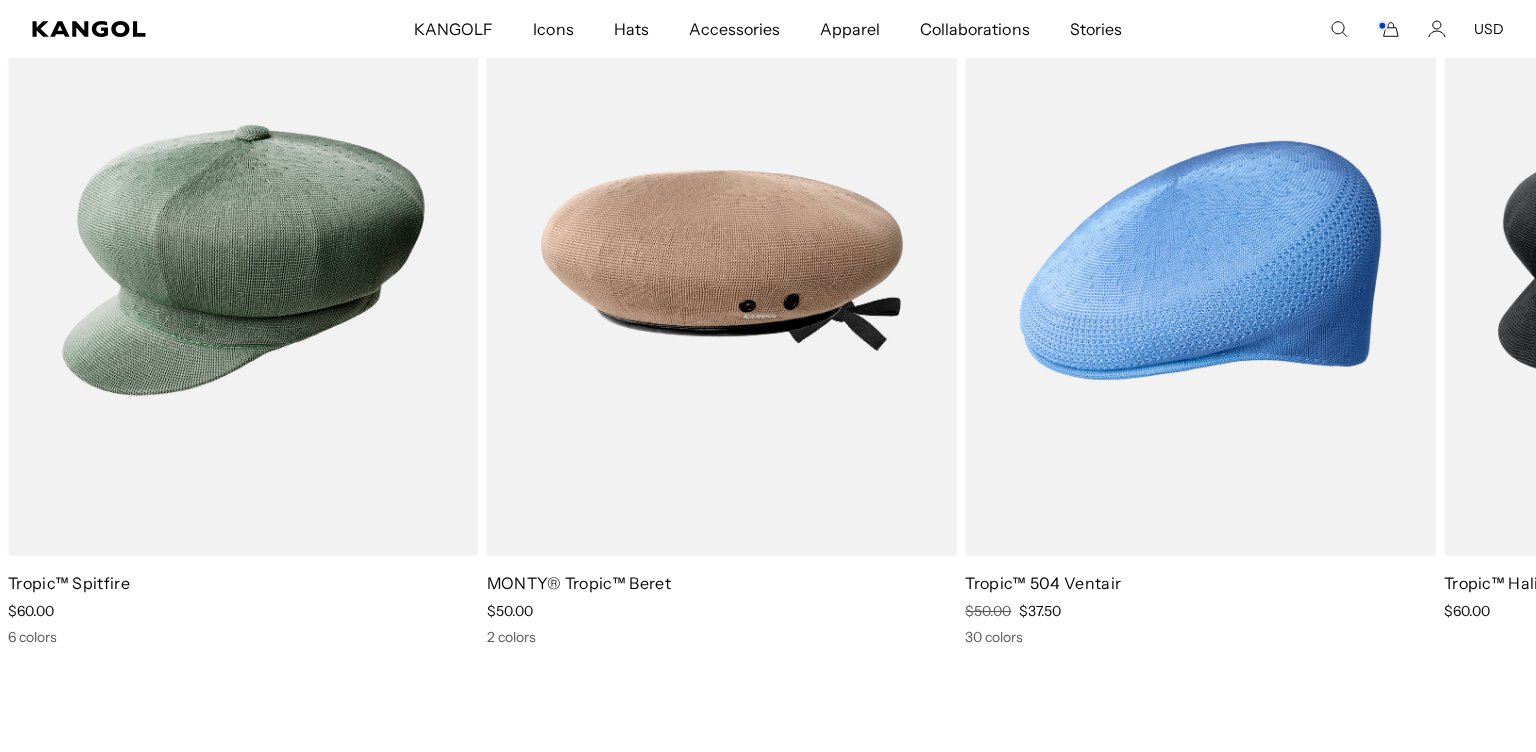click 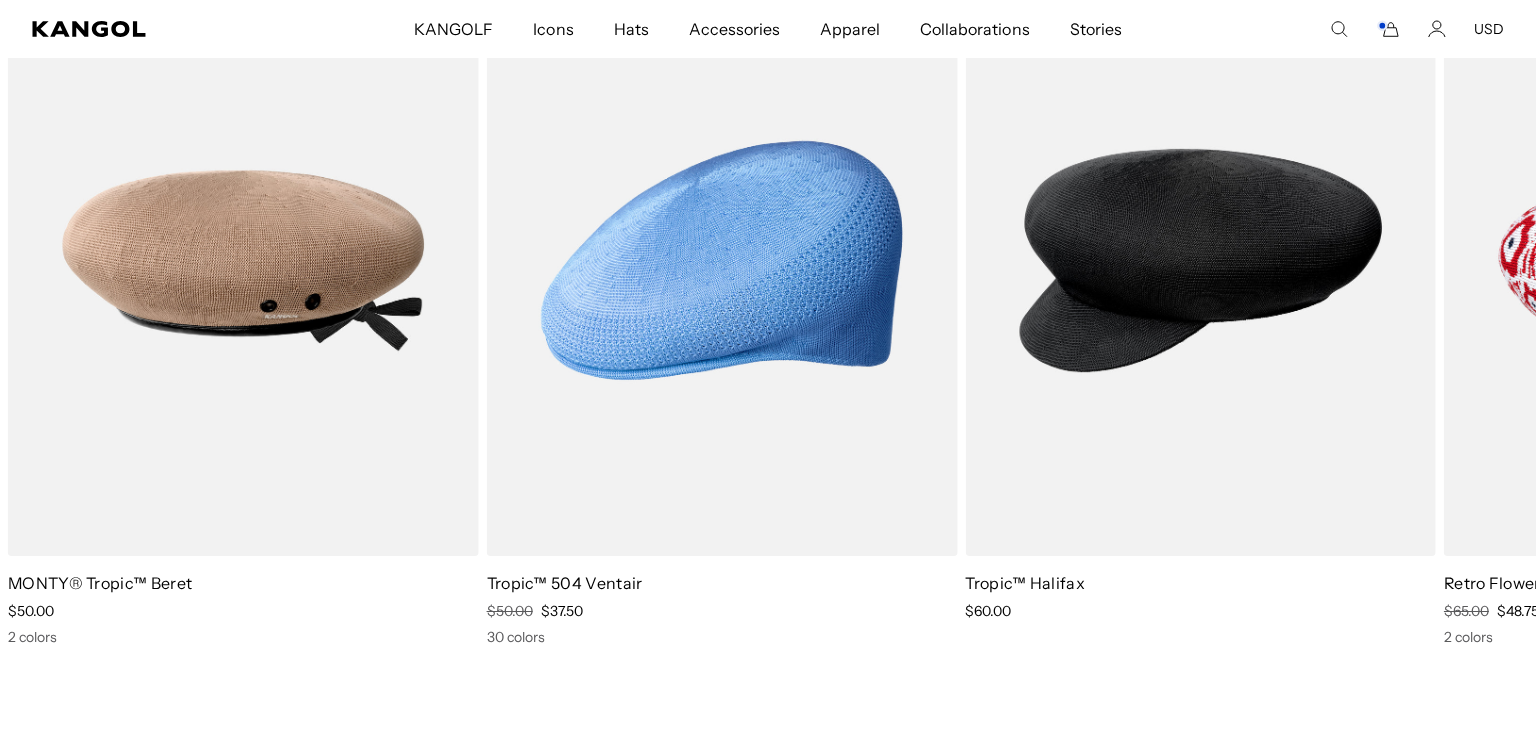 click 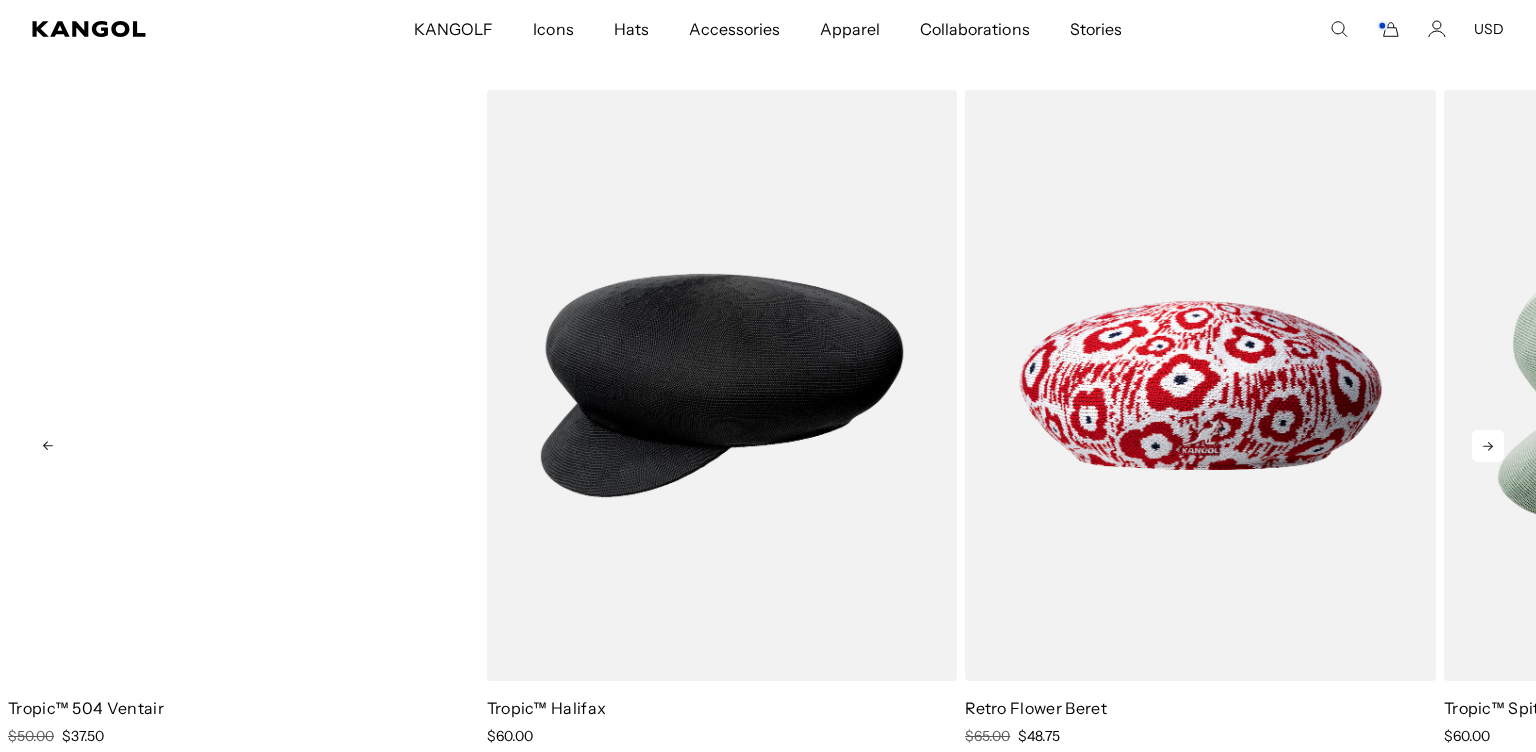 scroll, scrollTop: 3348, scrollLeft: 0, axis: vertical 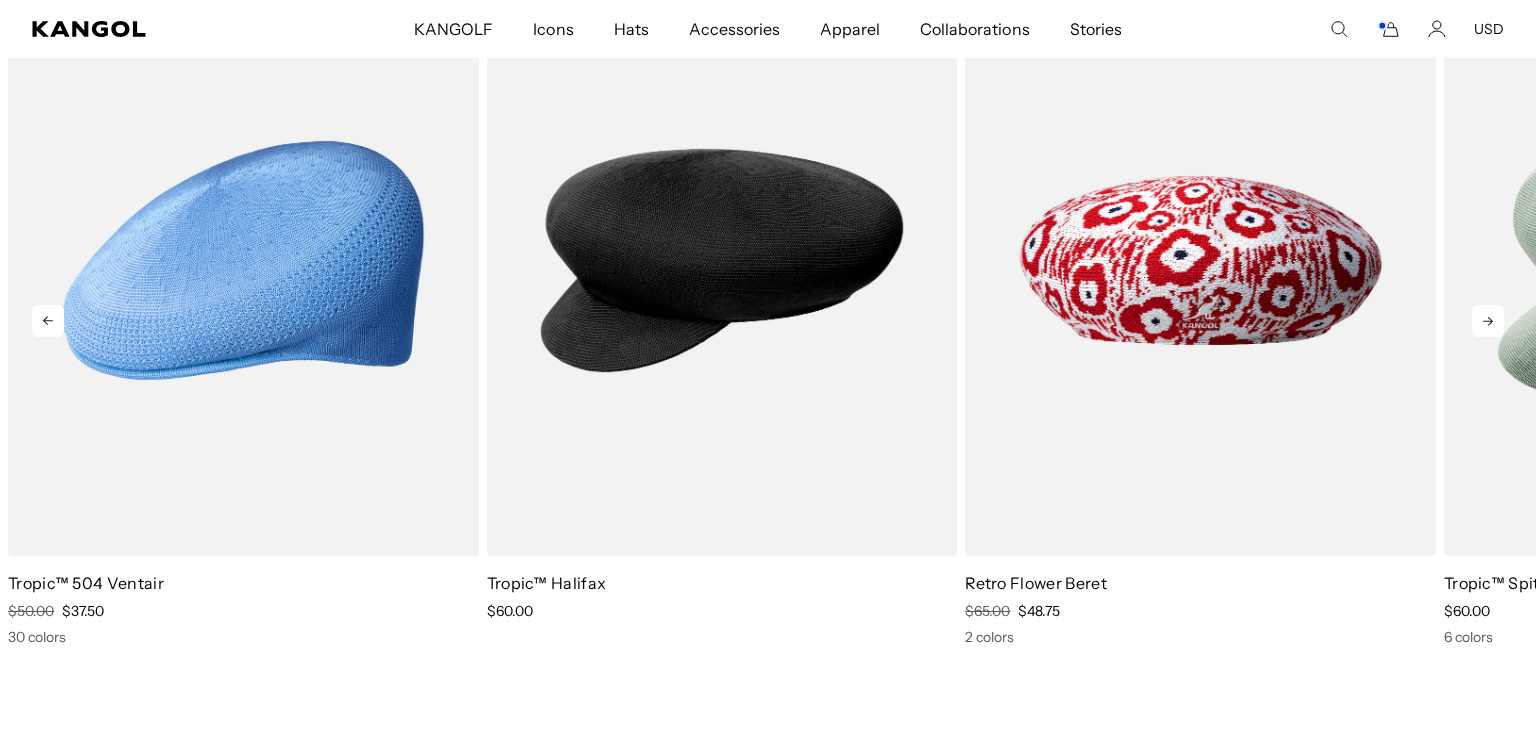 click 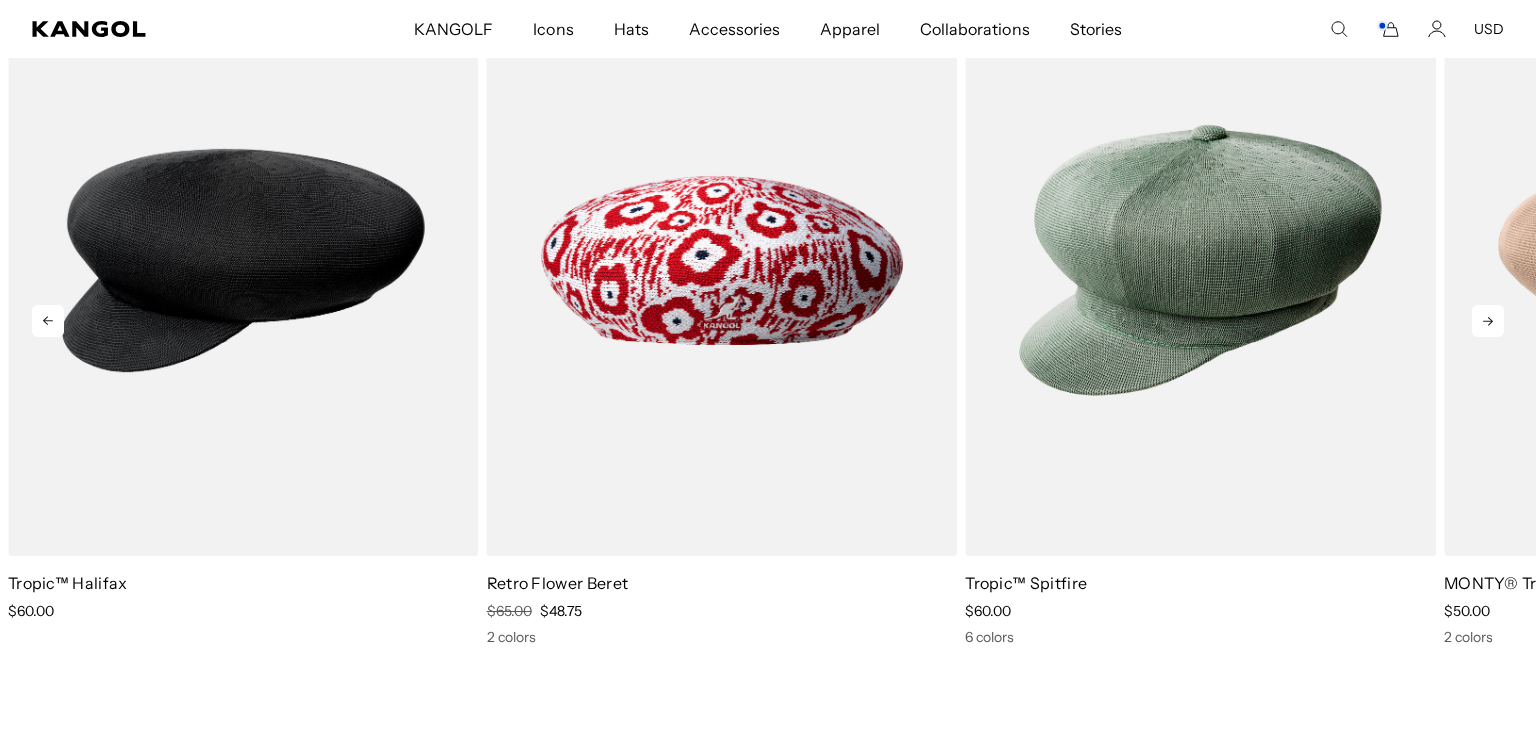 click 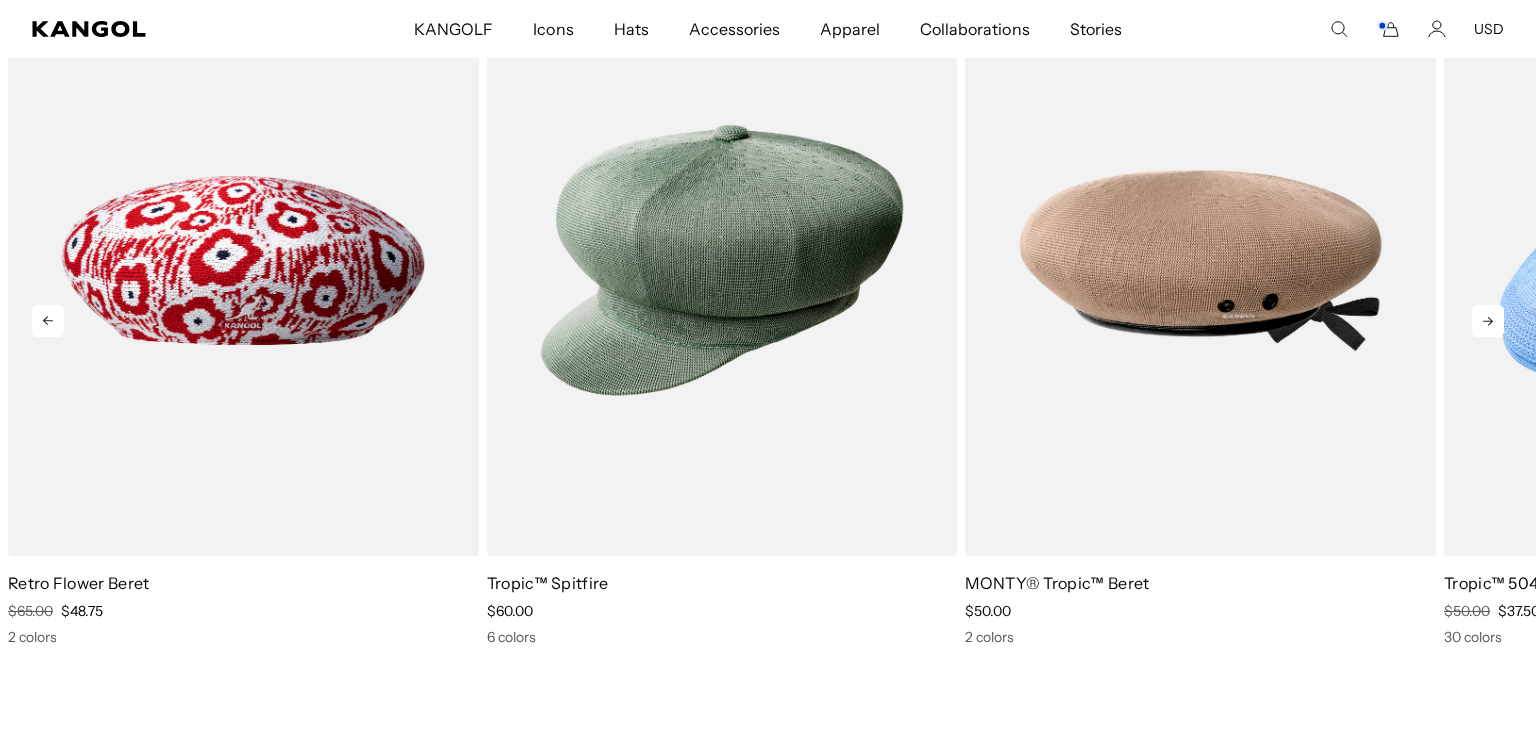click 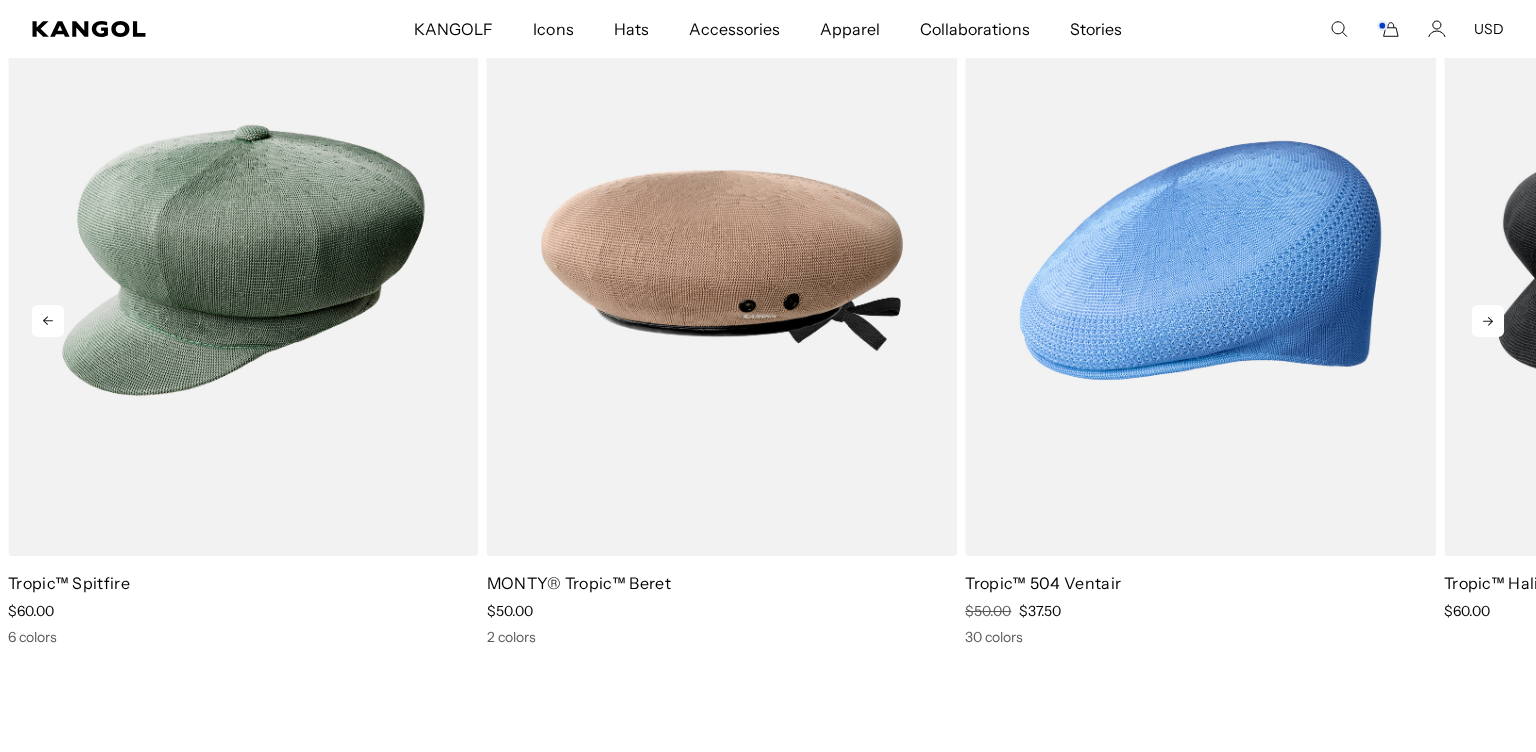 click 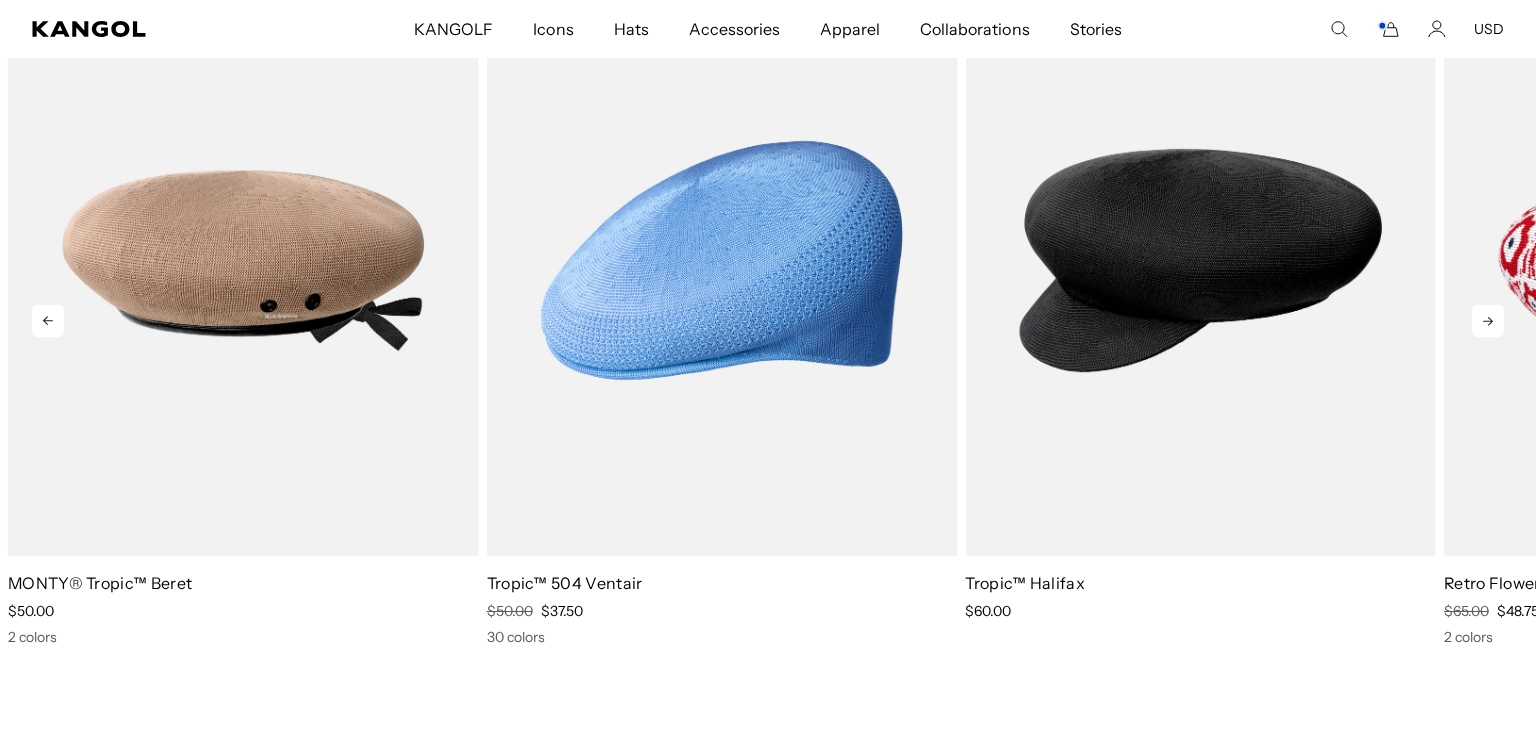scroll, scrollTop: 0, scrollLeft: 0, axis: both 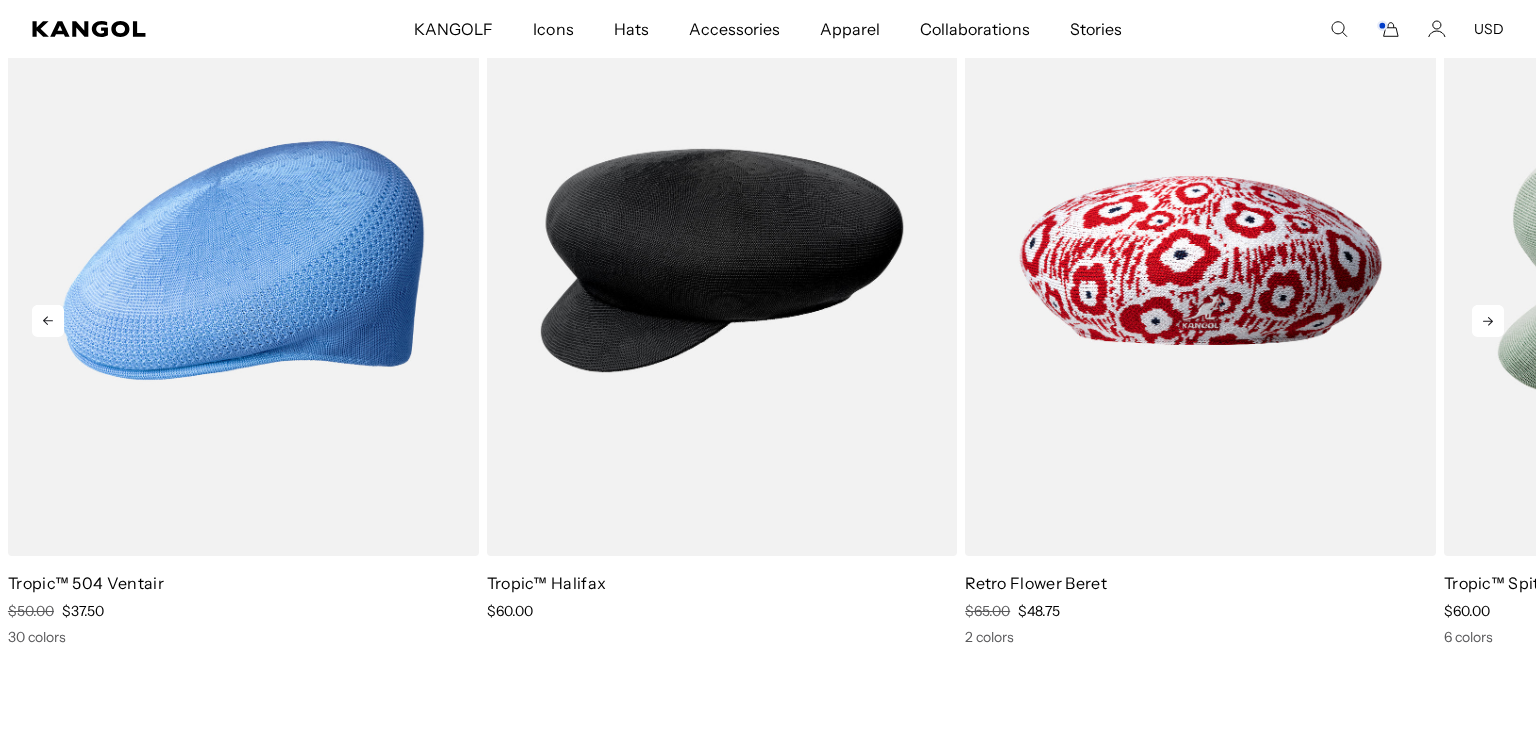 click 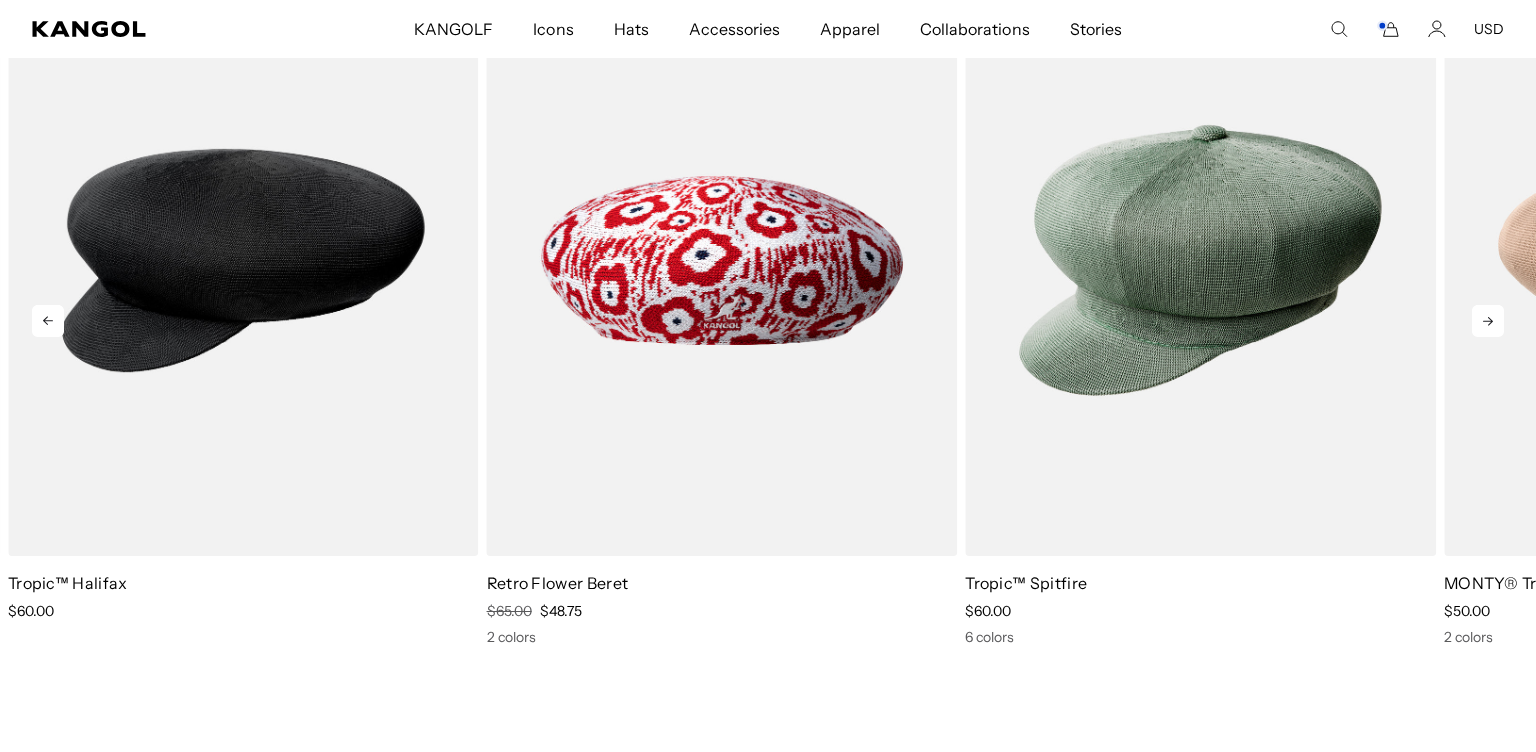 click 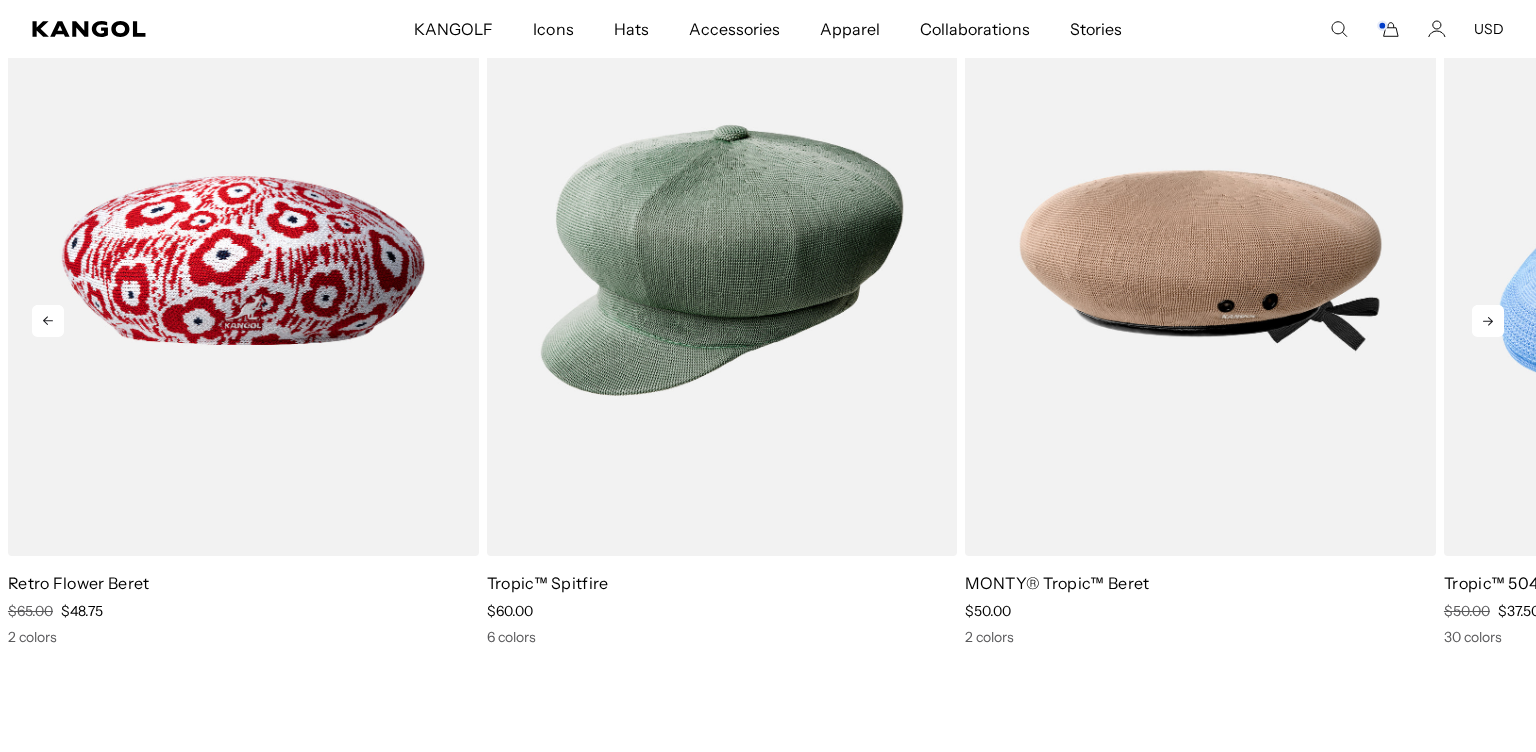 click 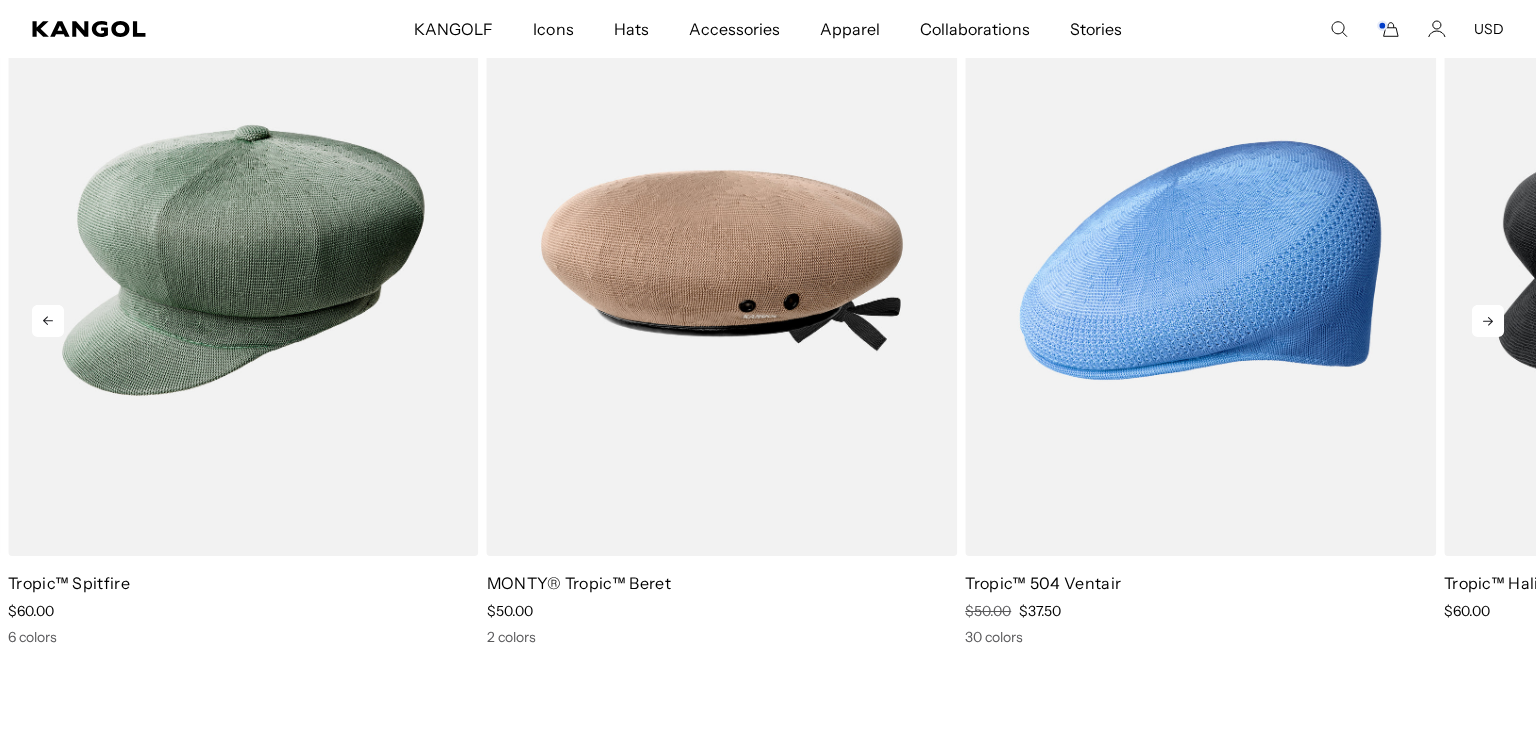 click 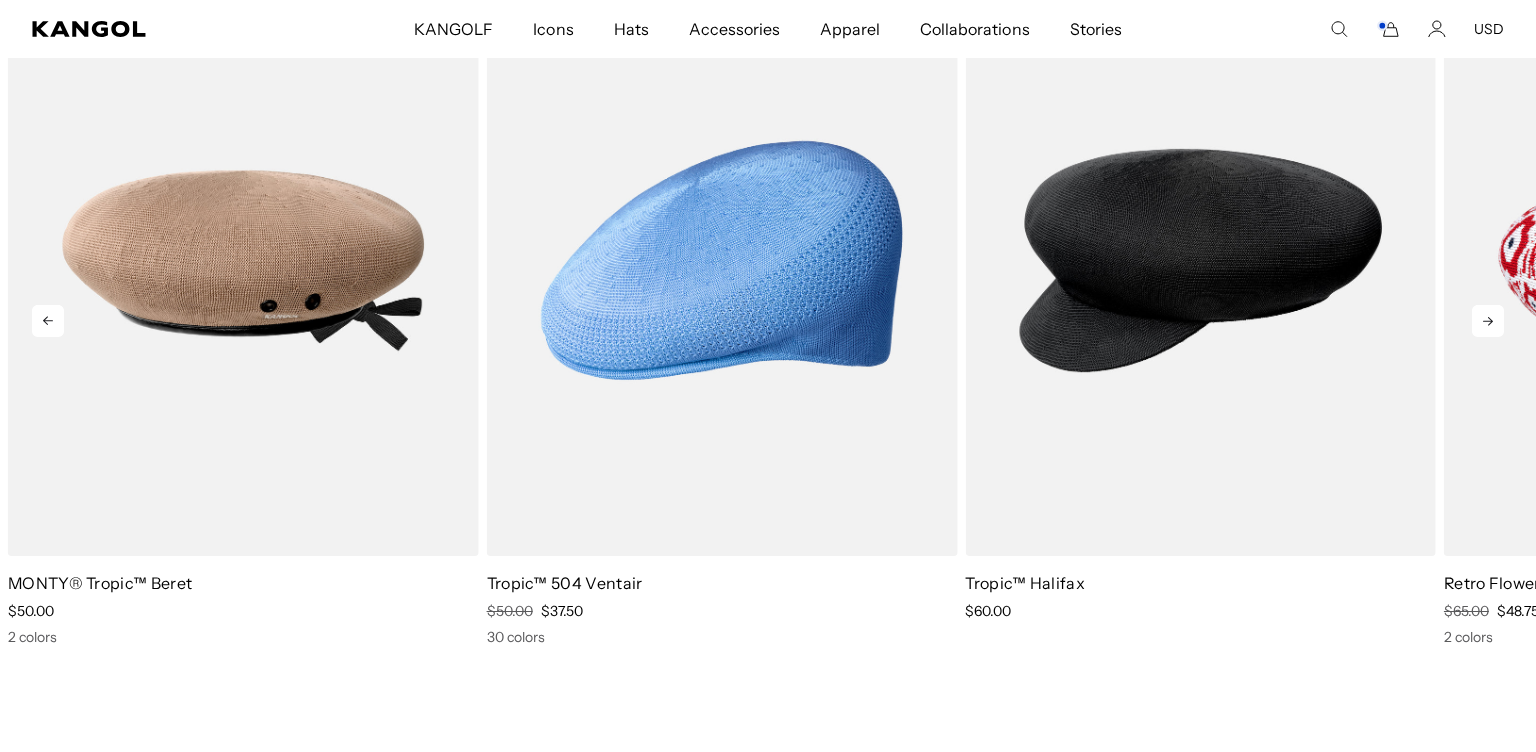 click 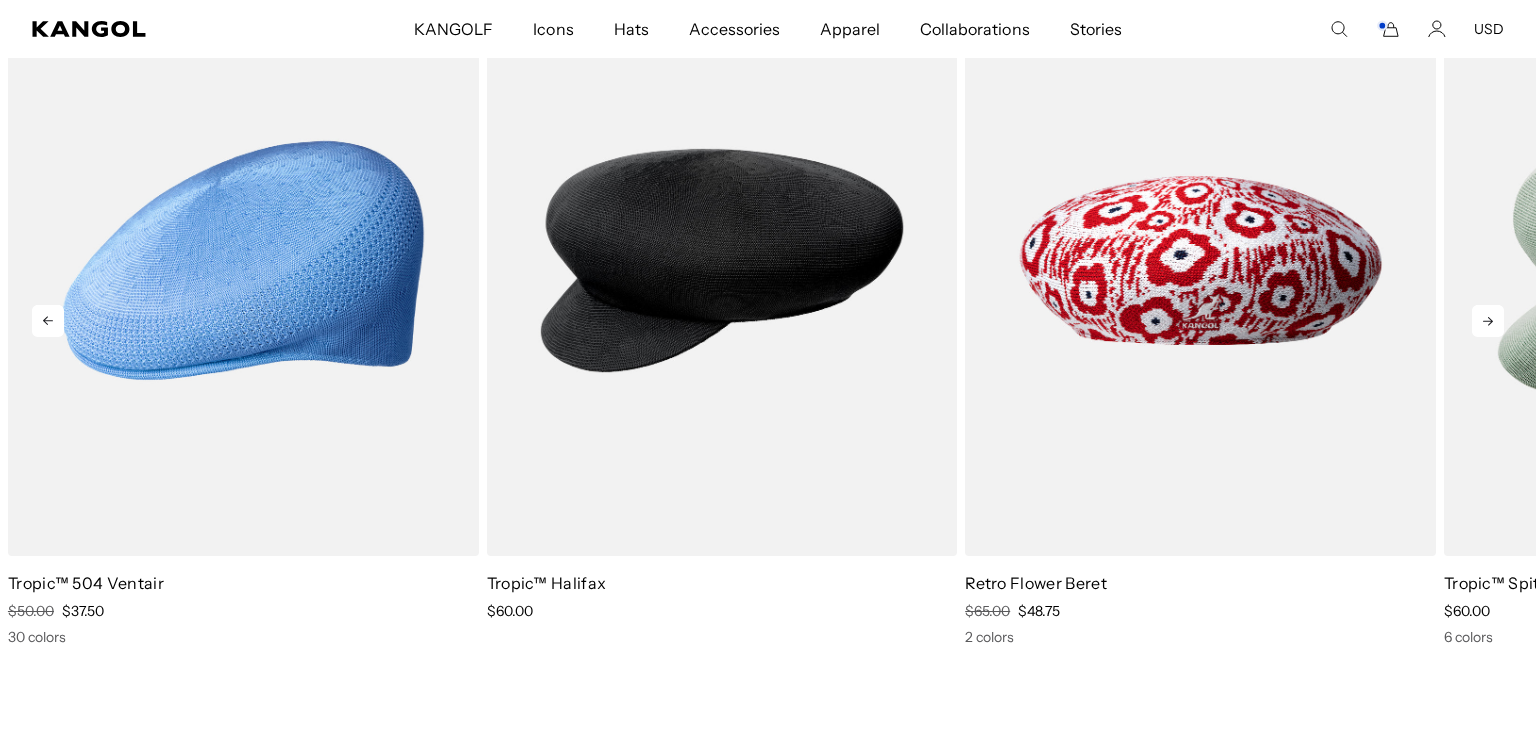 scroll, scrollTop: 0, scrollLeft: 412, axis: horizontal 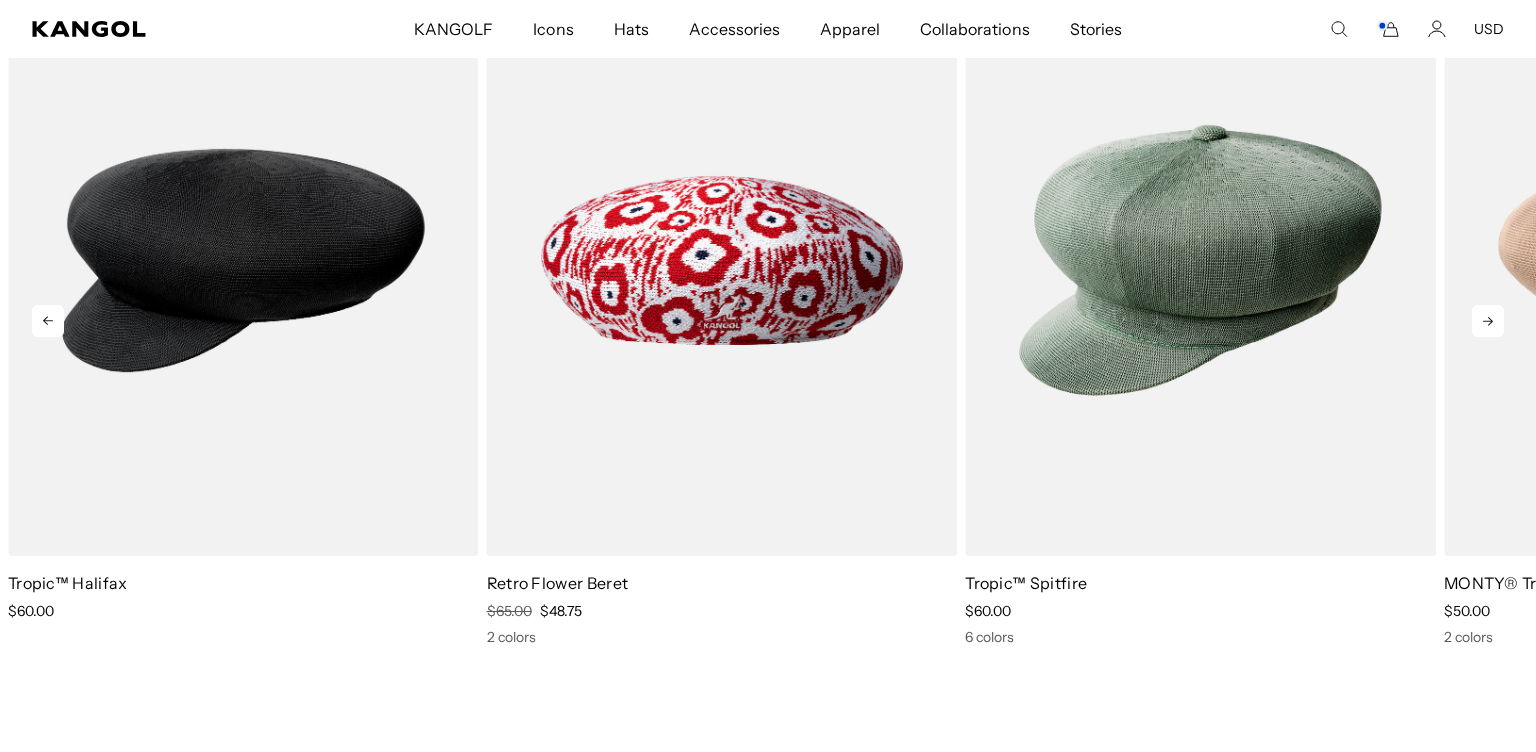 click 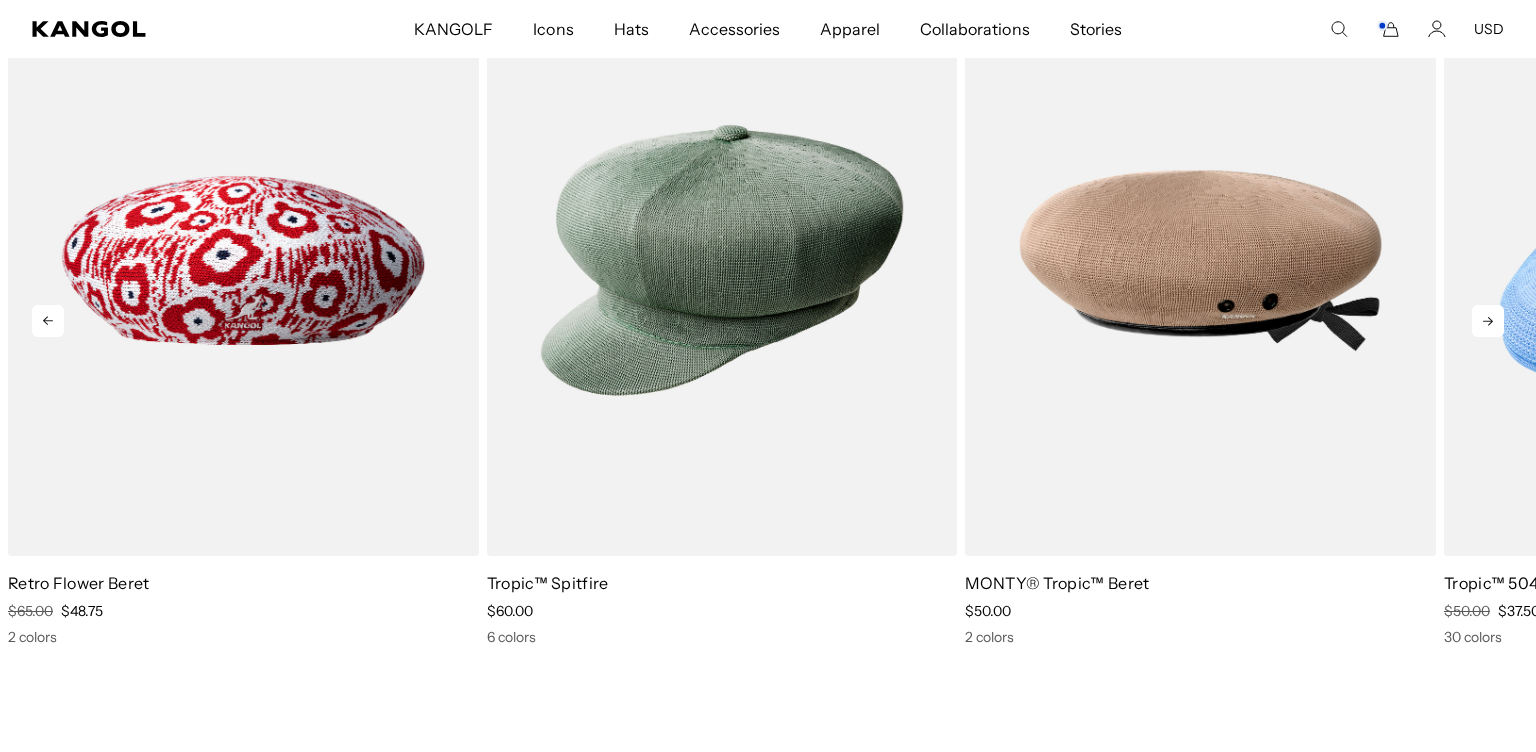 click 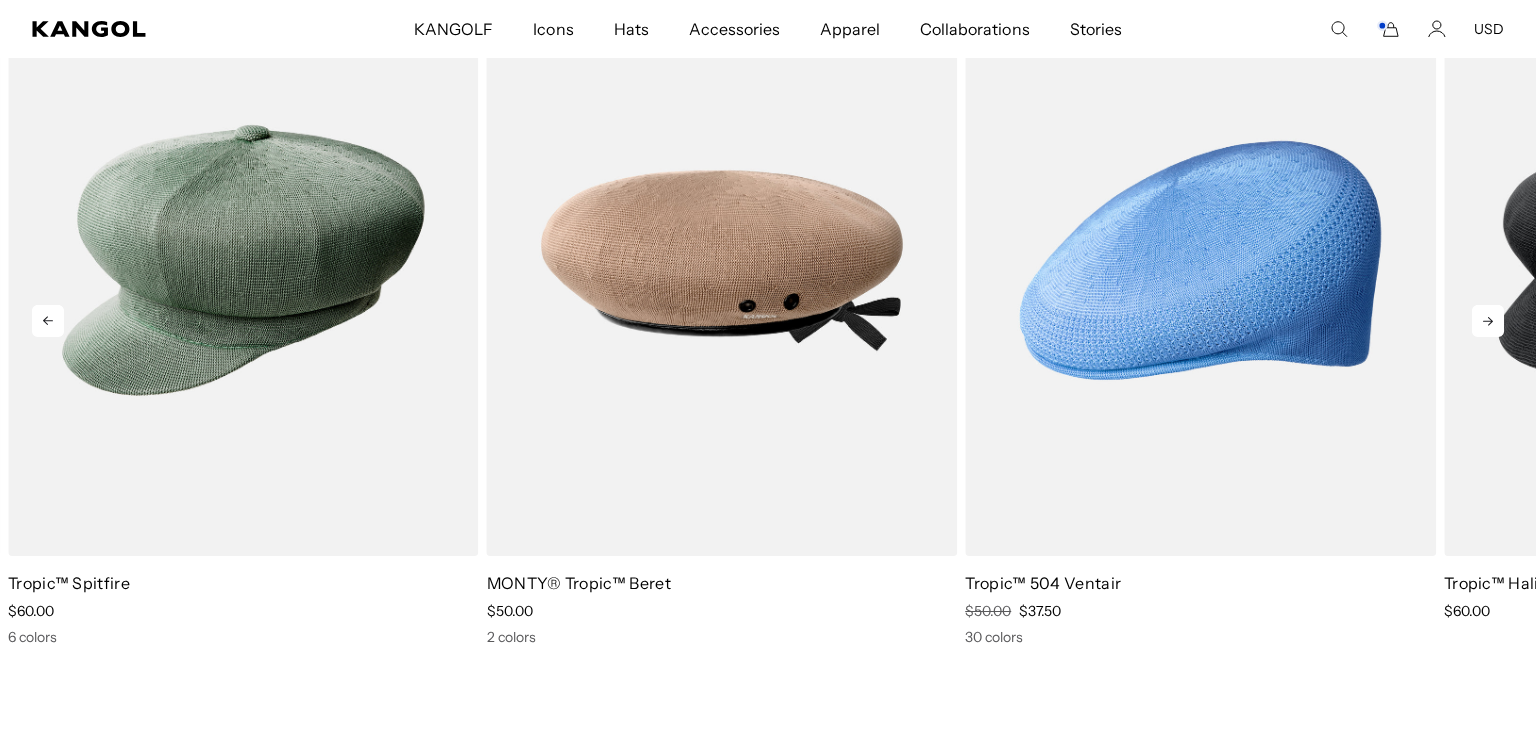 click 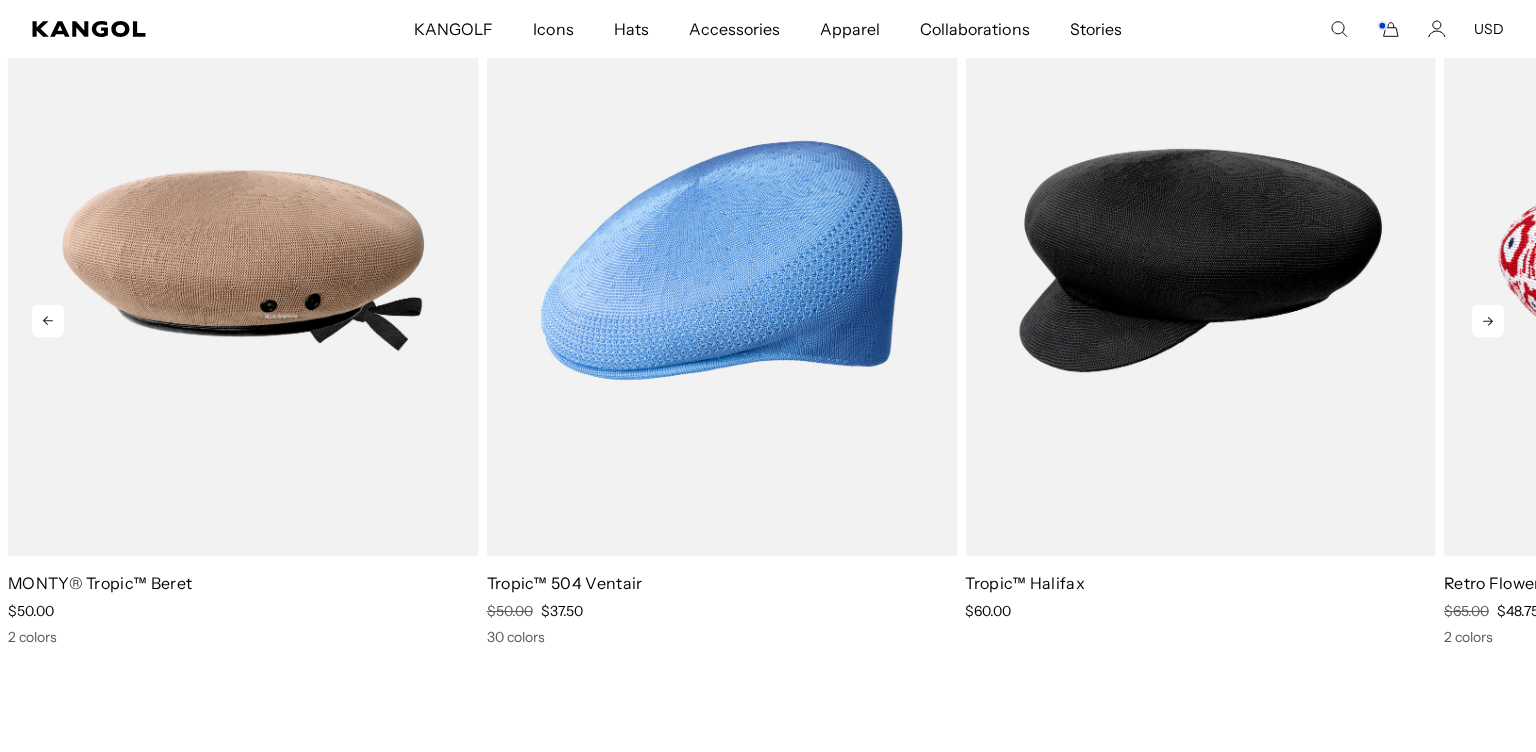 scroll, scrollTop: 0, scrollLeft: 0, axis: both 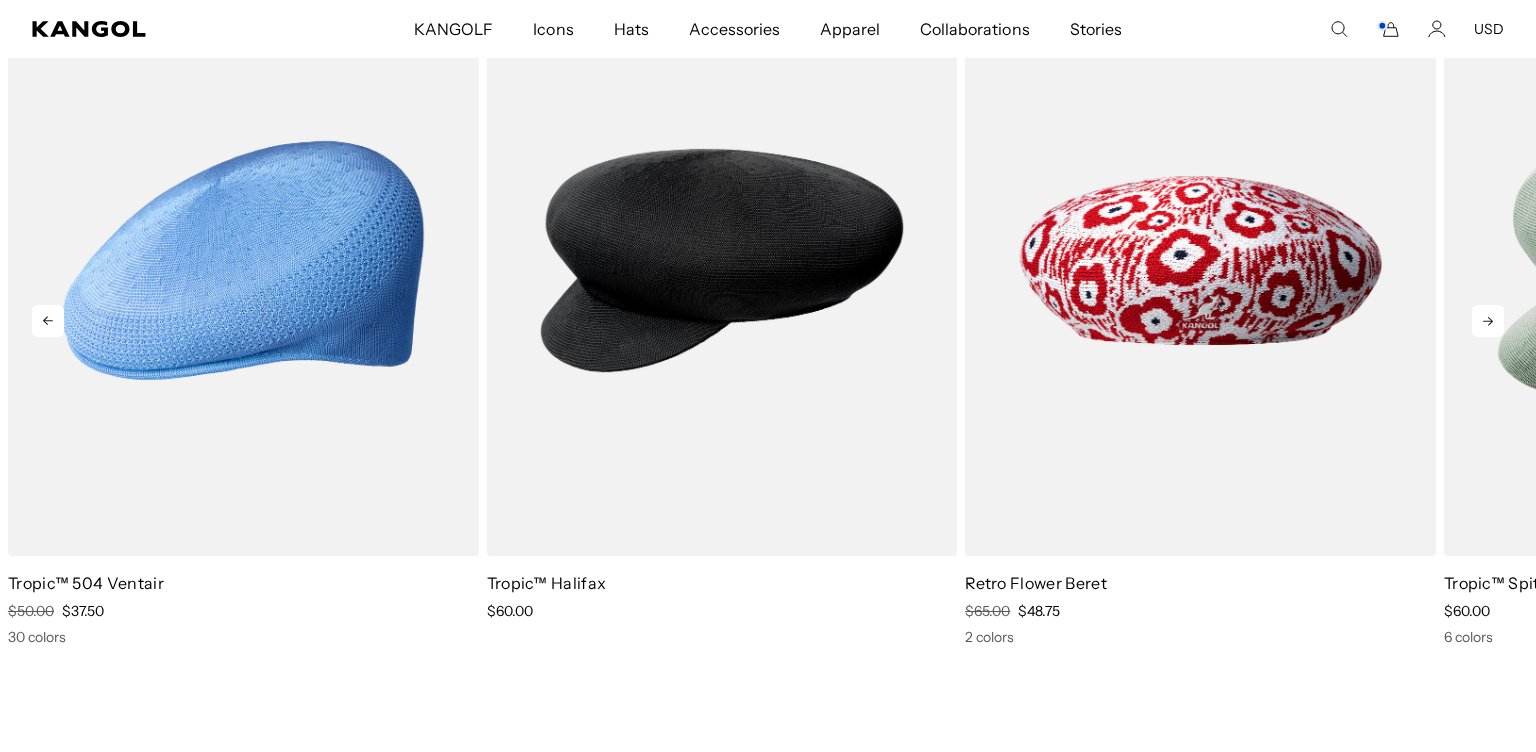 click 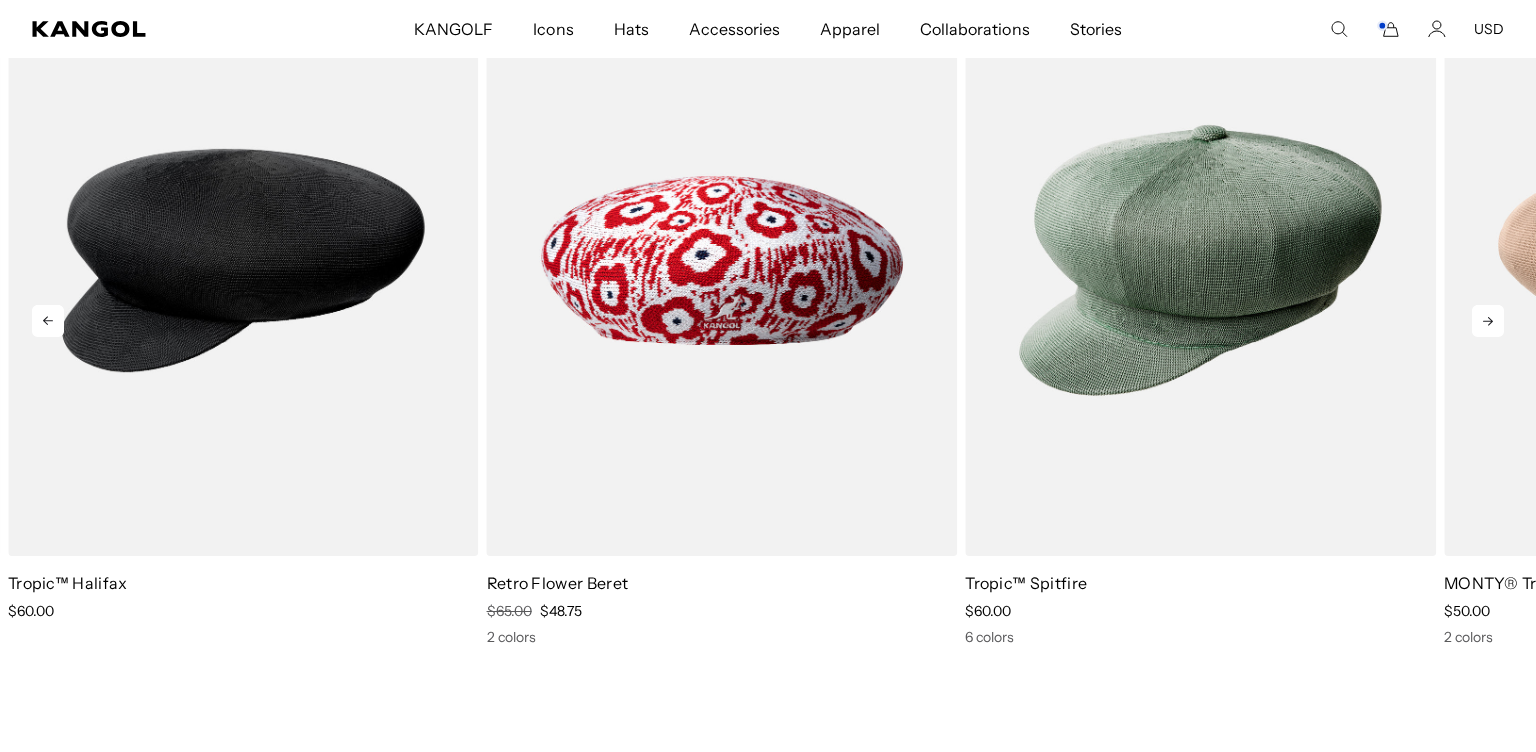 click 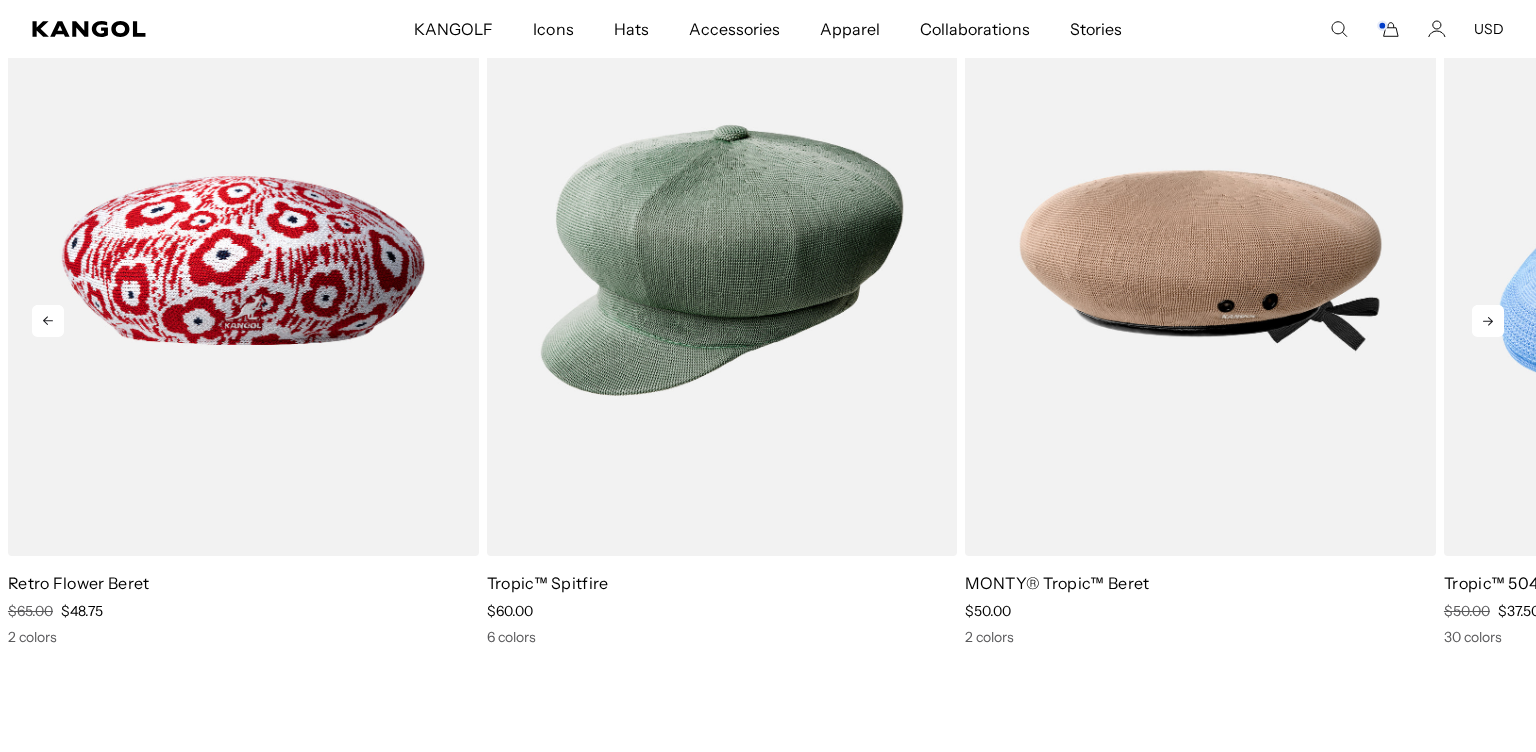 click 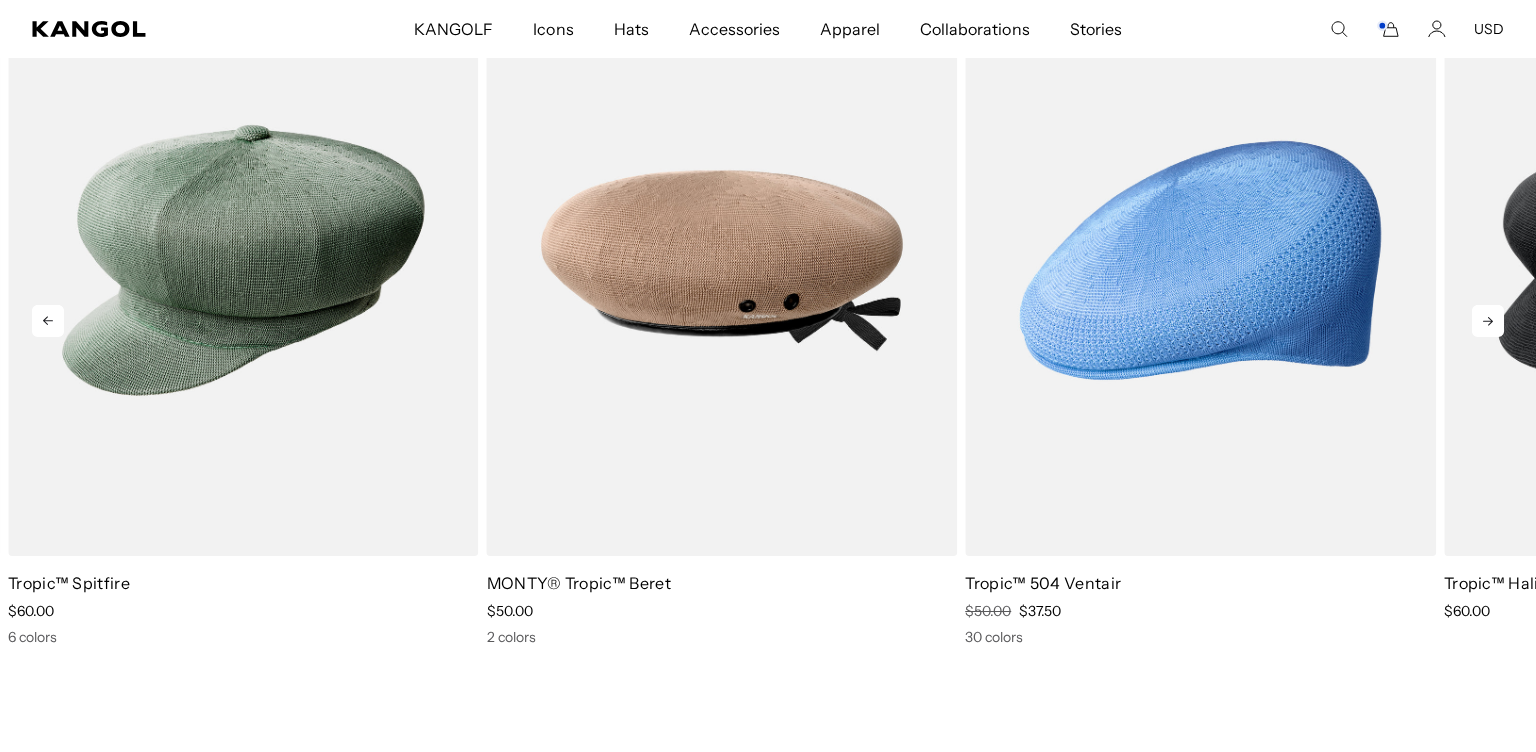 scroll, scrollTop: 0, scrollLeft: 412, axis: horizontal 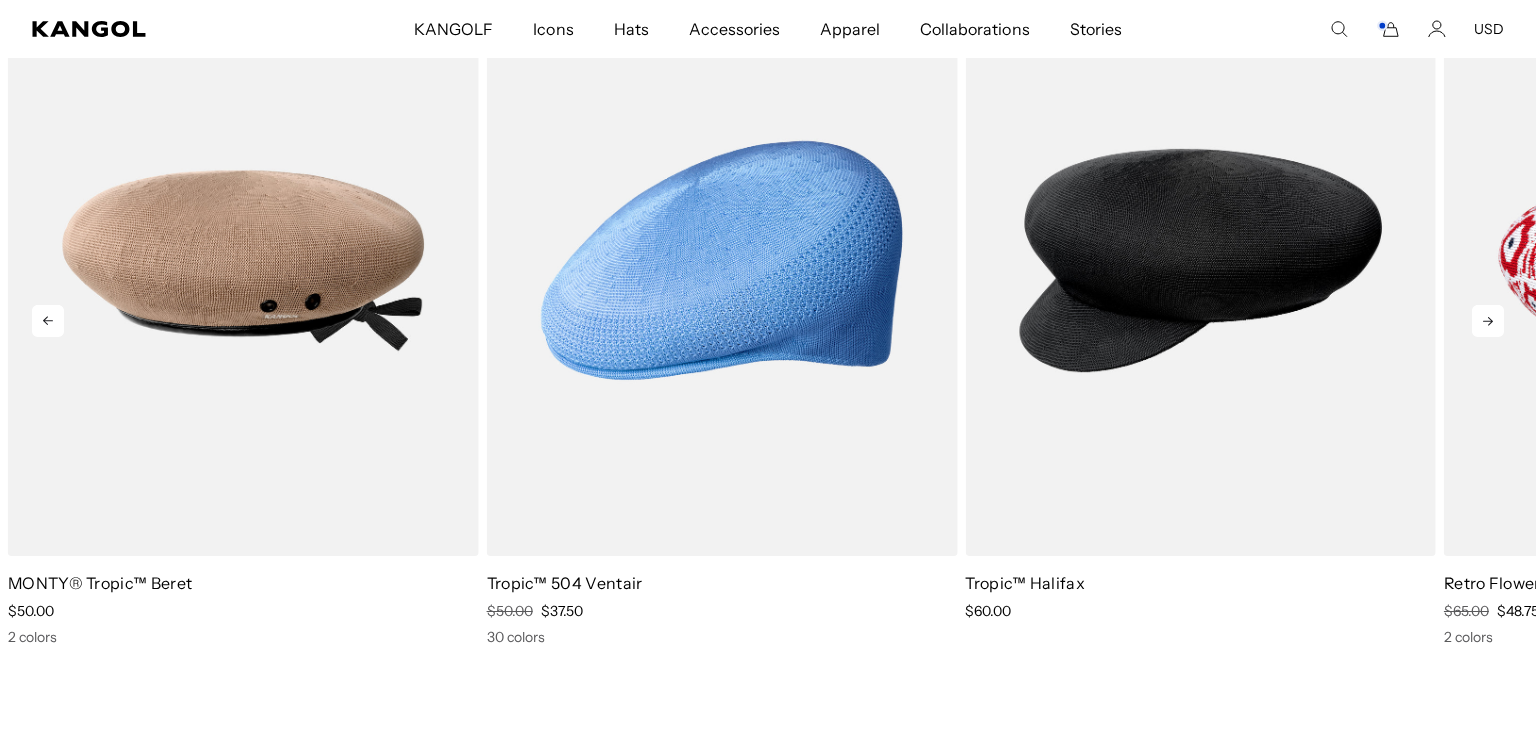 click 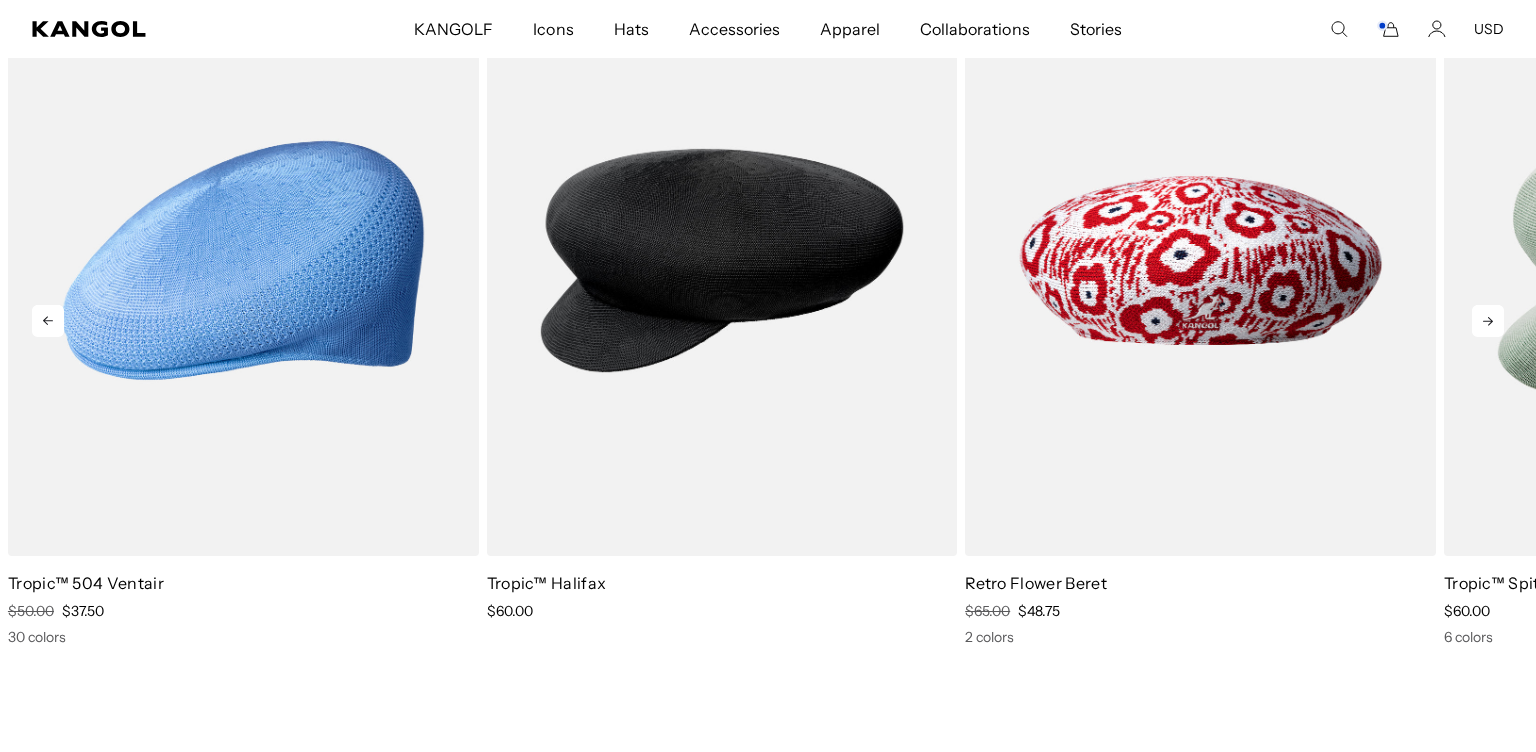 click 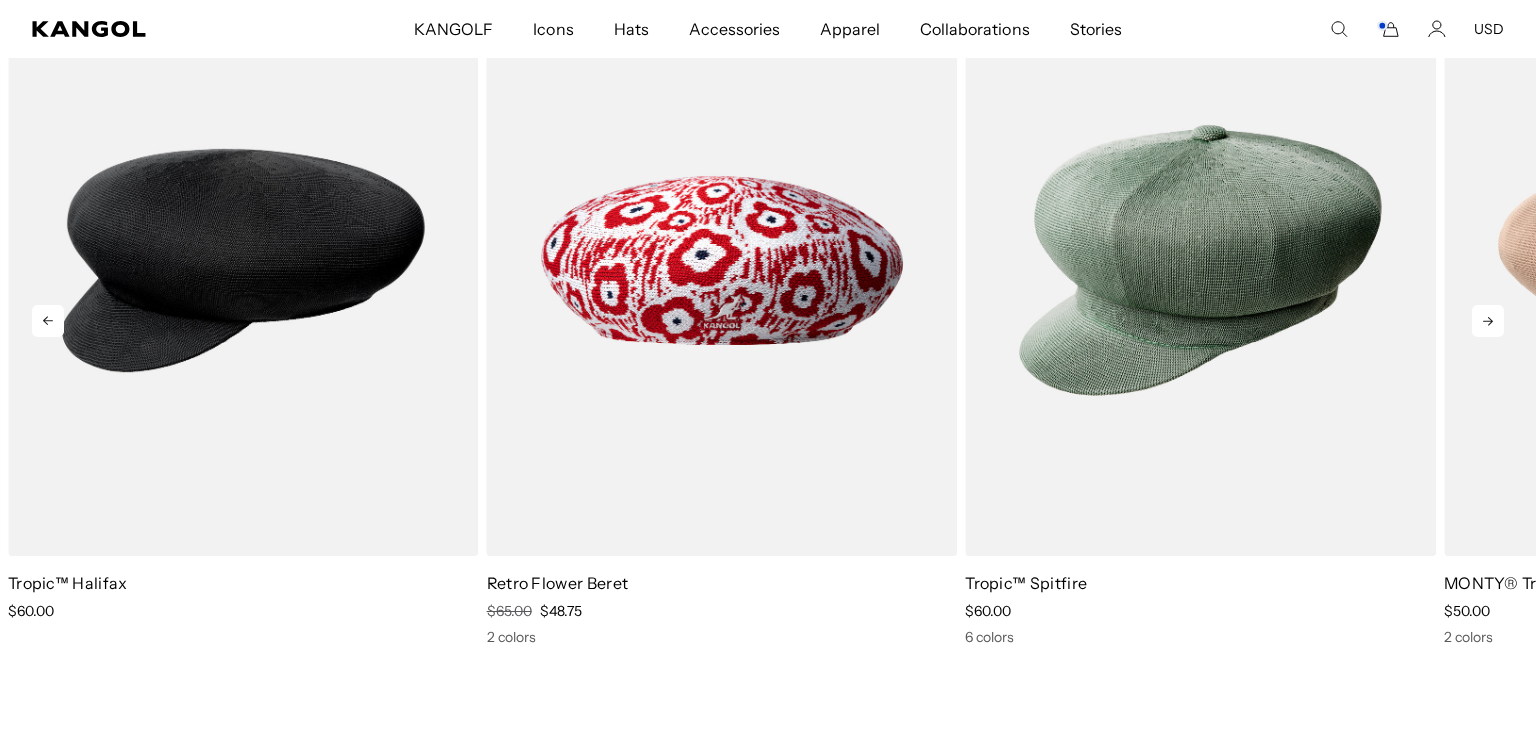 click 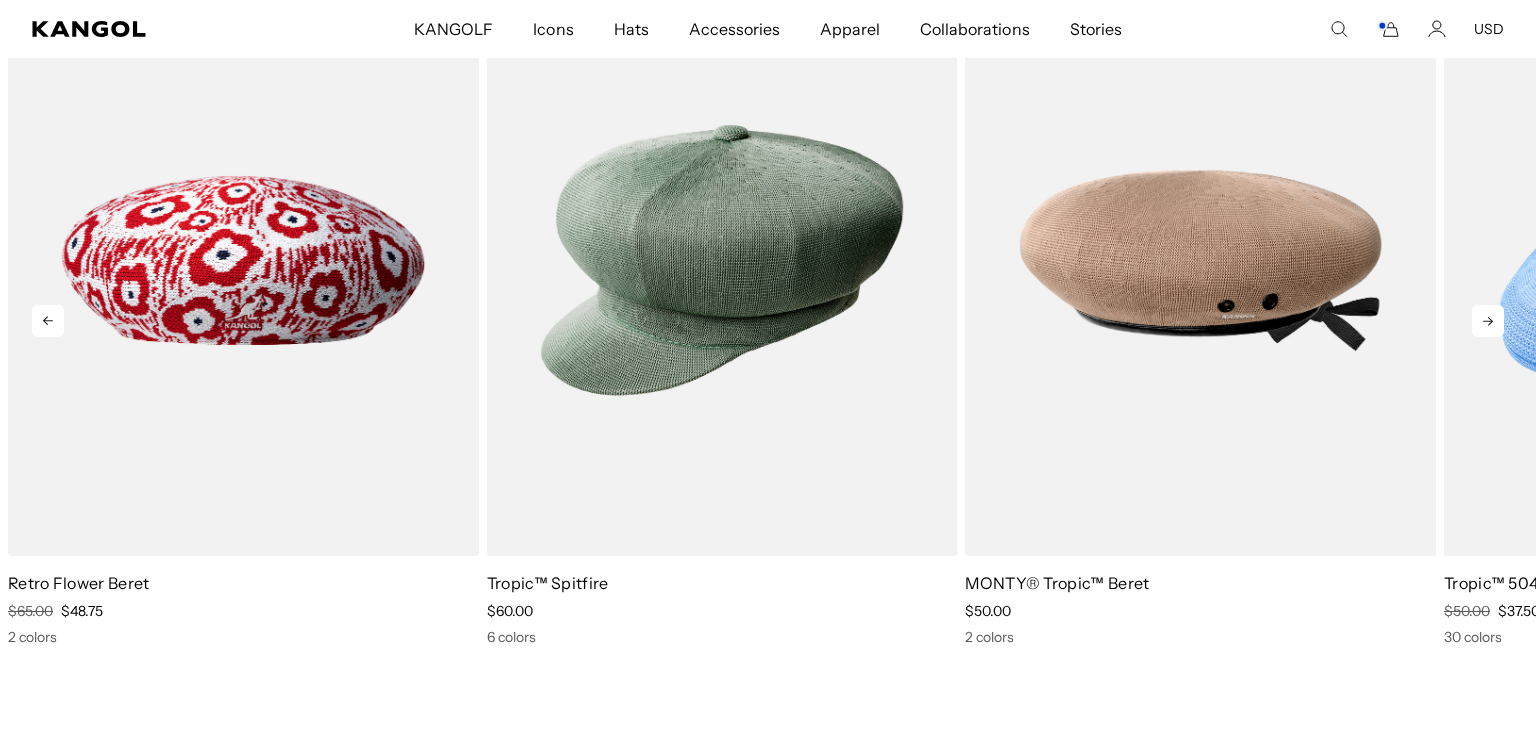 click 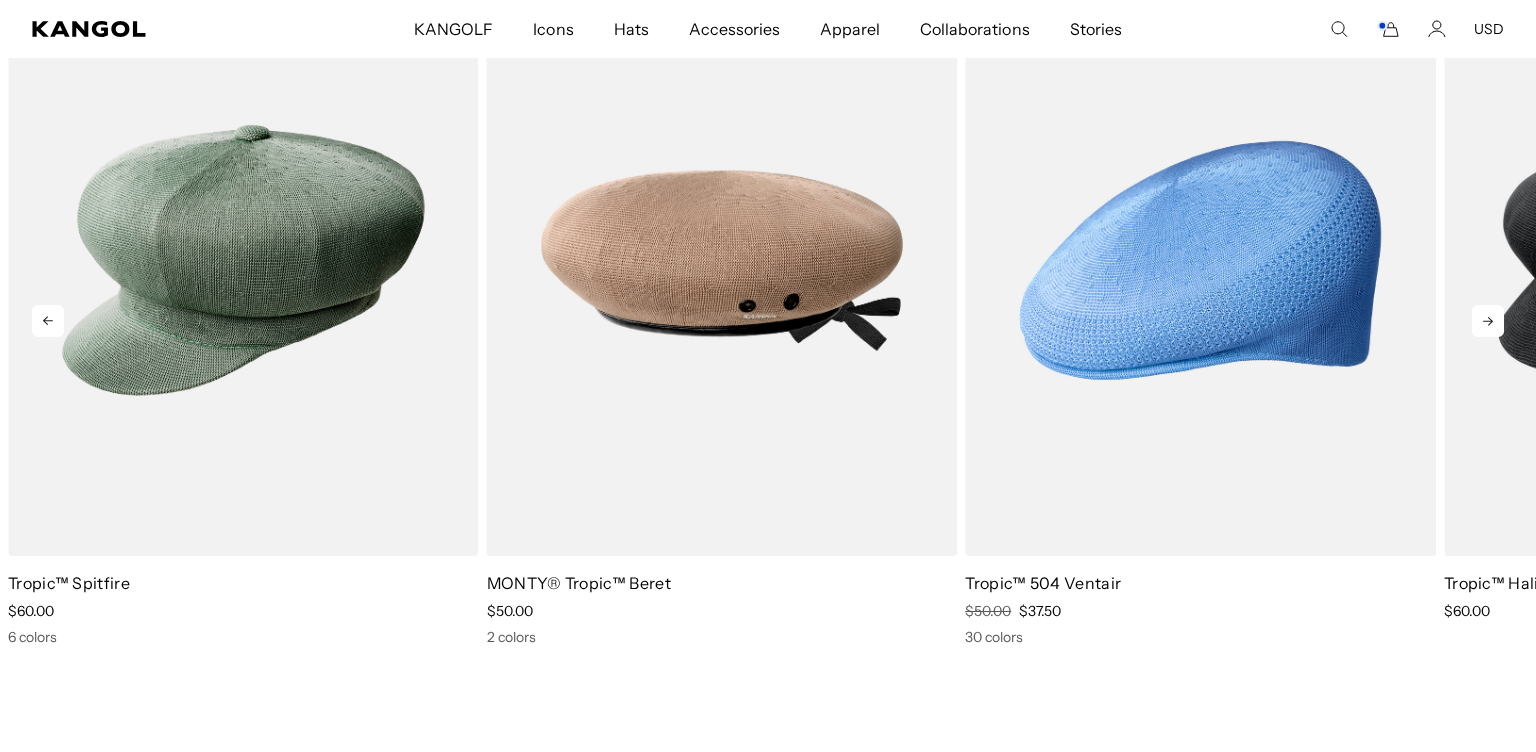 scroll, scrollTop: 0, scrollLeft: 0, axis: both 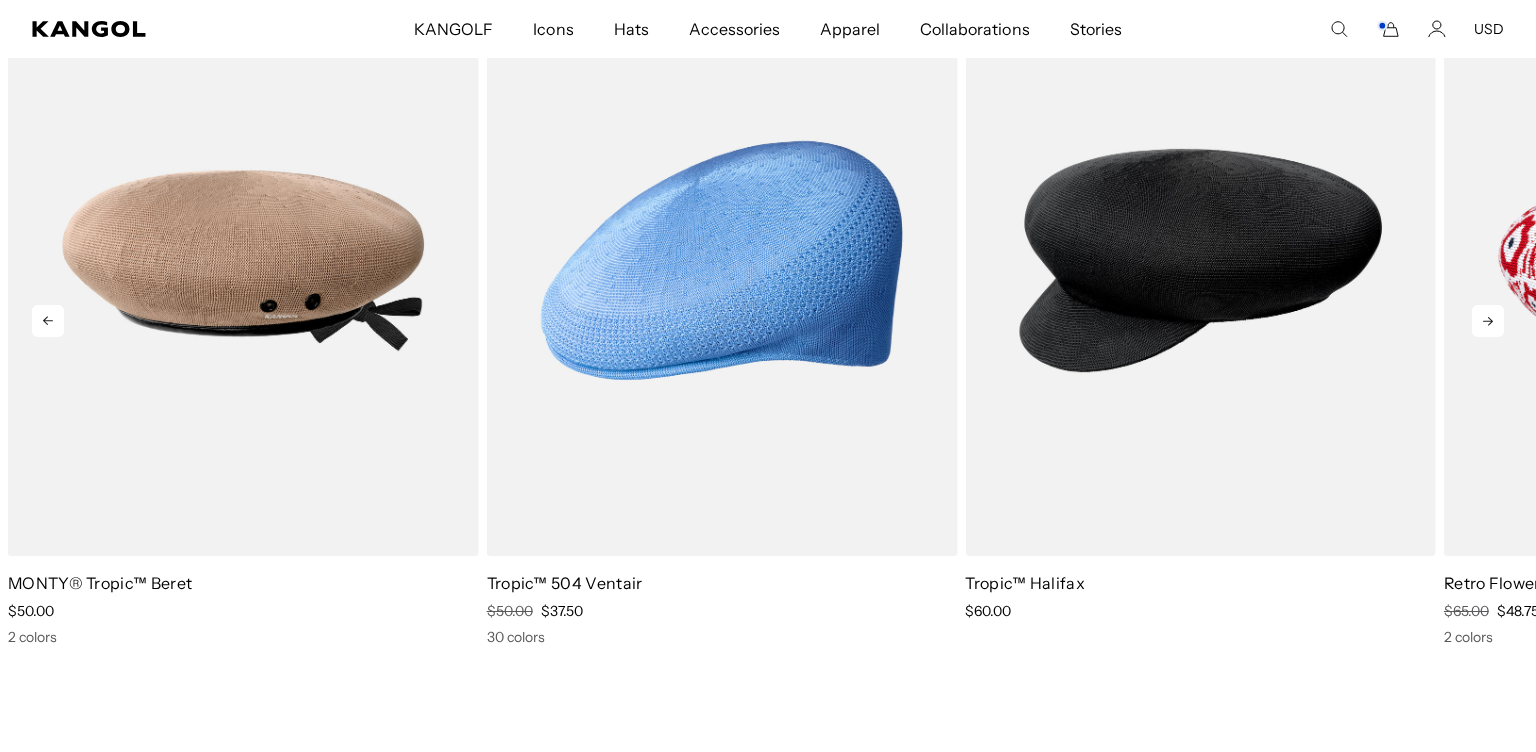 click 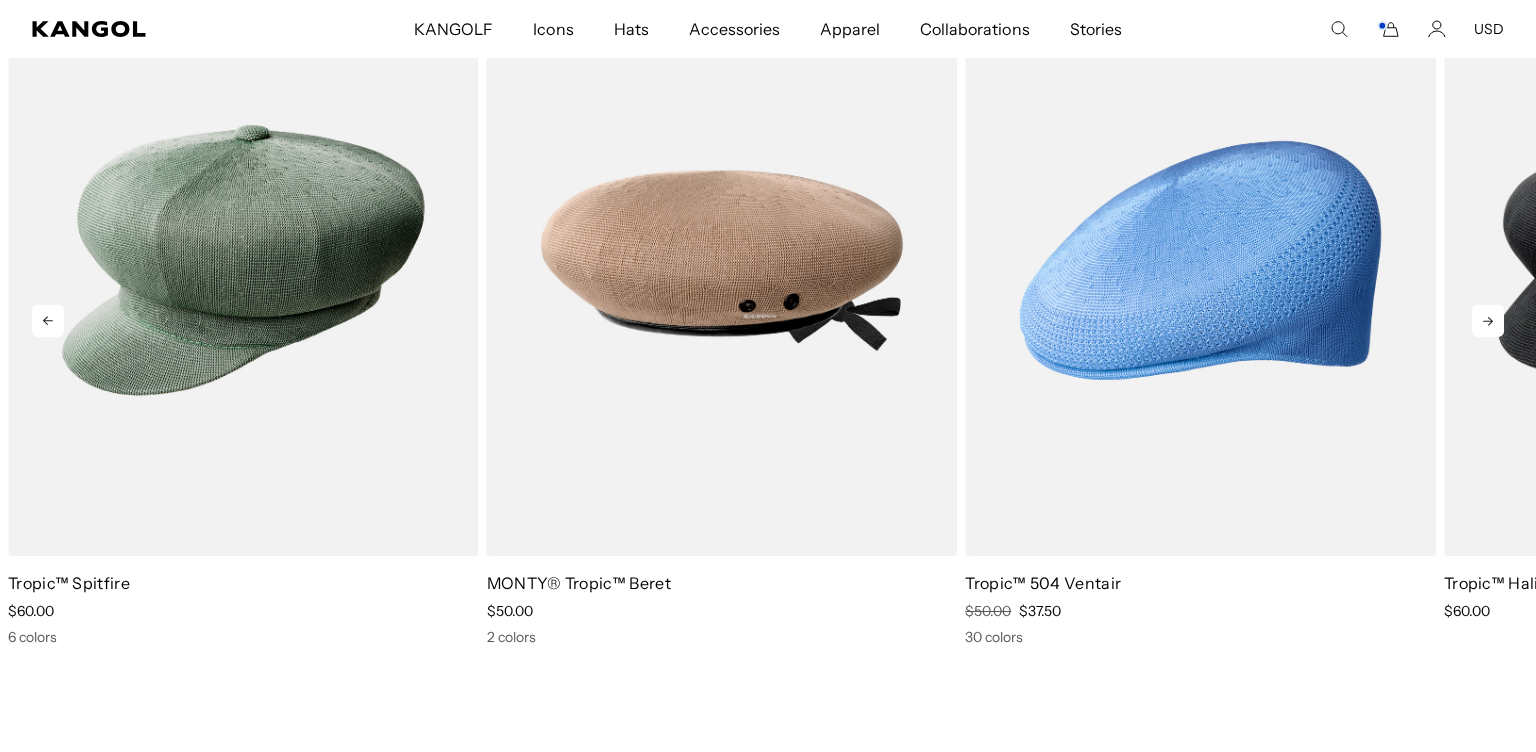 click 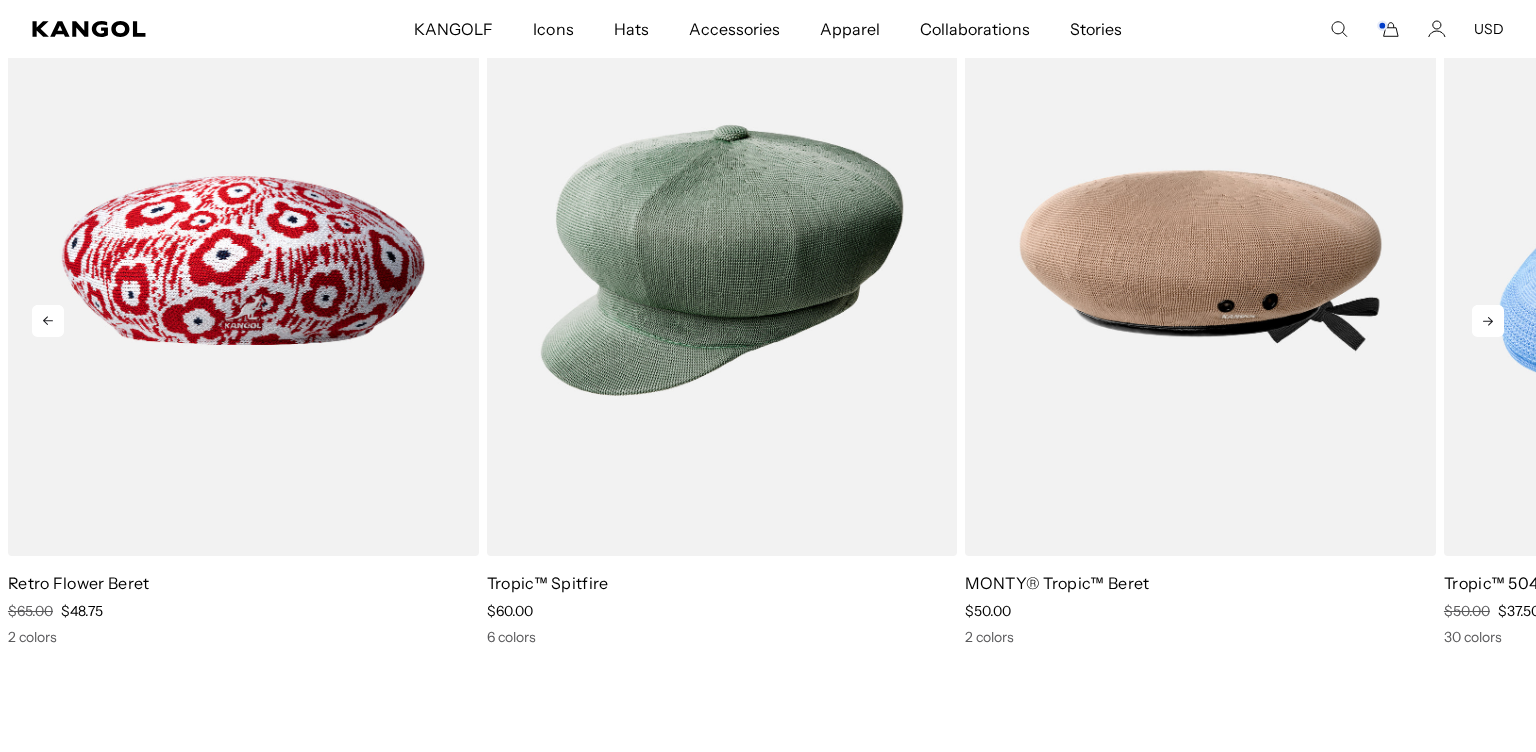 click 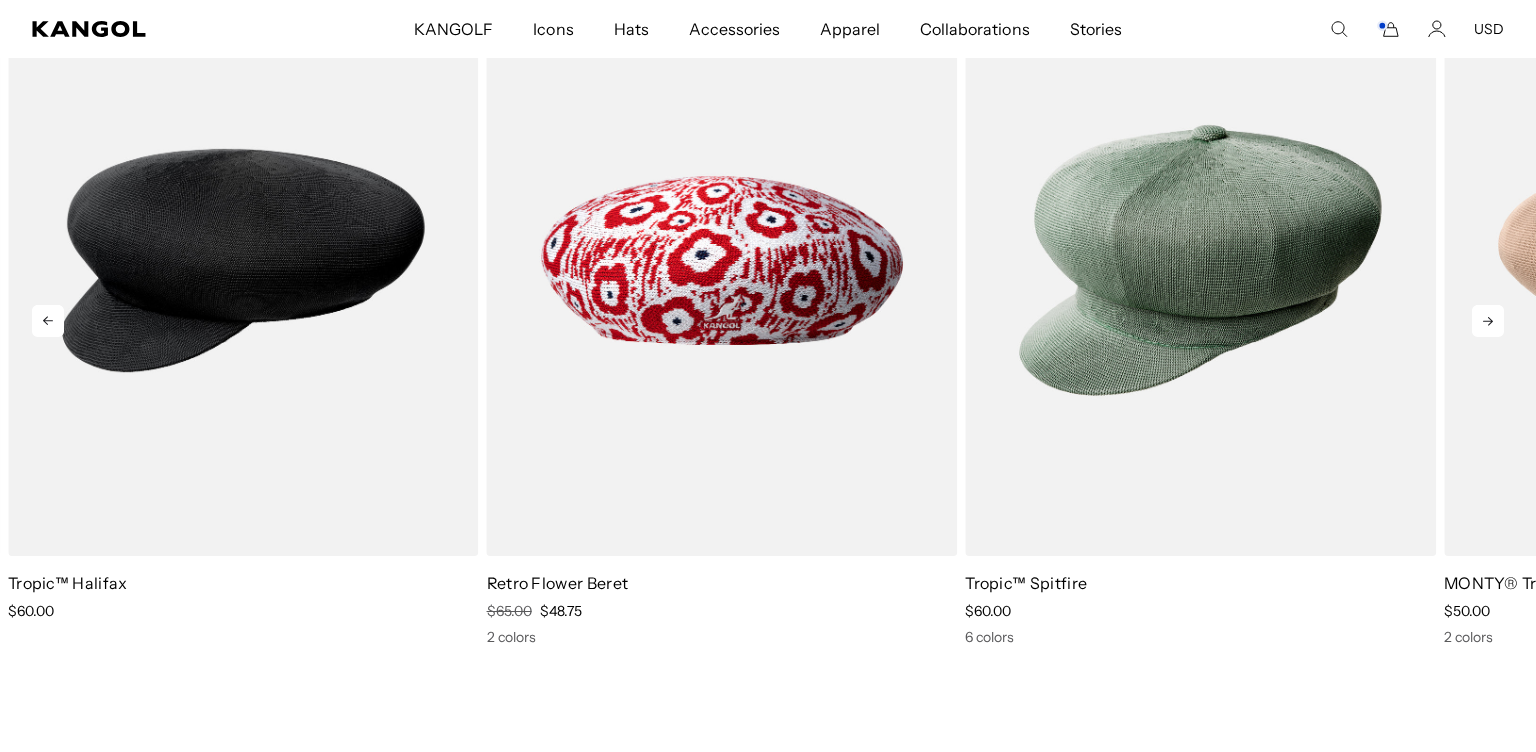 click 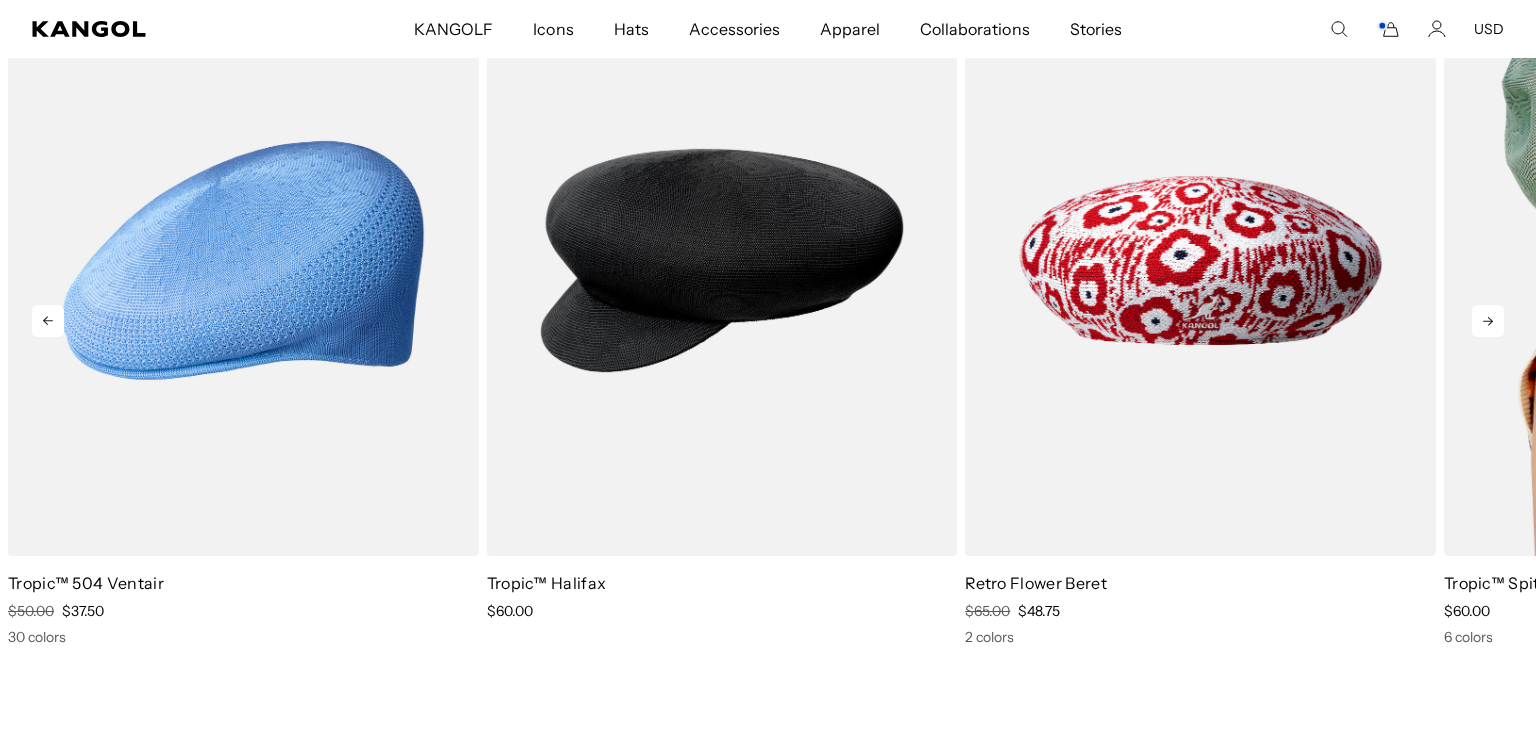 scroll, scrollTop: 0, scrollLeft: 0, axis: both 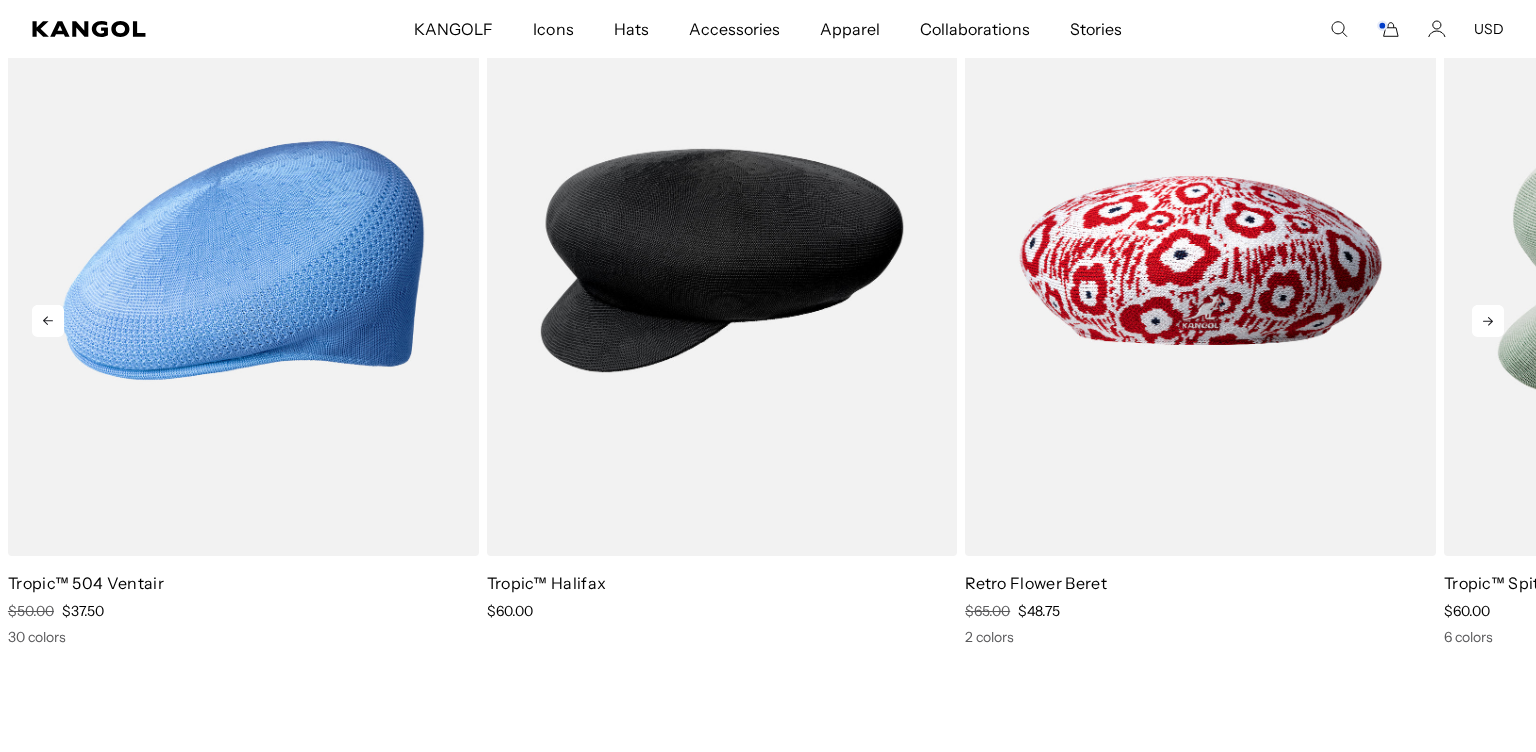 click 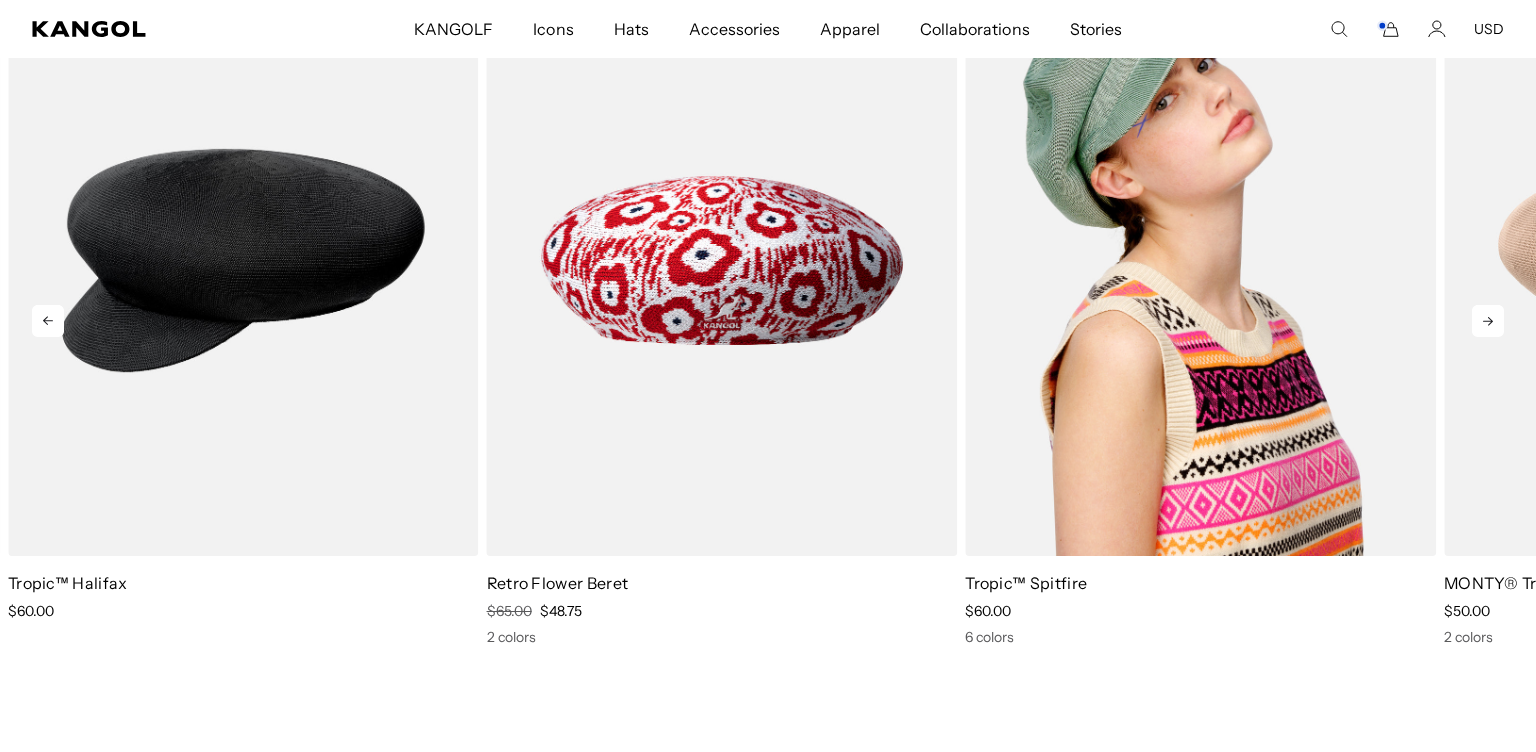 click at bounding box center [1200, 260] 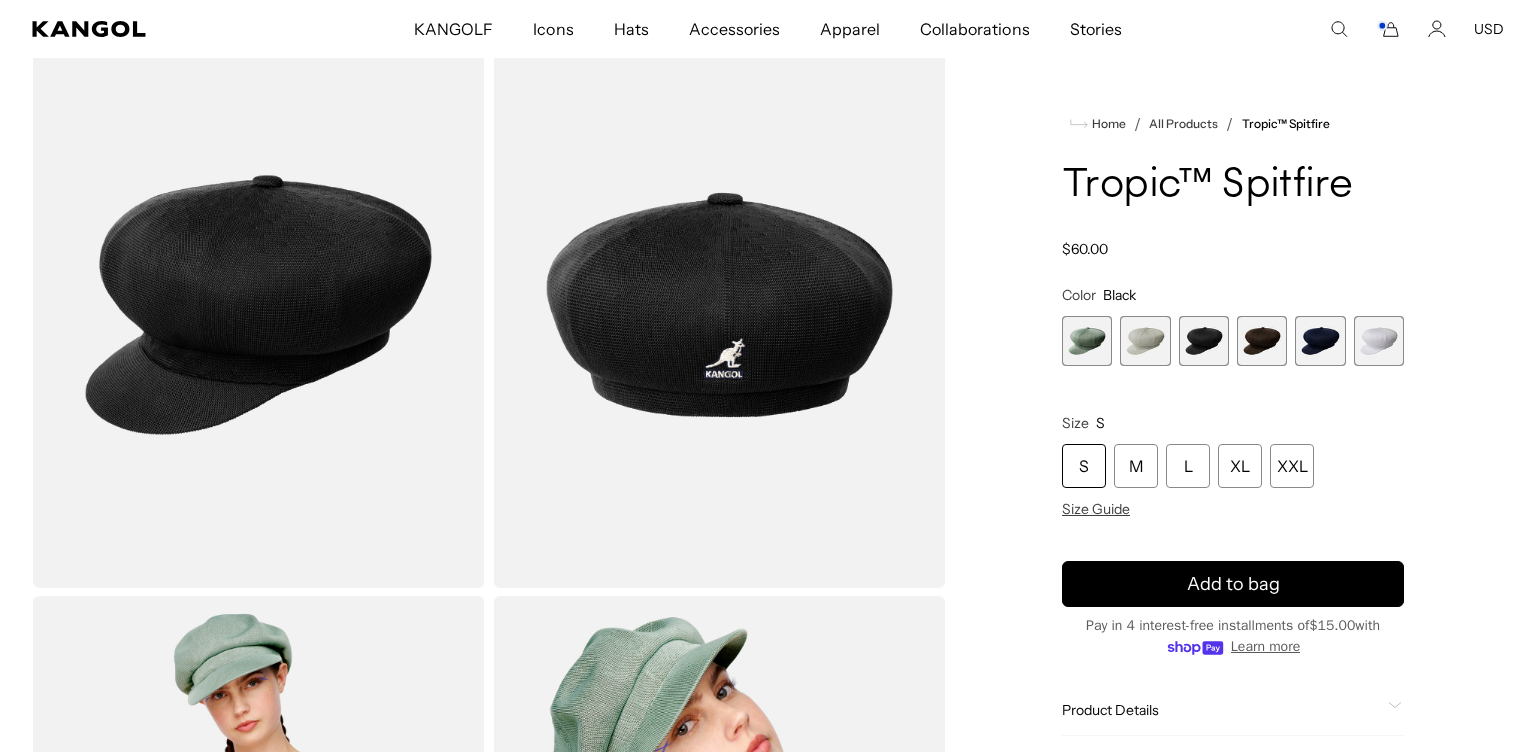 scroll, scrollTop: 108, scrollLeft: 0, axis: vertical 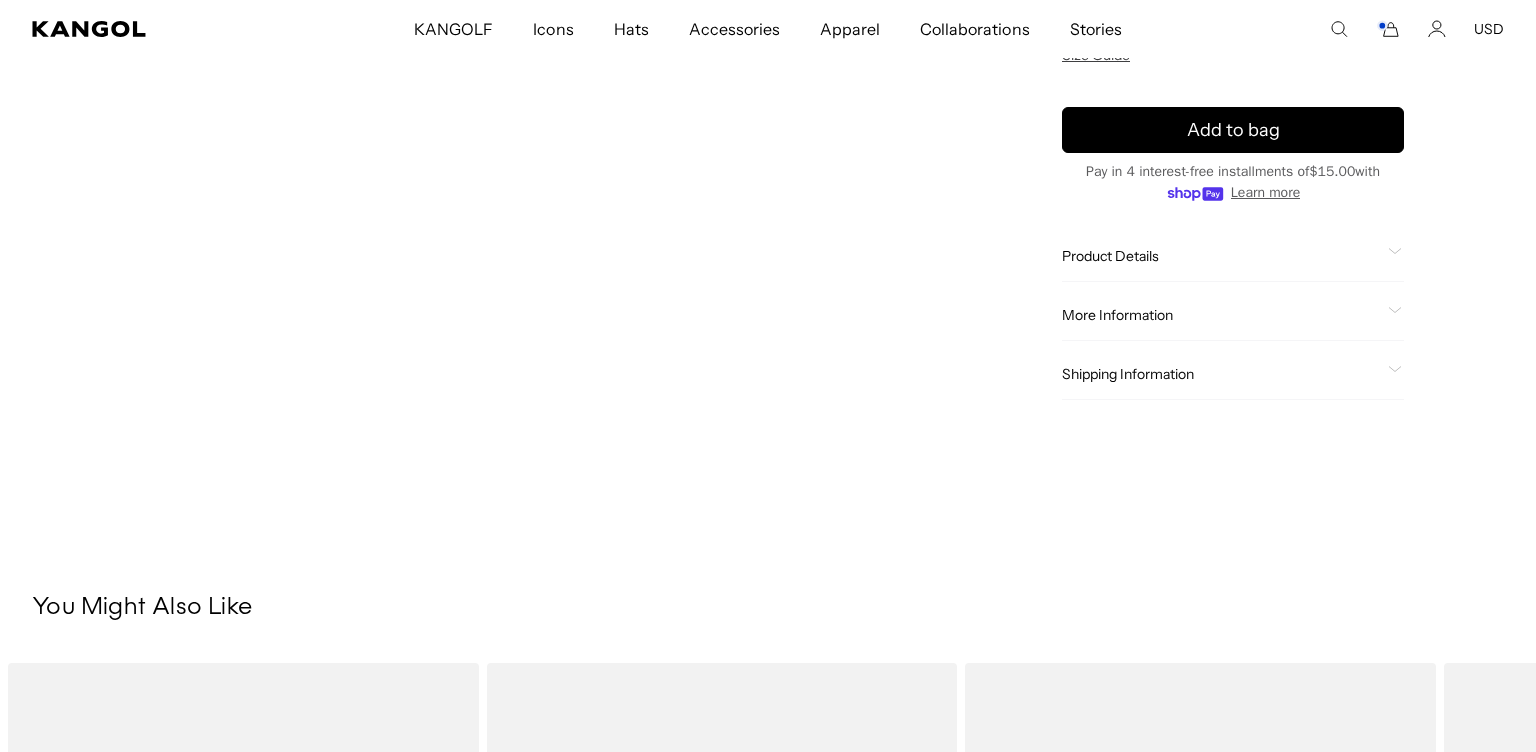 click on "More Information
Style ID
0289BC
Shape
Fashion Caps
Fabrication
Tropic
Material
65% Polyester, 35% Modacrylic
Brim
2 1/4" Peak
Crown
Round
USA Made or Imported
Imported" 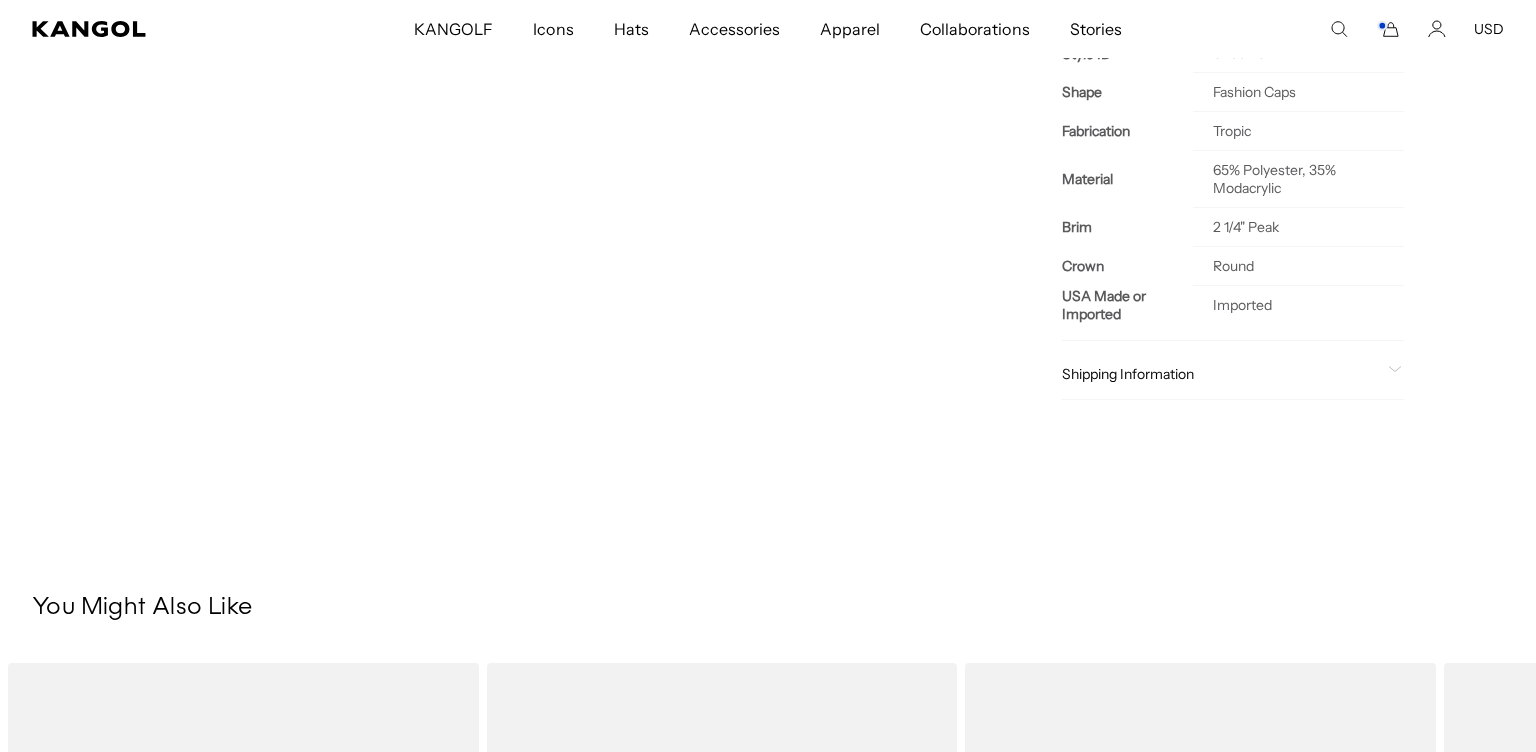 scroll, scrollTop: 1188, scrollLeft: 0, axis: vertical 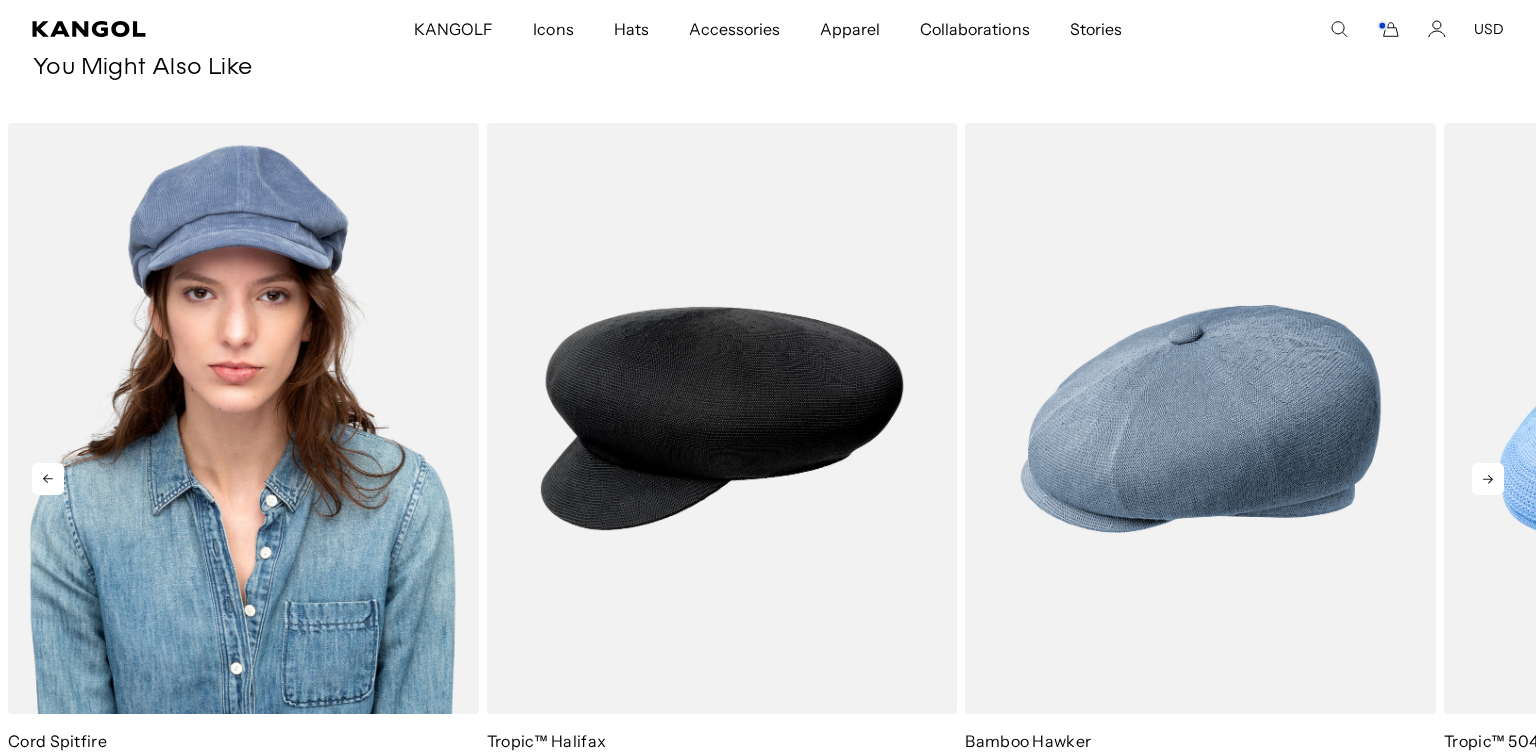 click at bounding box center [243, 418] 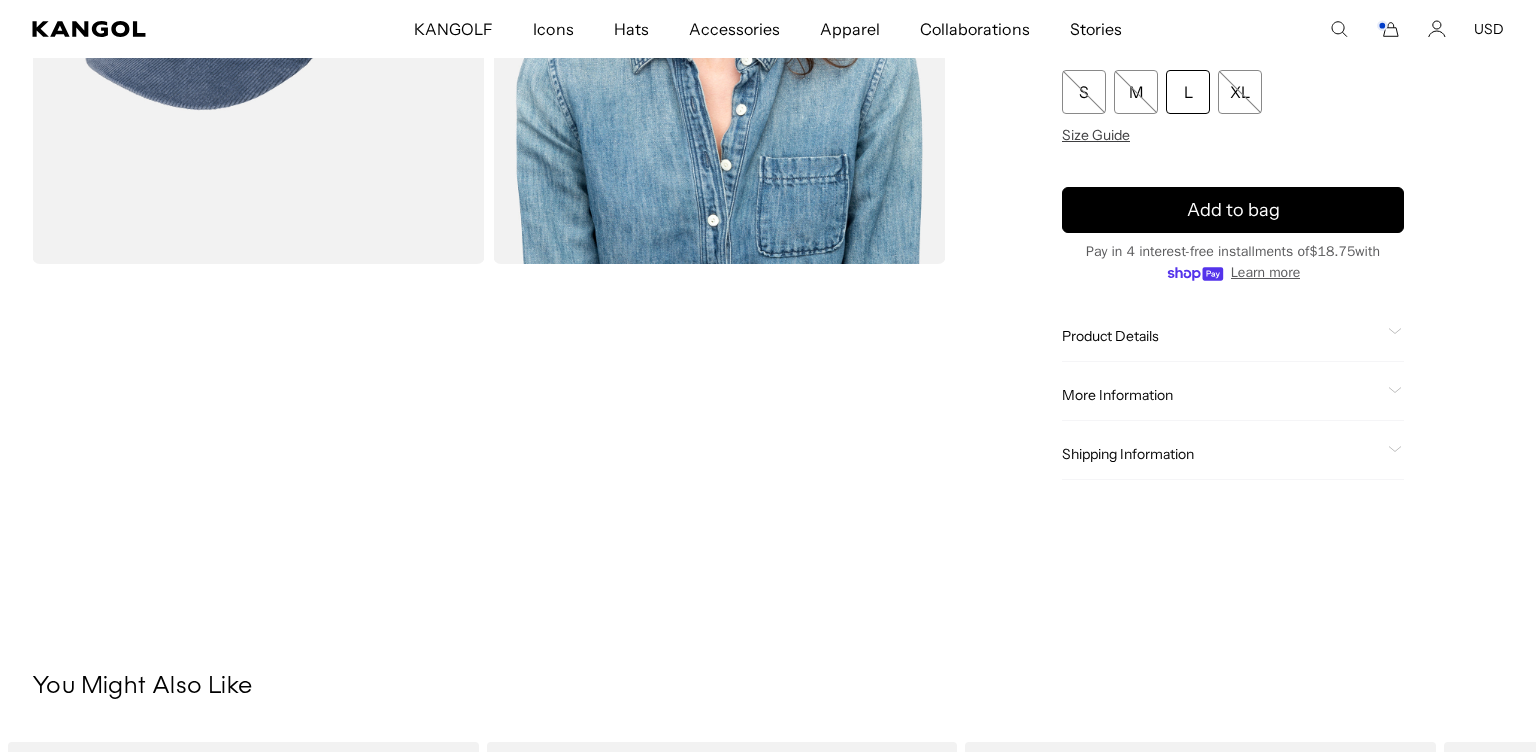 click on "More Information" 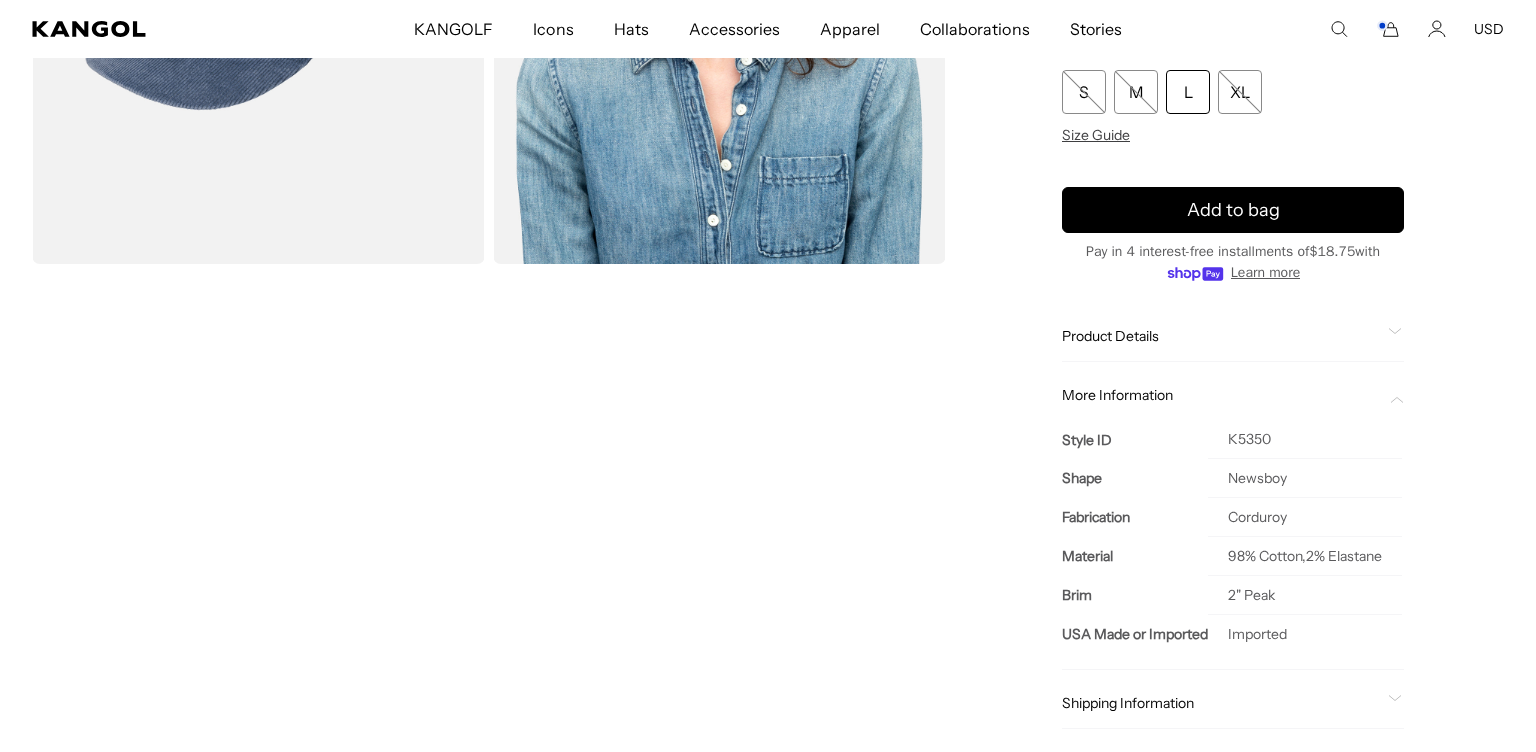 scroll, scrollTop: 0, scrollLeft: 412, axis: horizontal 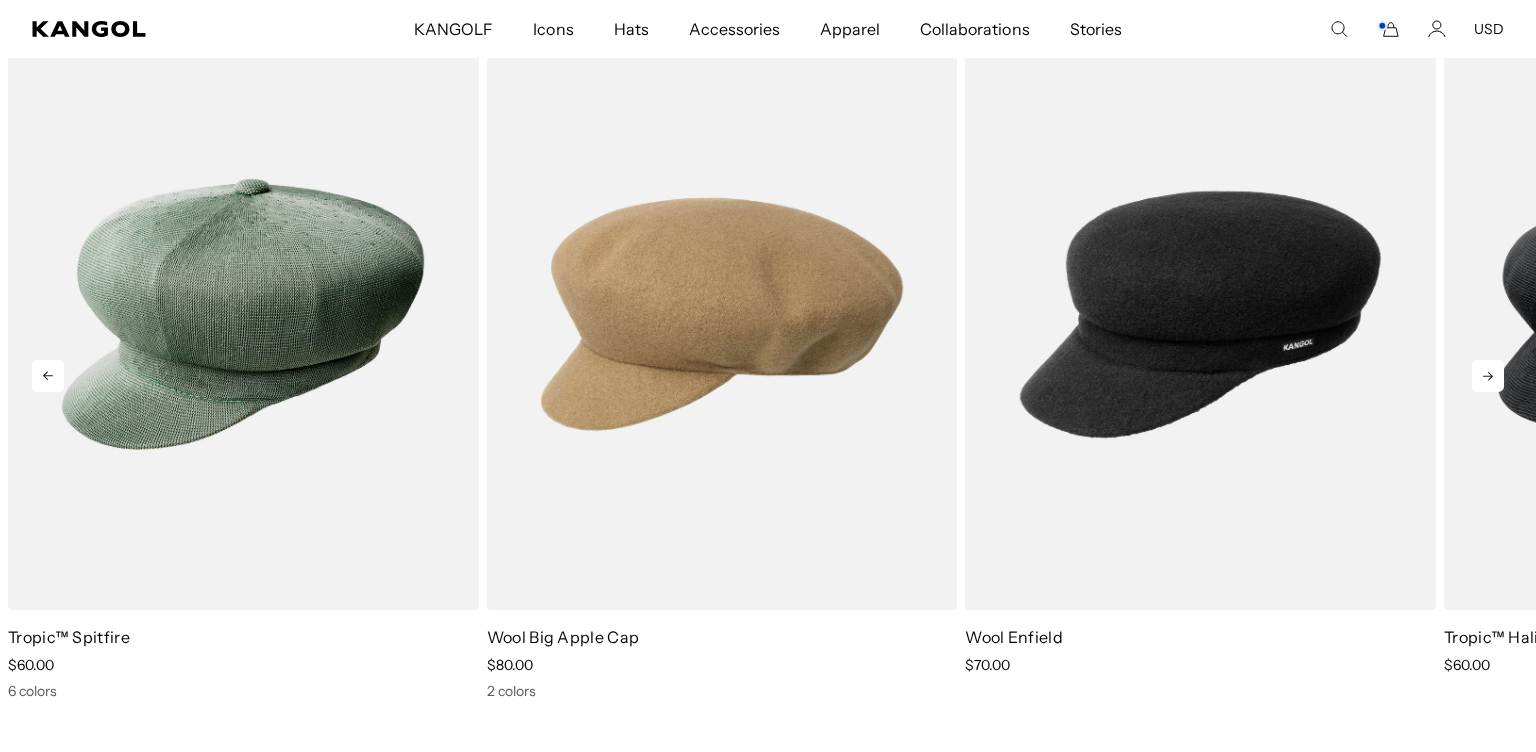 click 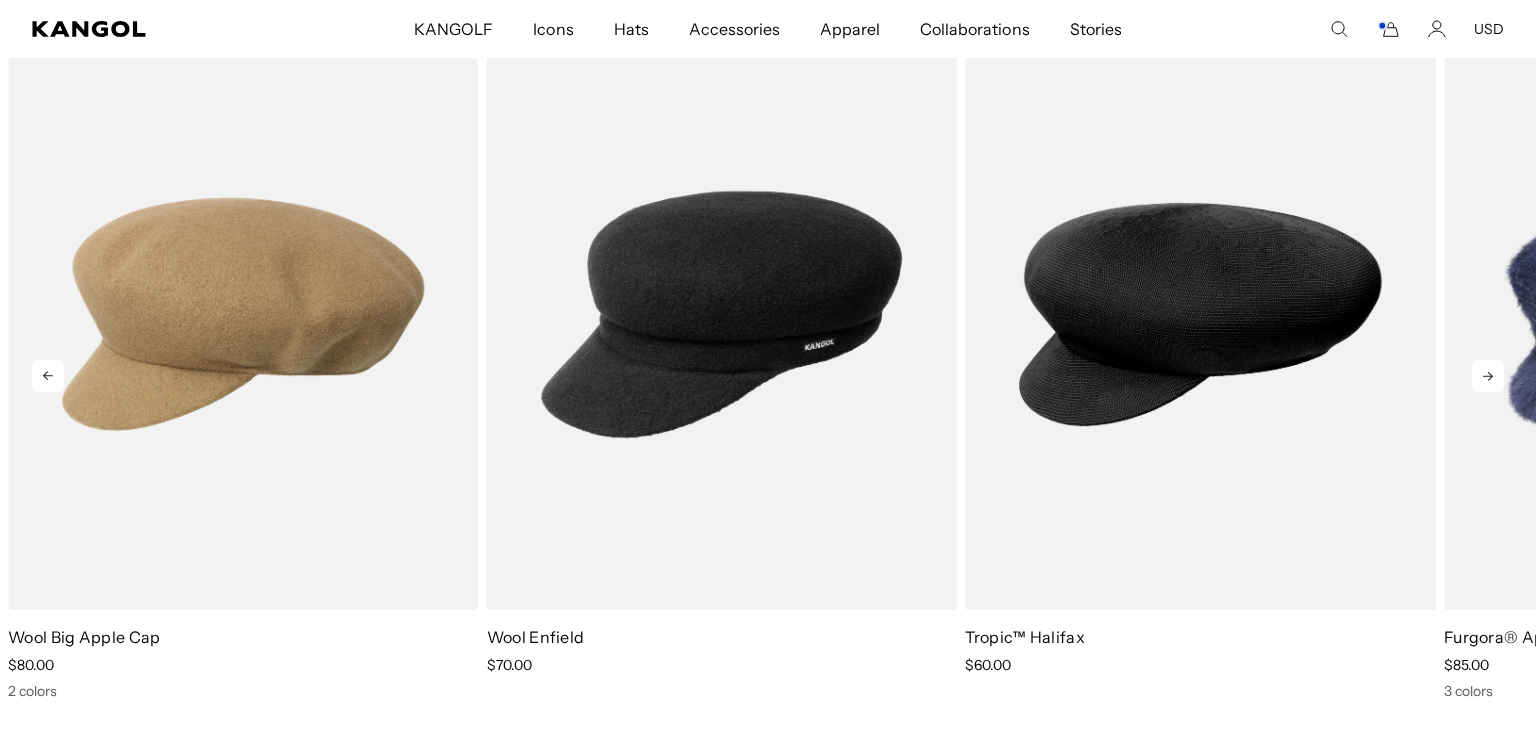 click 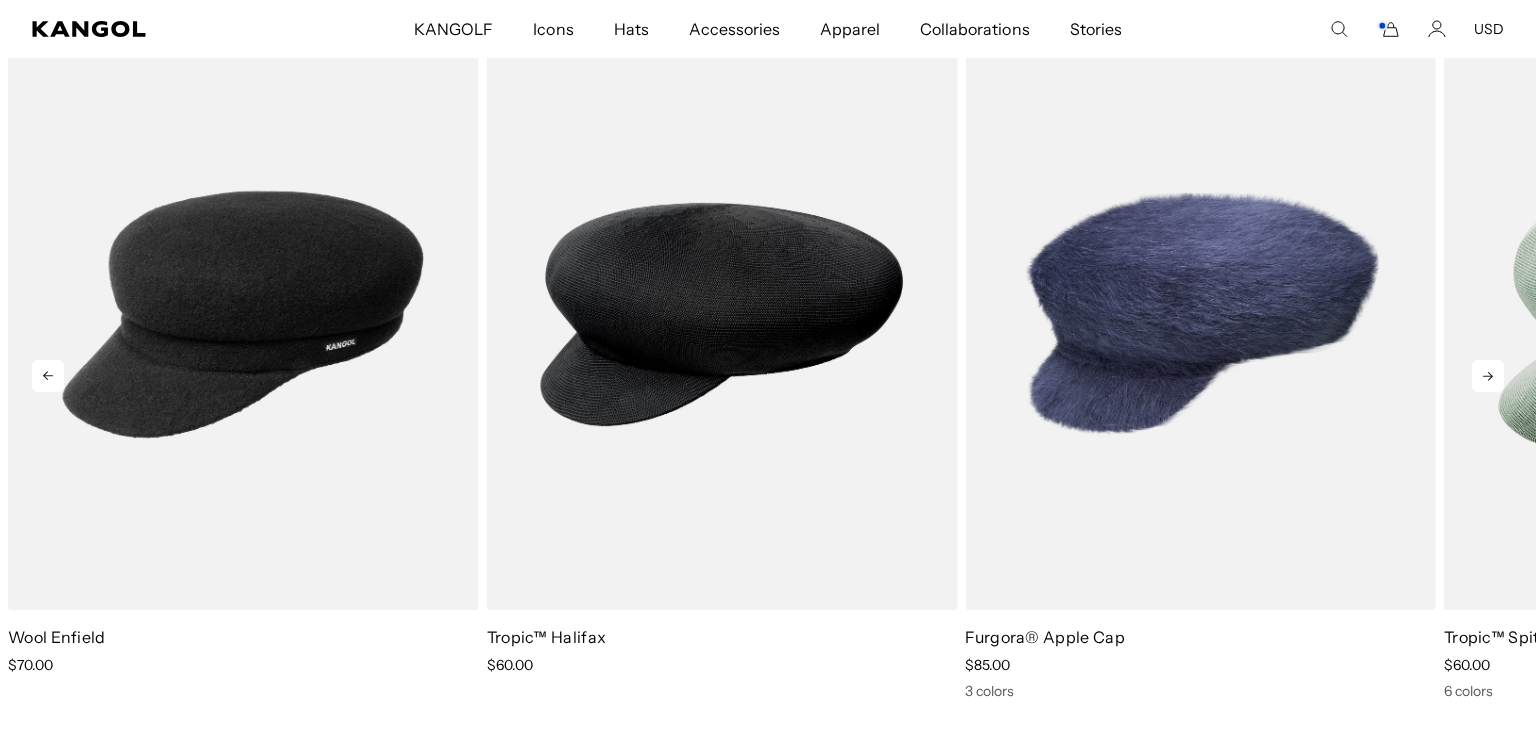scroll, scrollTop: 0, scrollLeft: 0, axis: both 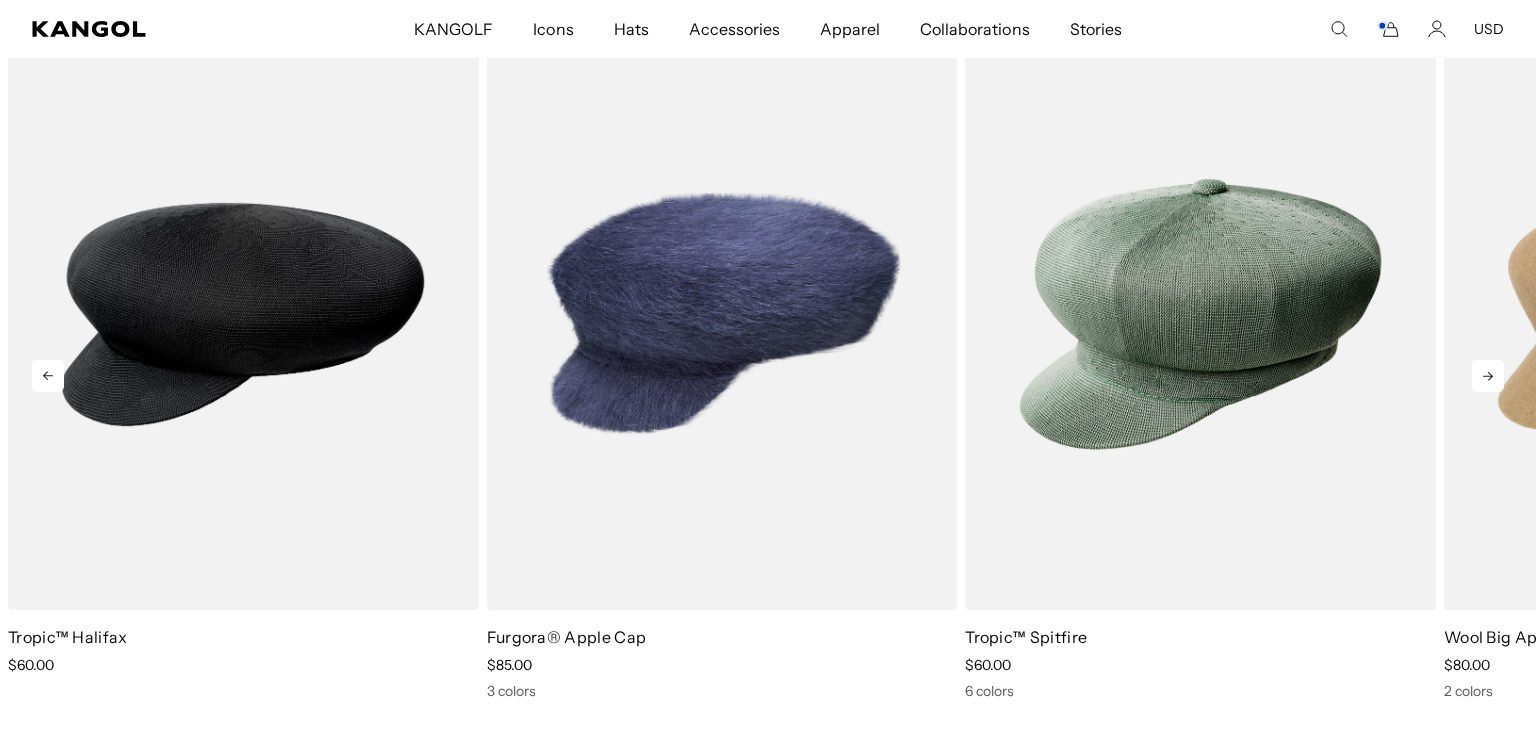 click 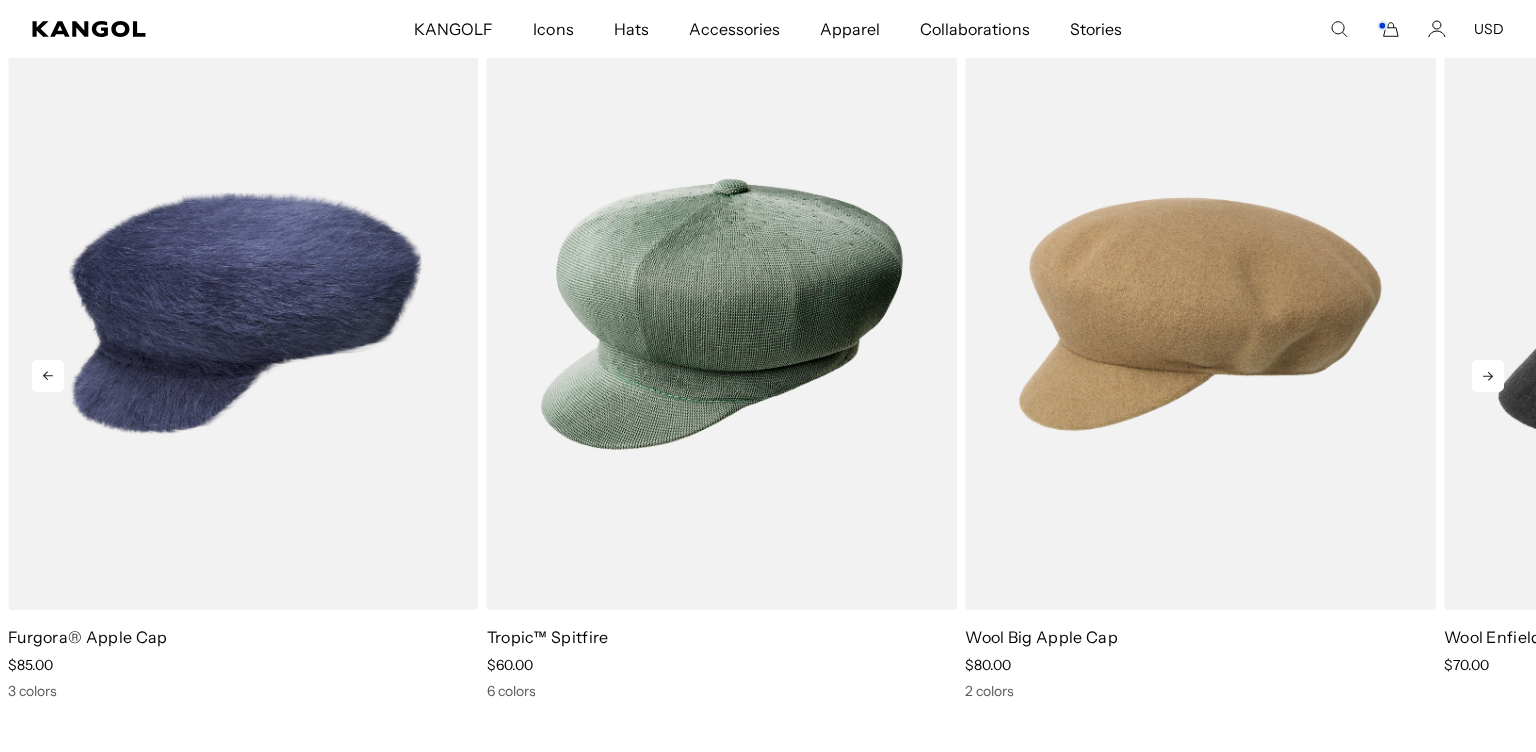 click 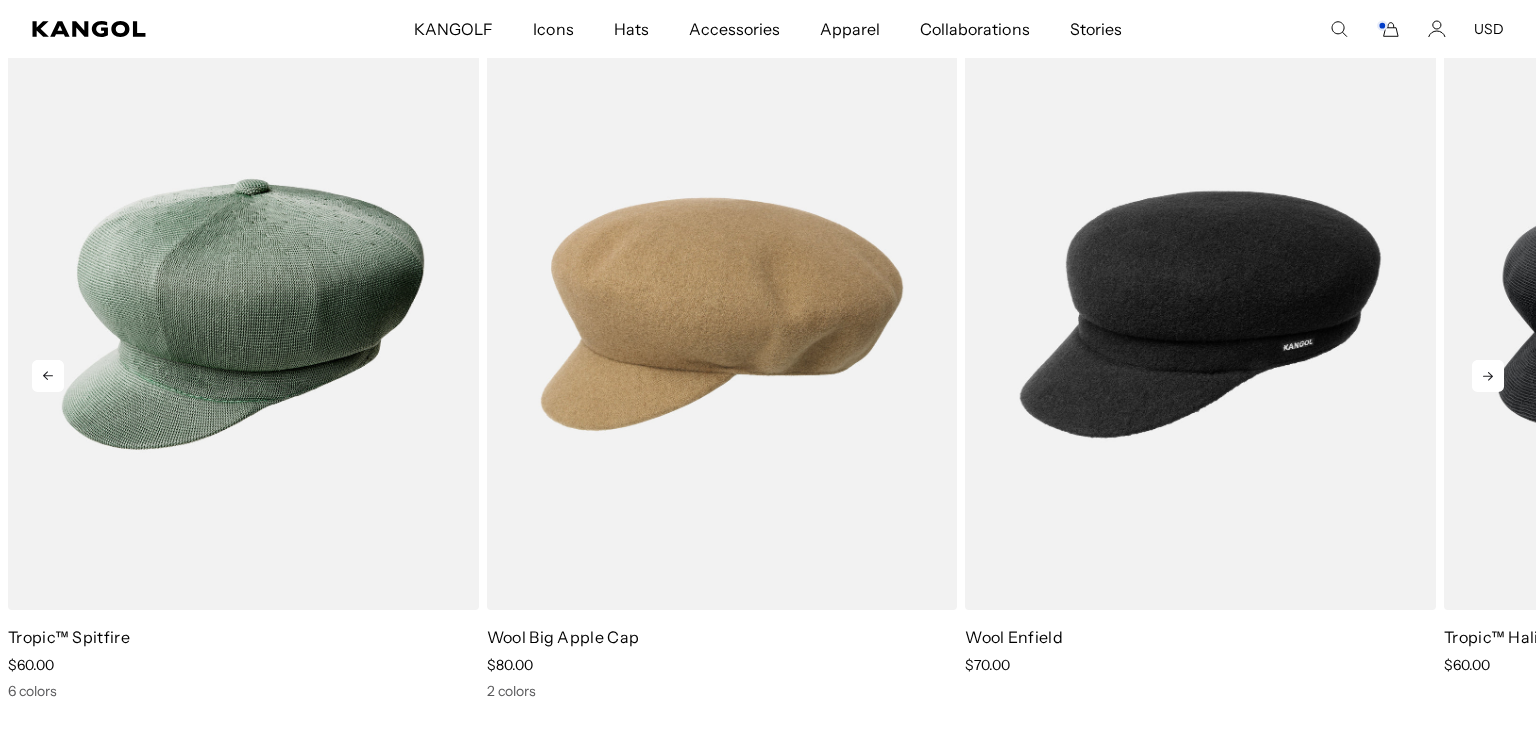 click 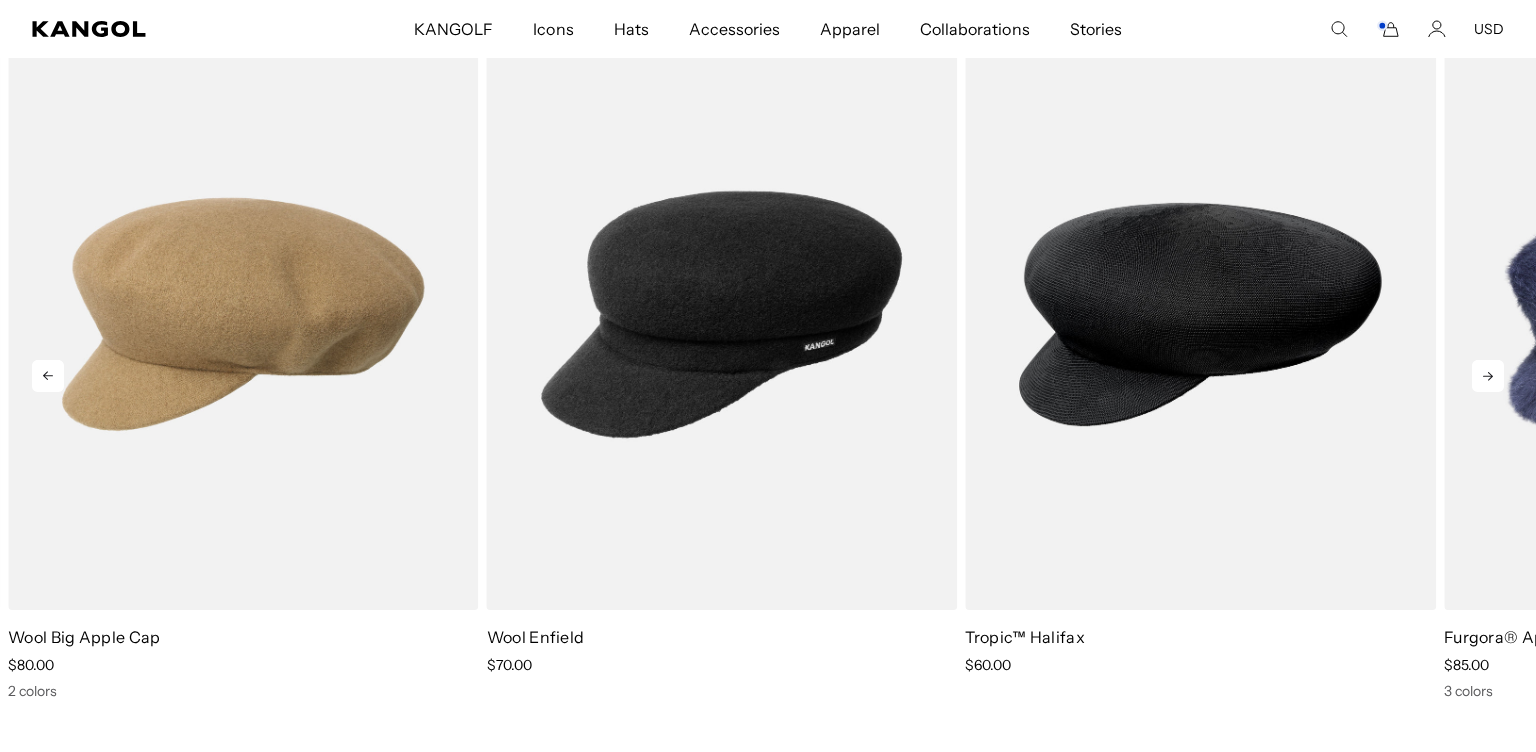 click 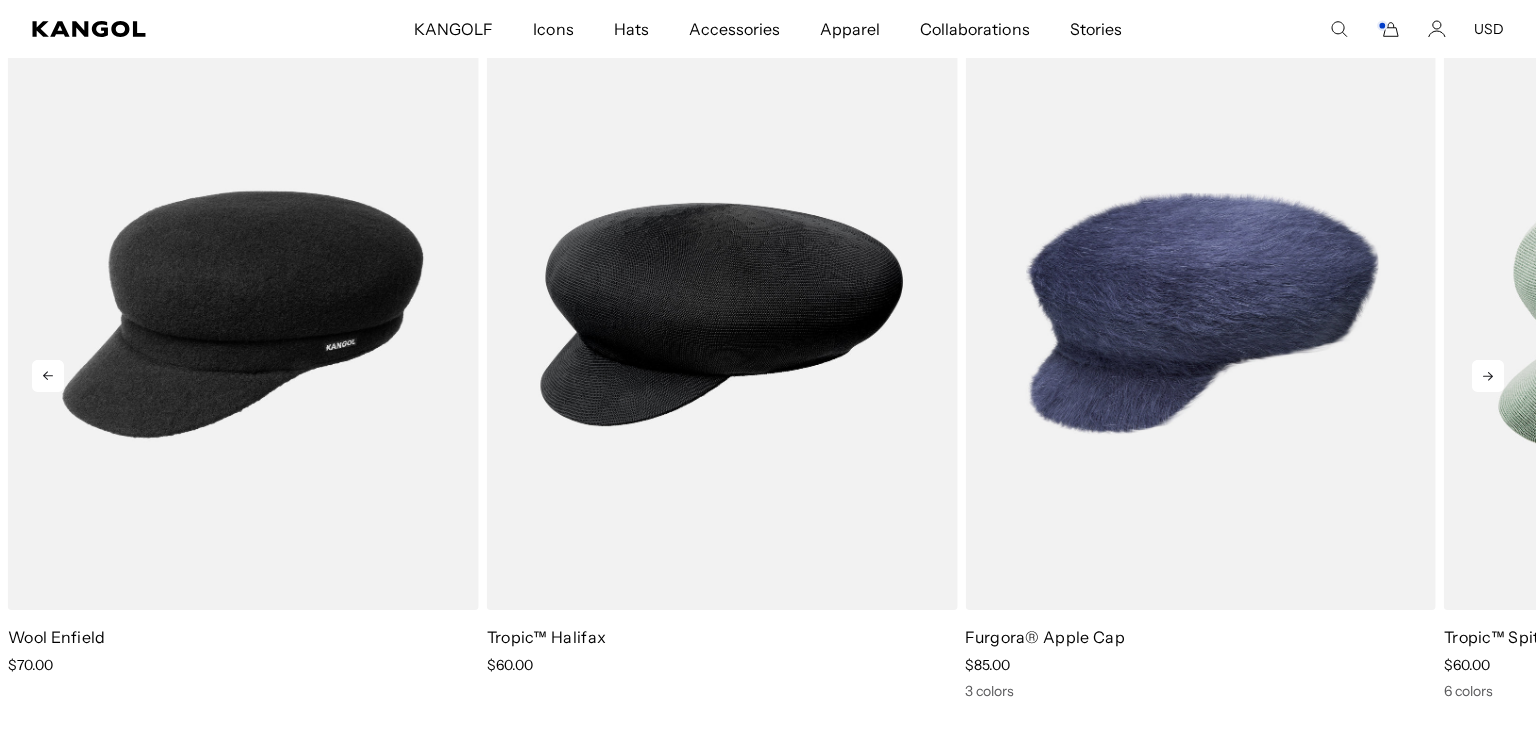 click 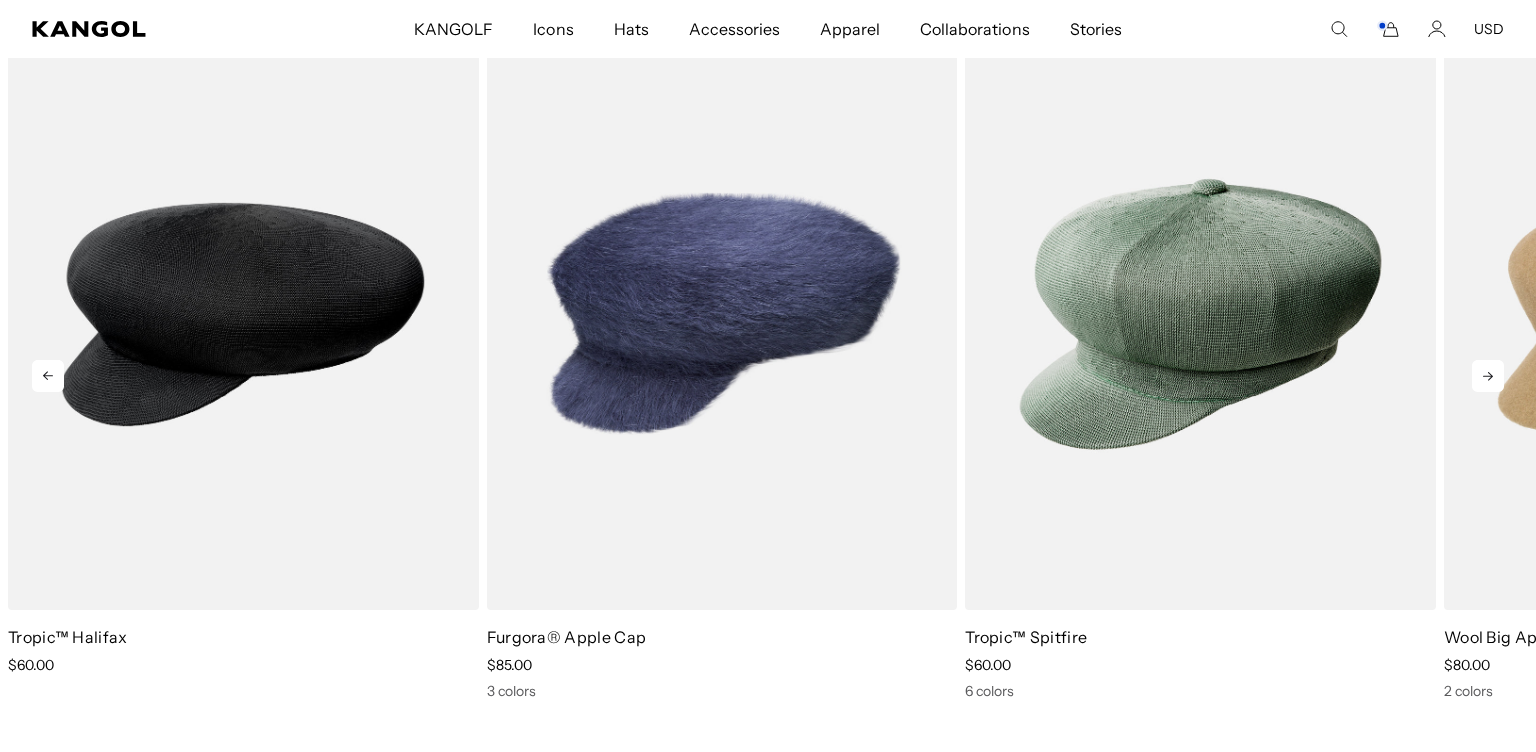 click 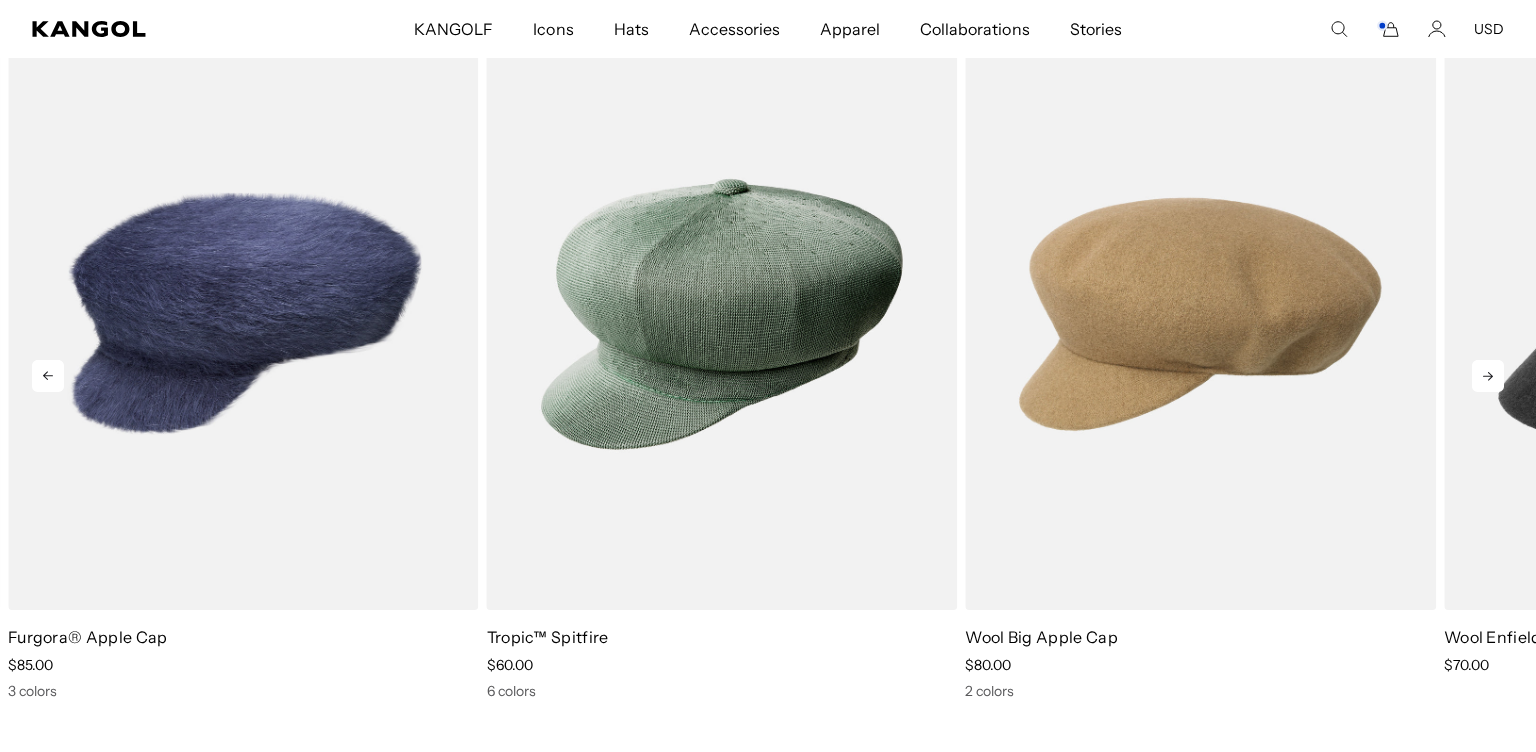 click 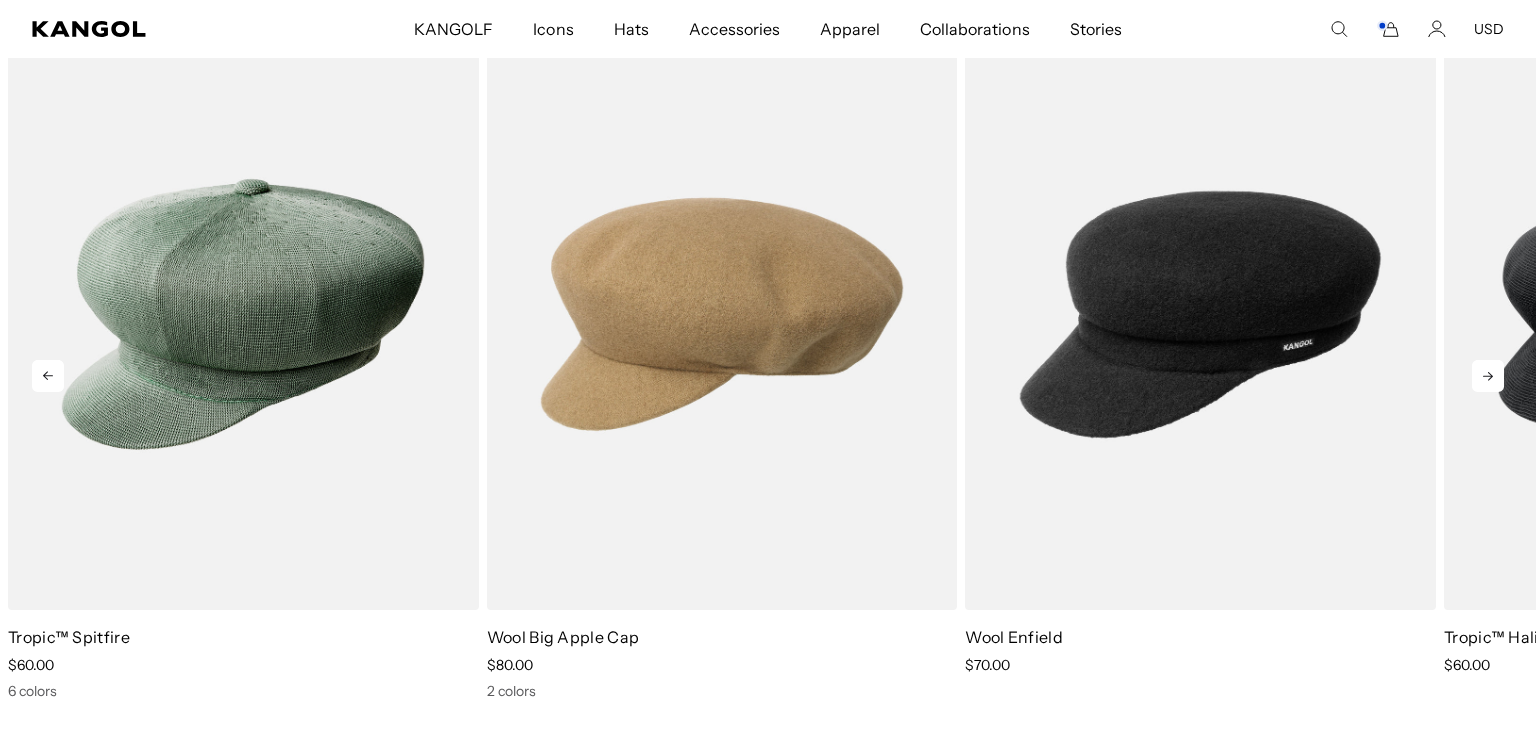 click 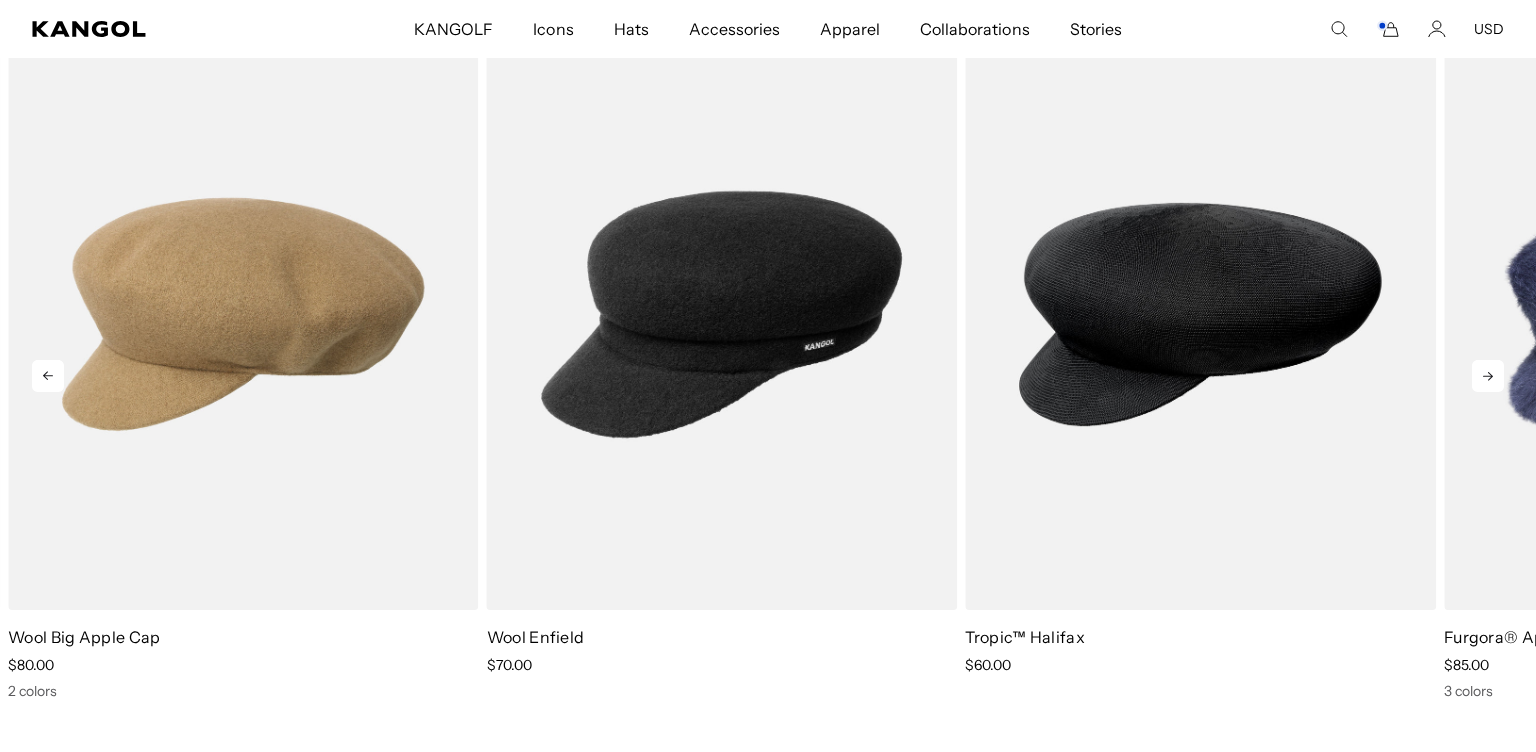 click 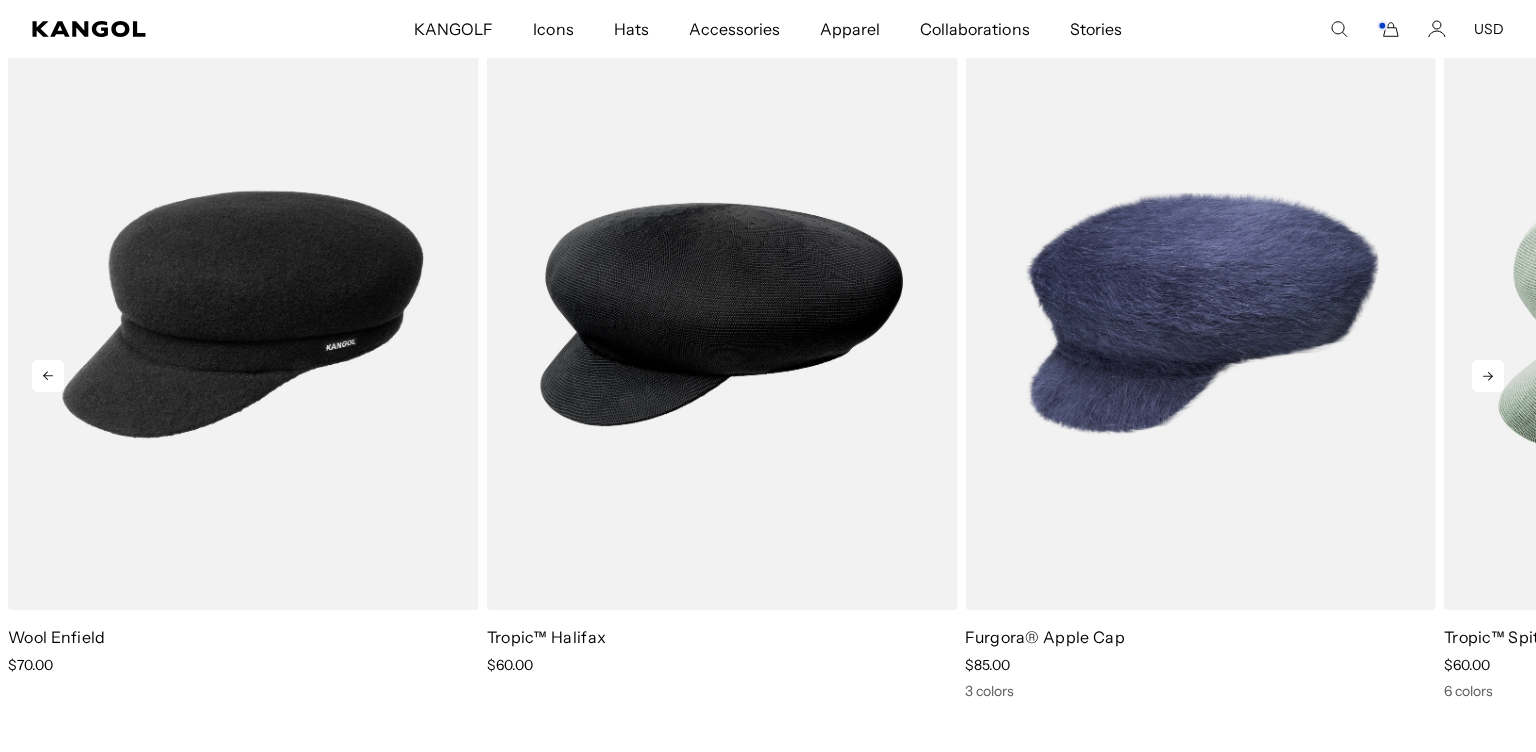 click 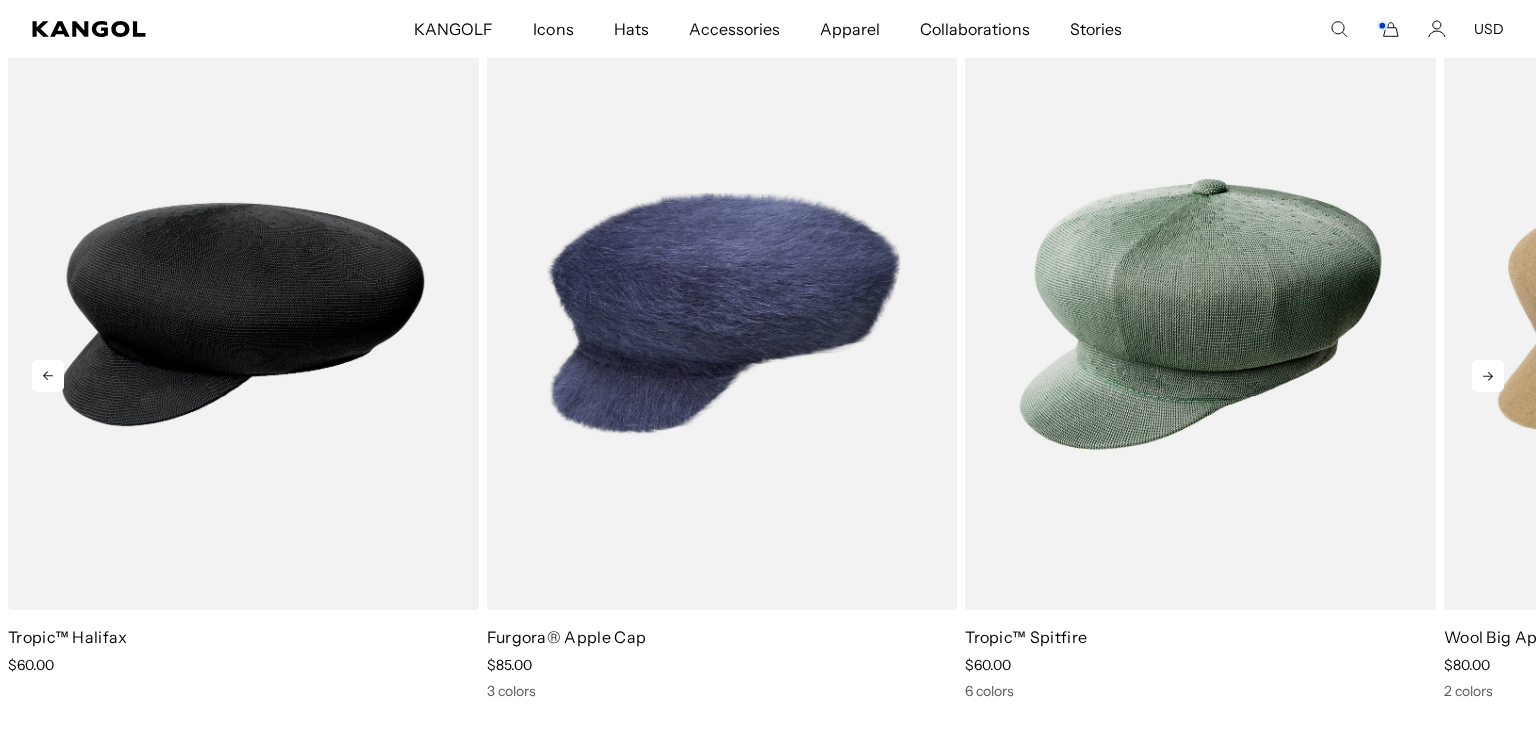 click 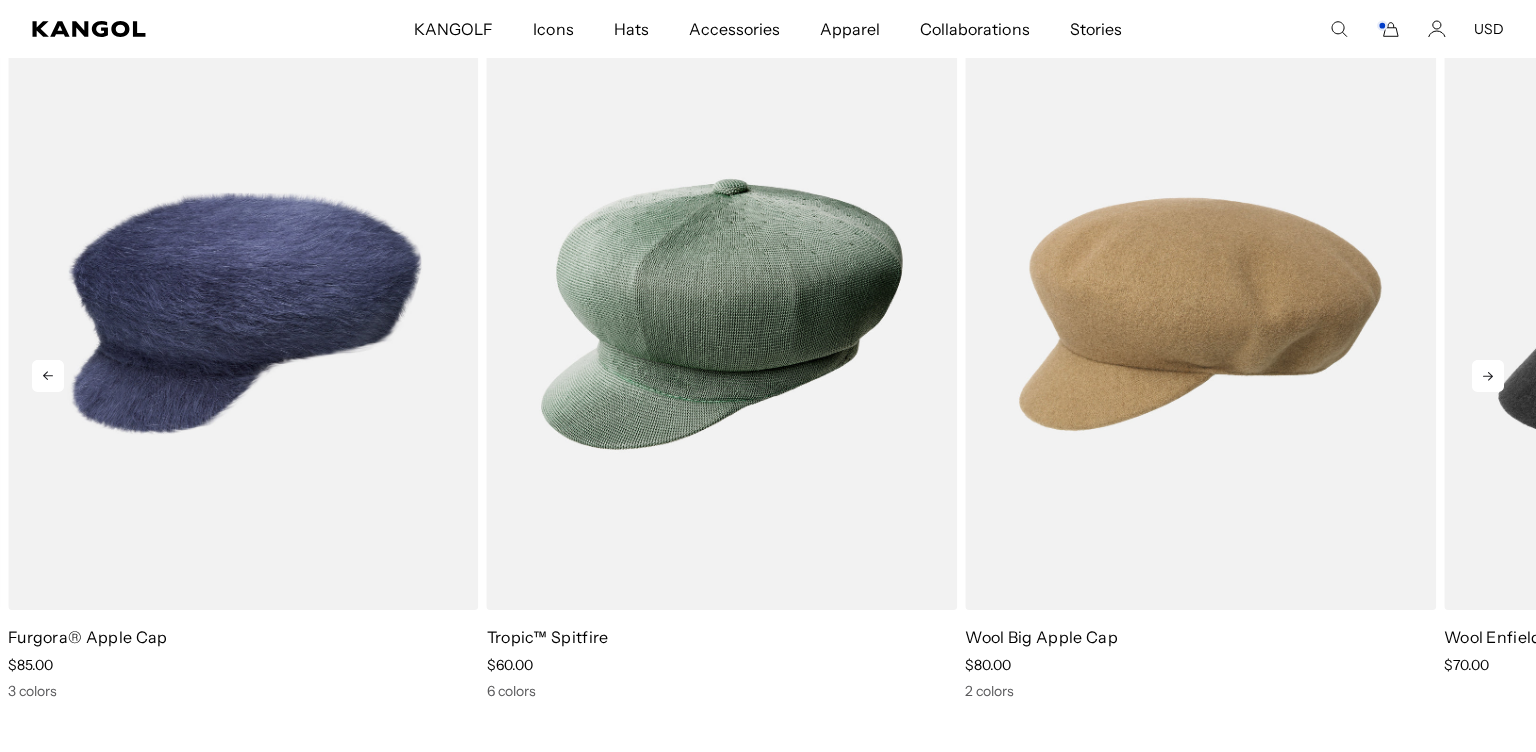 scroll, scrollTop: 0, scrollLeft: 0, axis: both 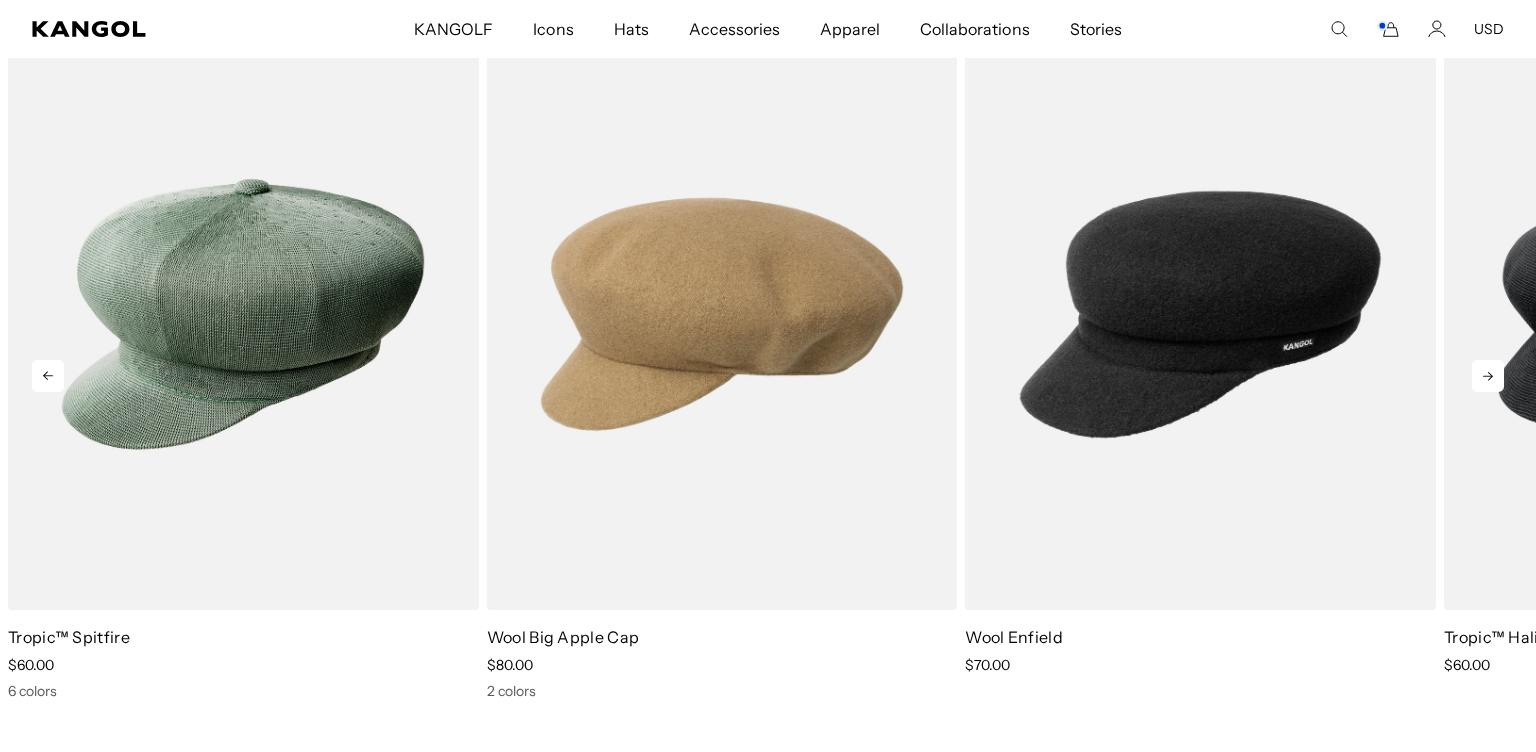 click 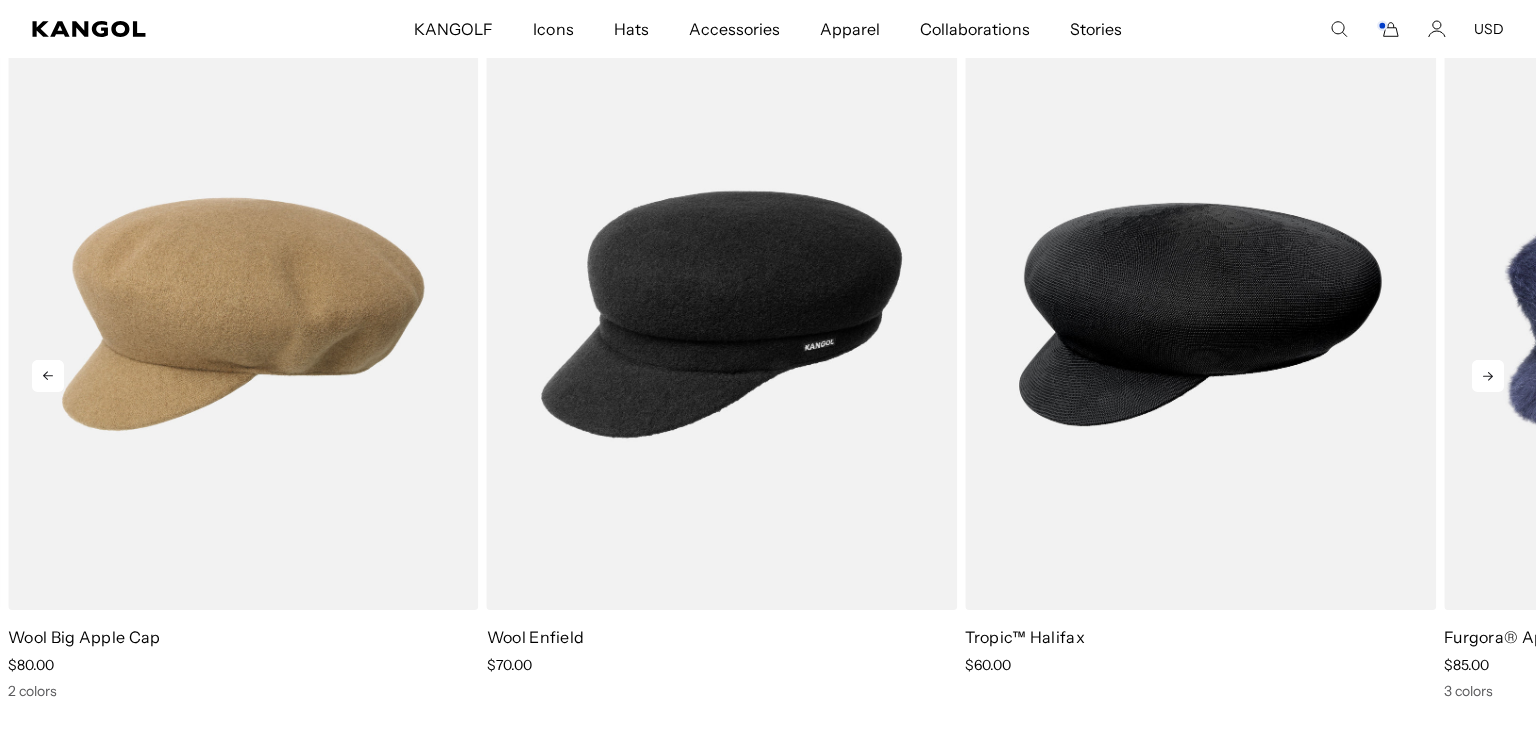 click 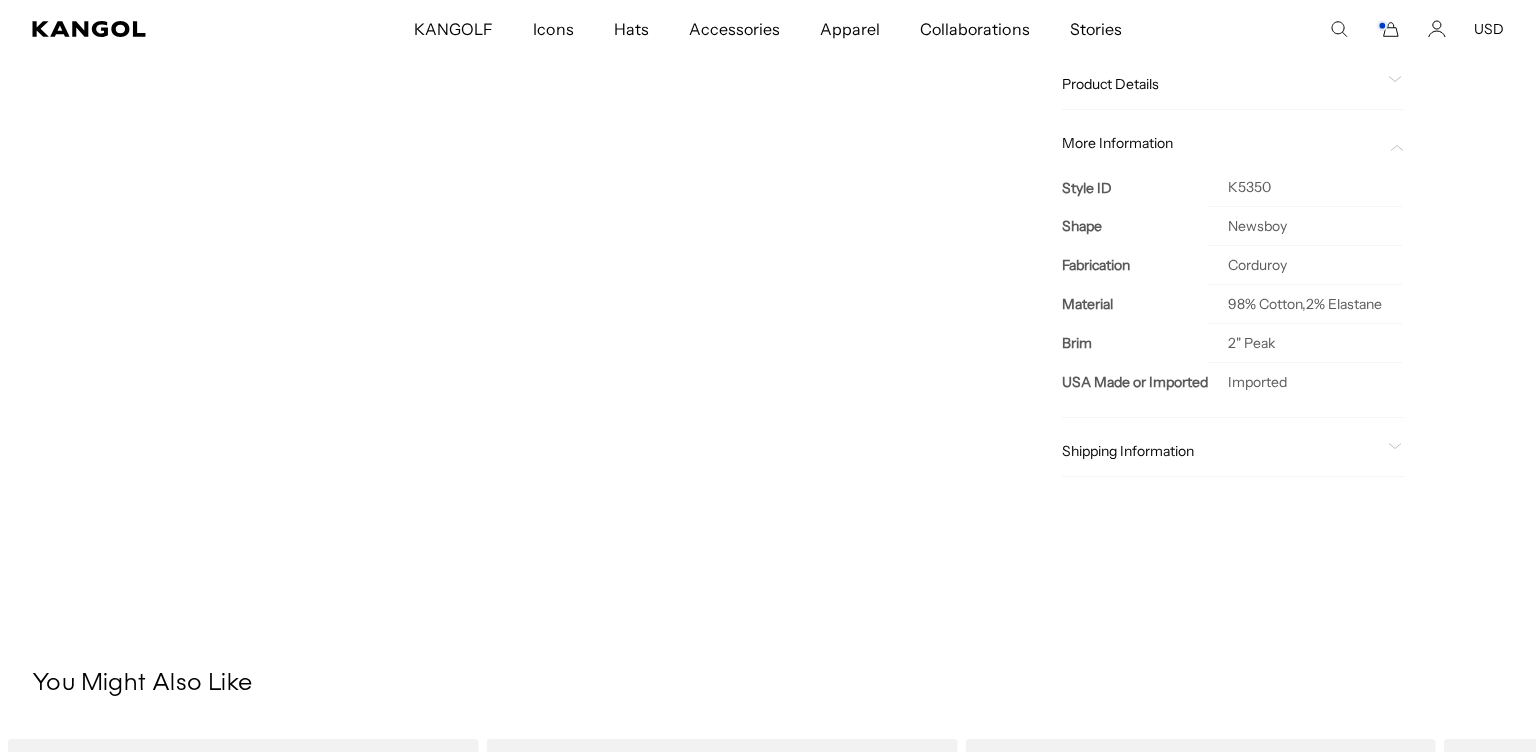 scroll, scrollTop: 648, scrollLeft: 0, axis: vertical 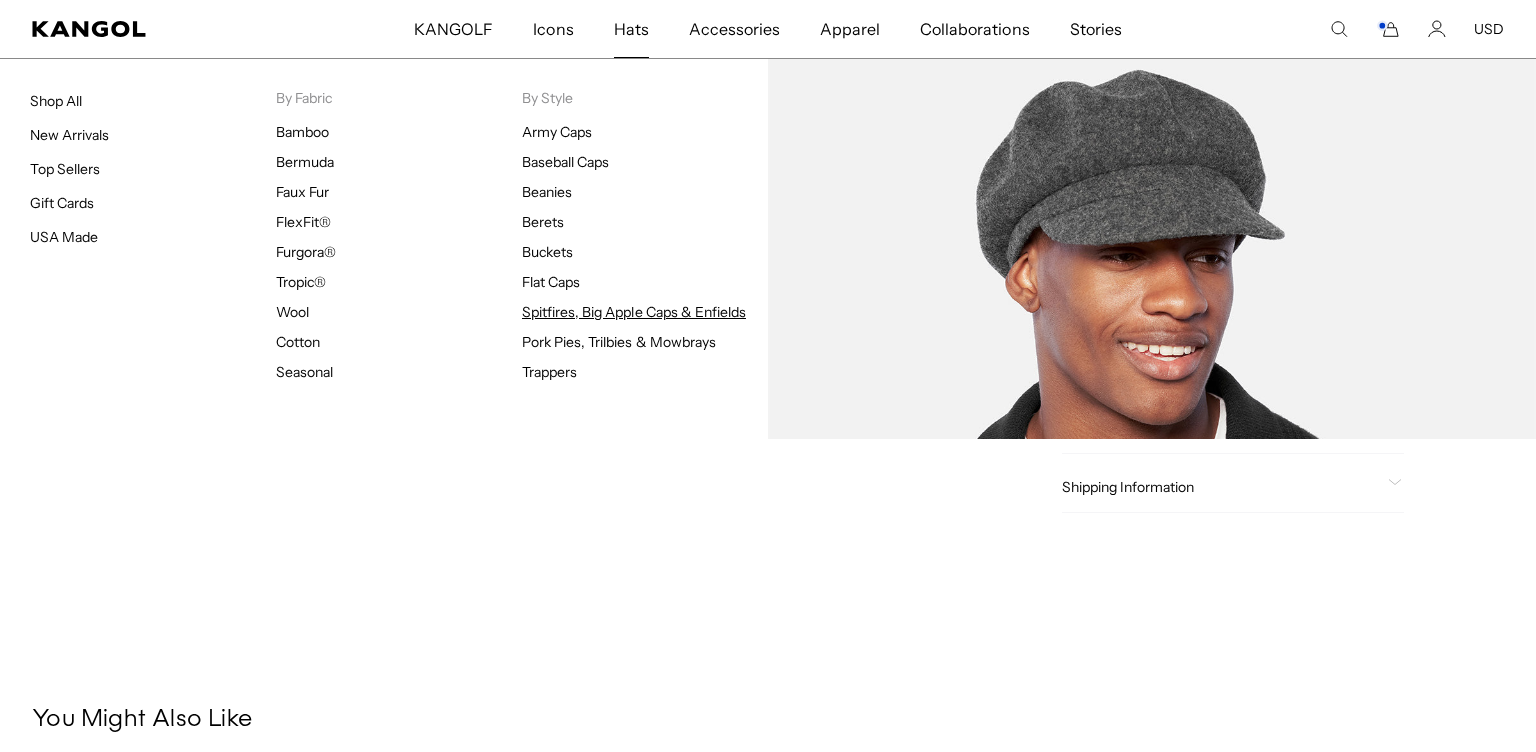 click on "Spitfires, Big Apple Caps & Enfields" at bounding box center (634, 312) 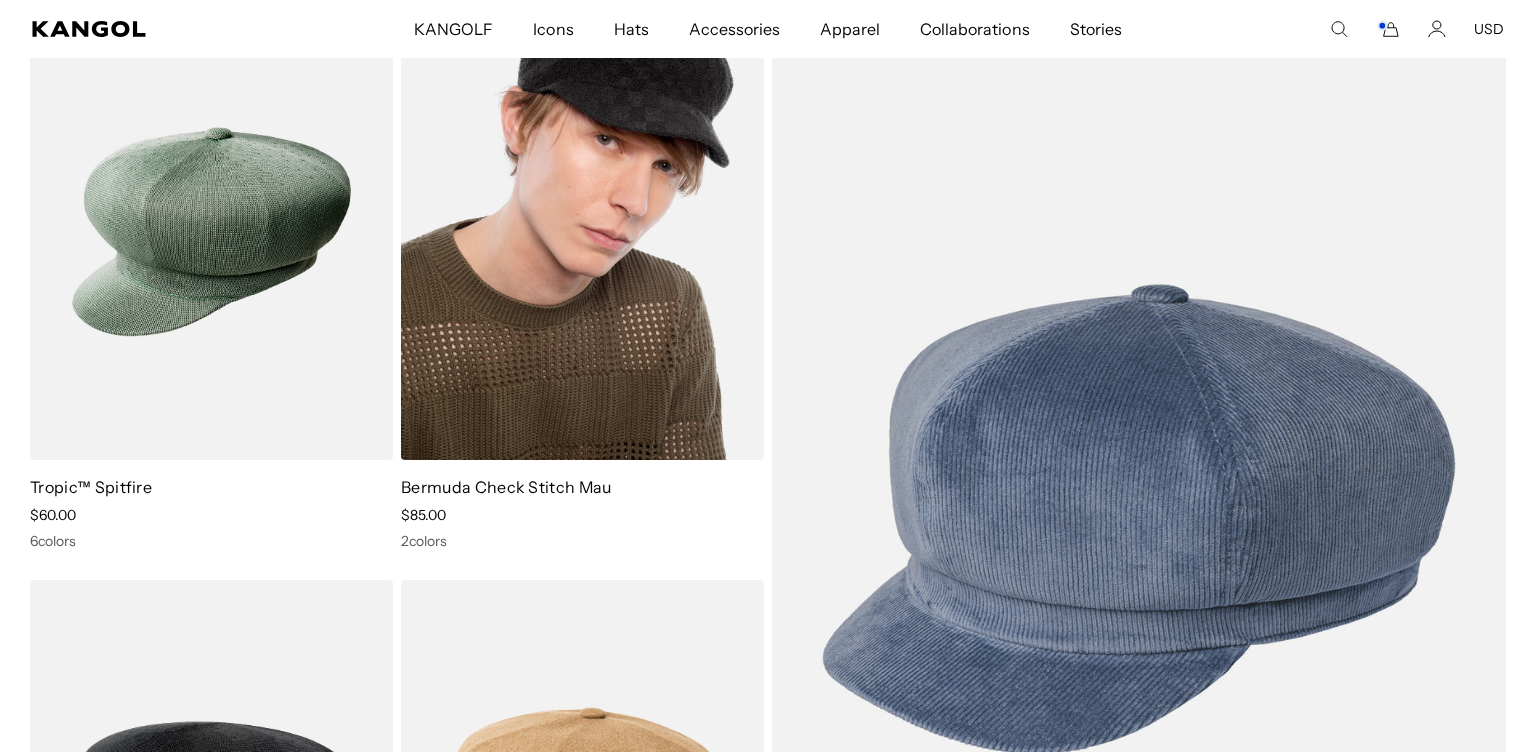 scroll, scrollTop: 216, scrollLeft: 0, axis: vertical 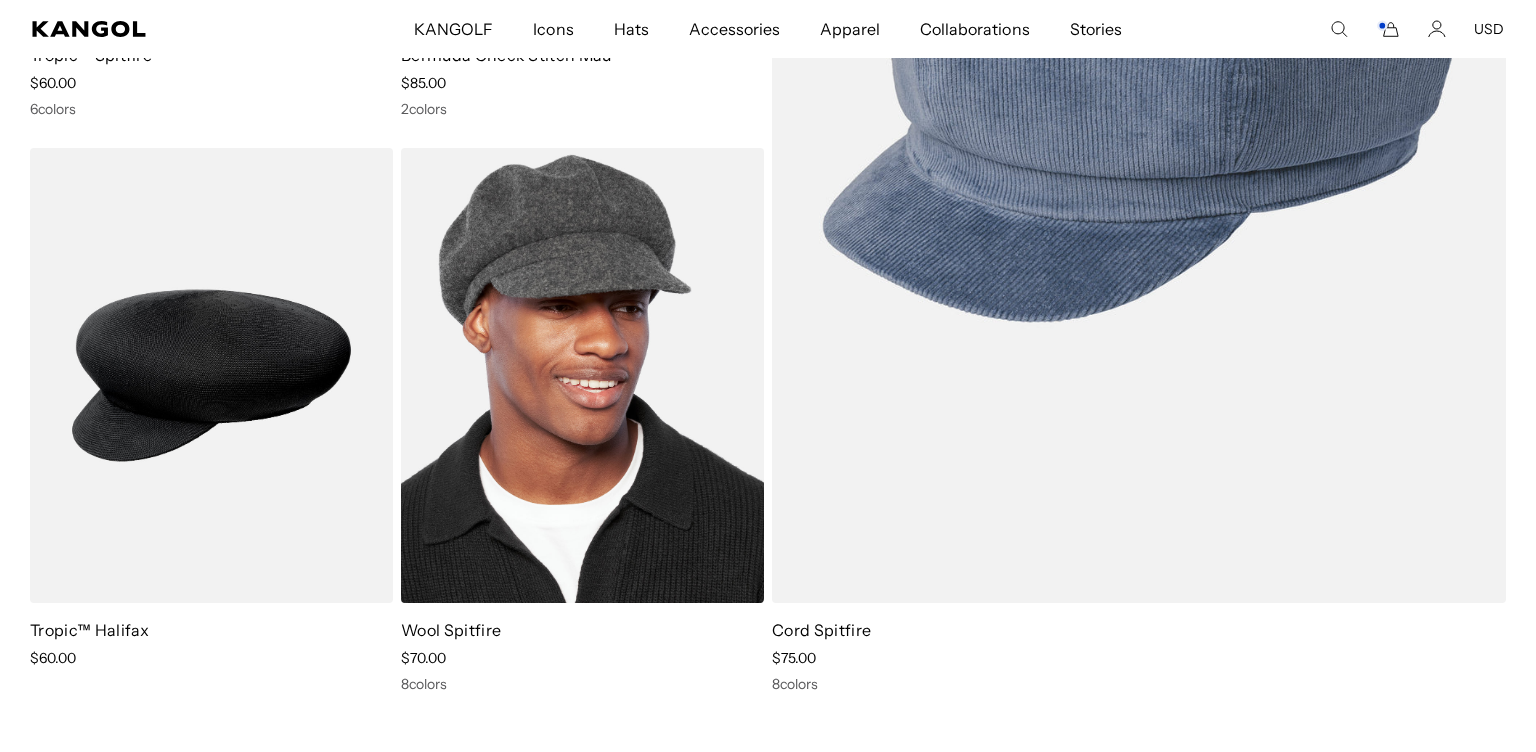 click at bounding box center (582, 376) 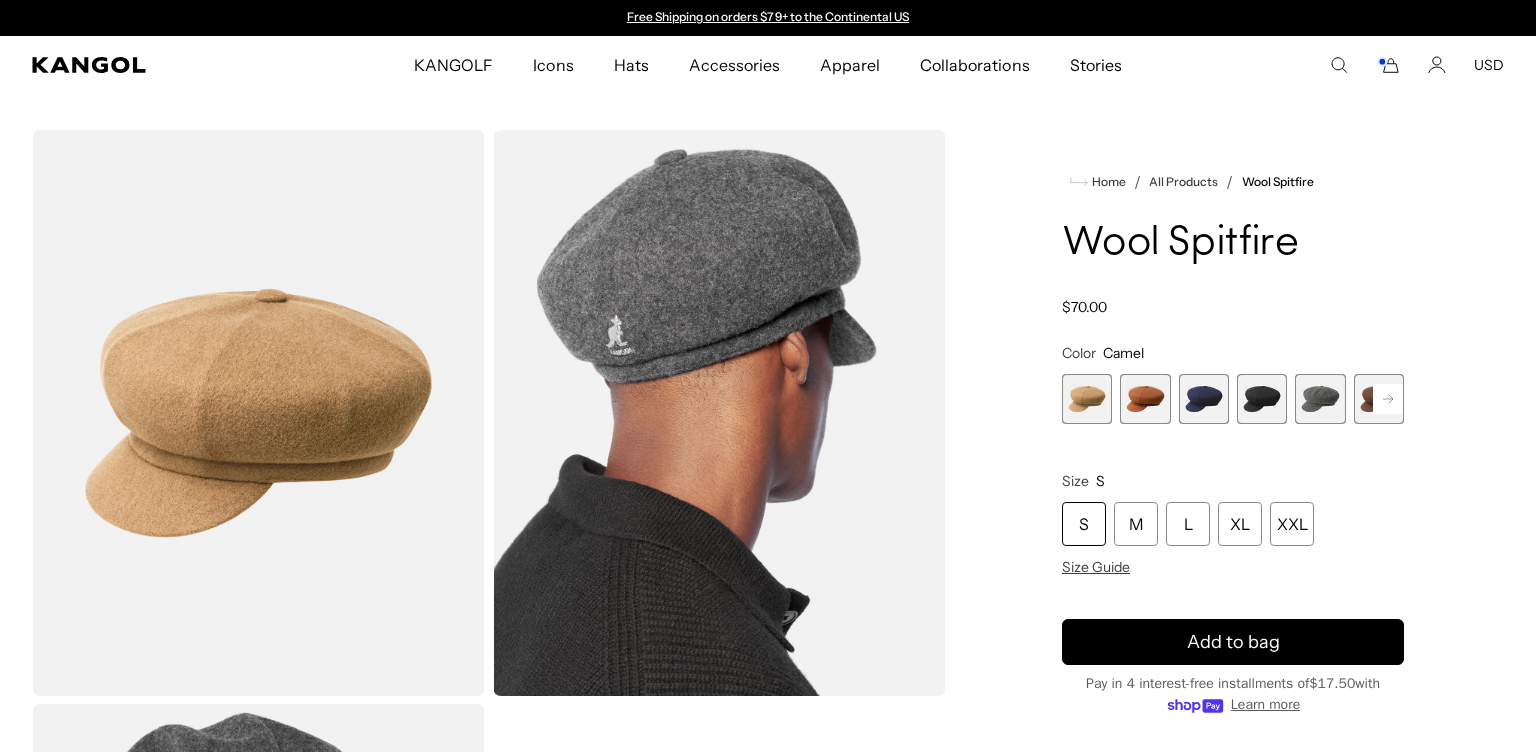 scroll, scrollTop: 0, scrollLeft: 0, axis: both 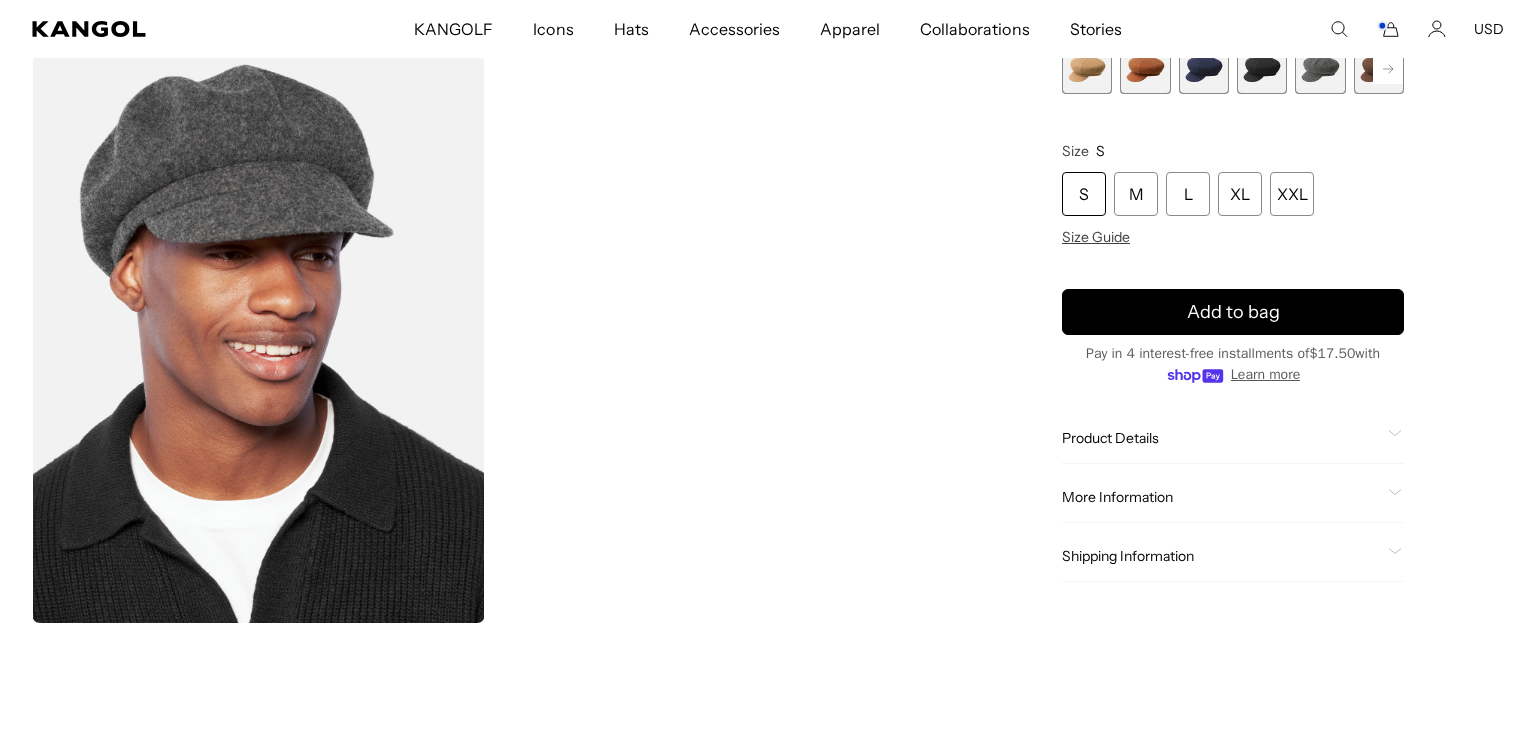 click on "More Information
Style ID
0259BC
Shape
Newsboy
Fabrication
Wool Blend
Material
100% Wool
Brim
2" Peak
Crown
Round
USA Made or Imported
Imported" 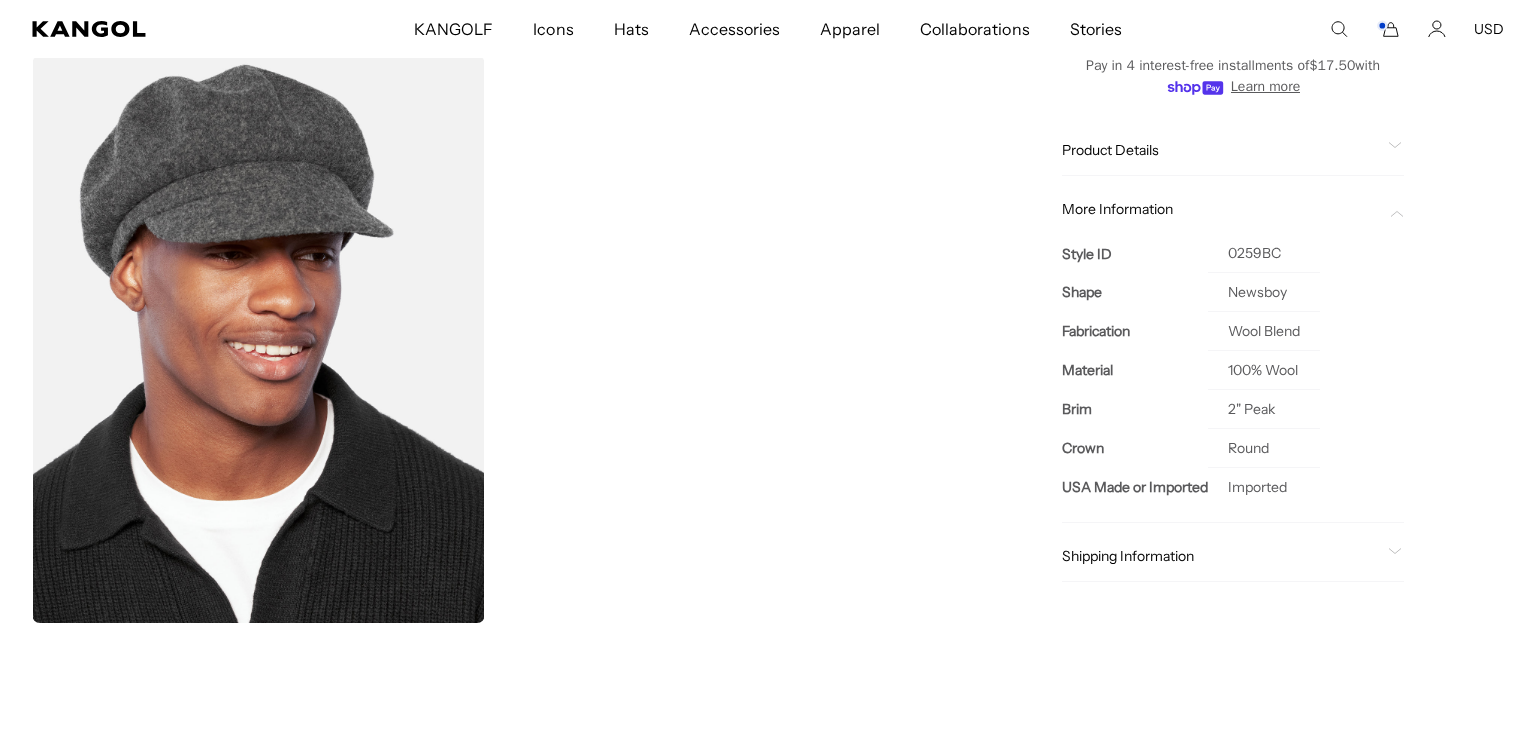 scroll, scrollTop: 0, scrollLeft: 0, axis: both 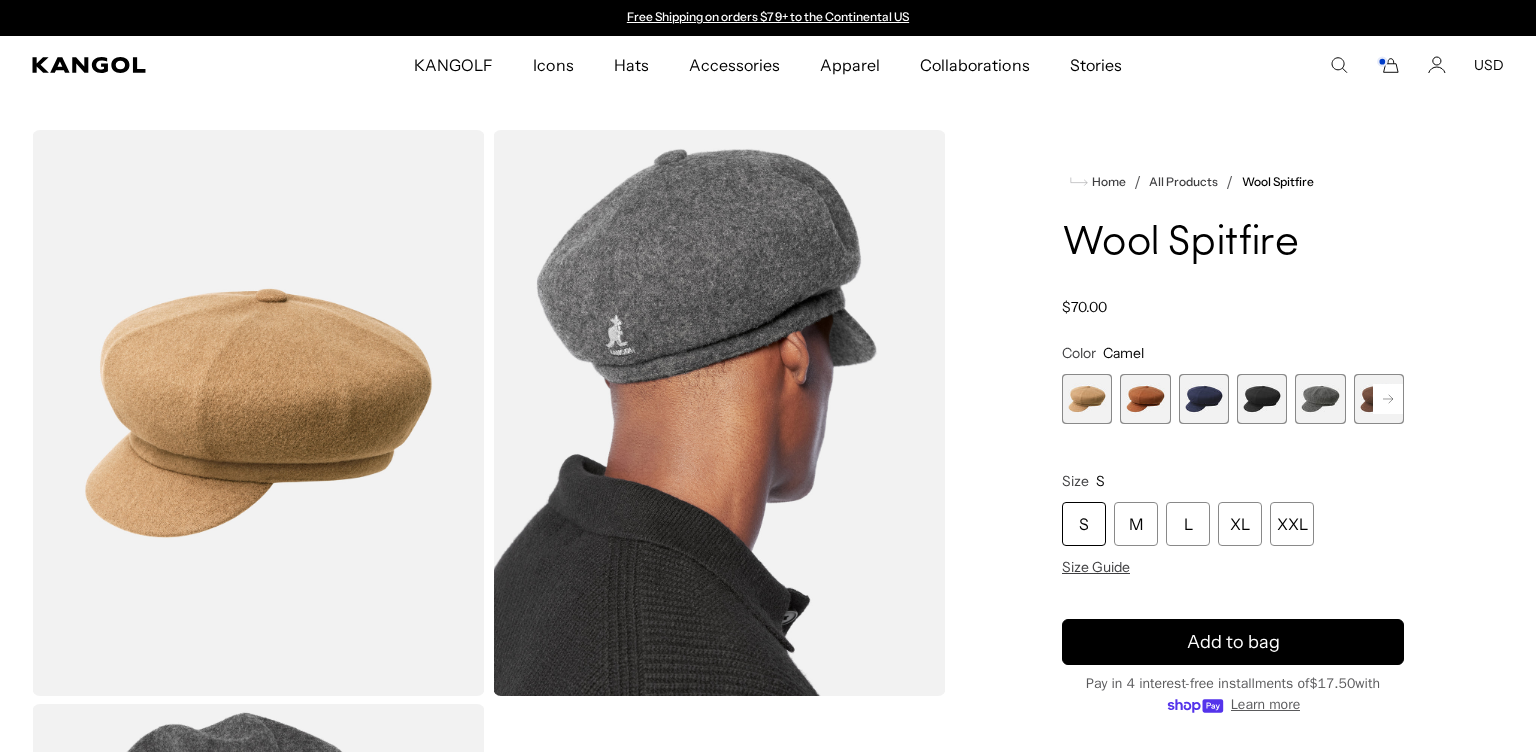 click at bounding box center (1145, 399) 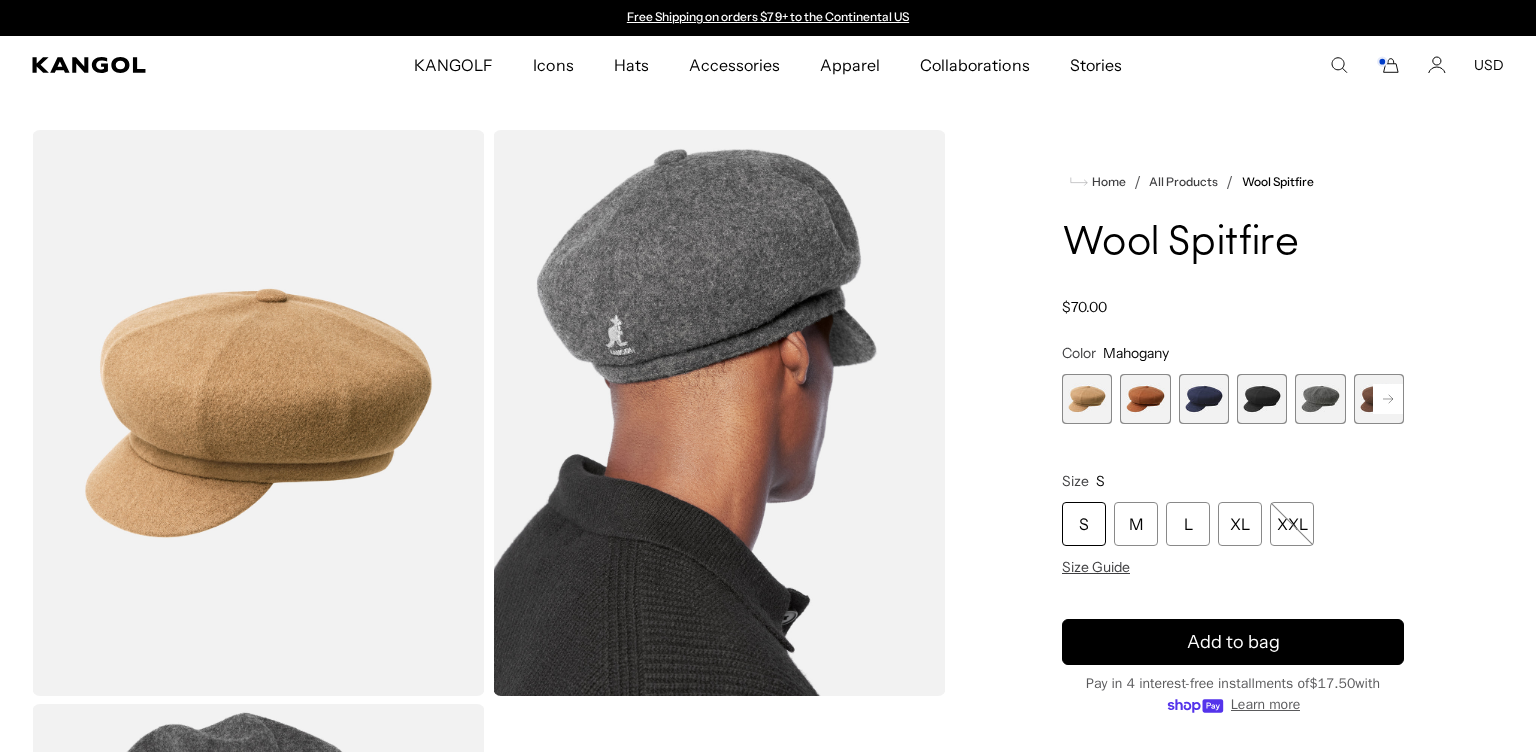 click 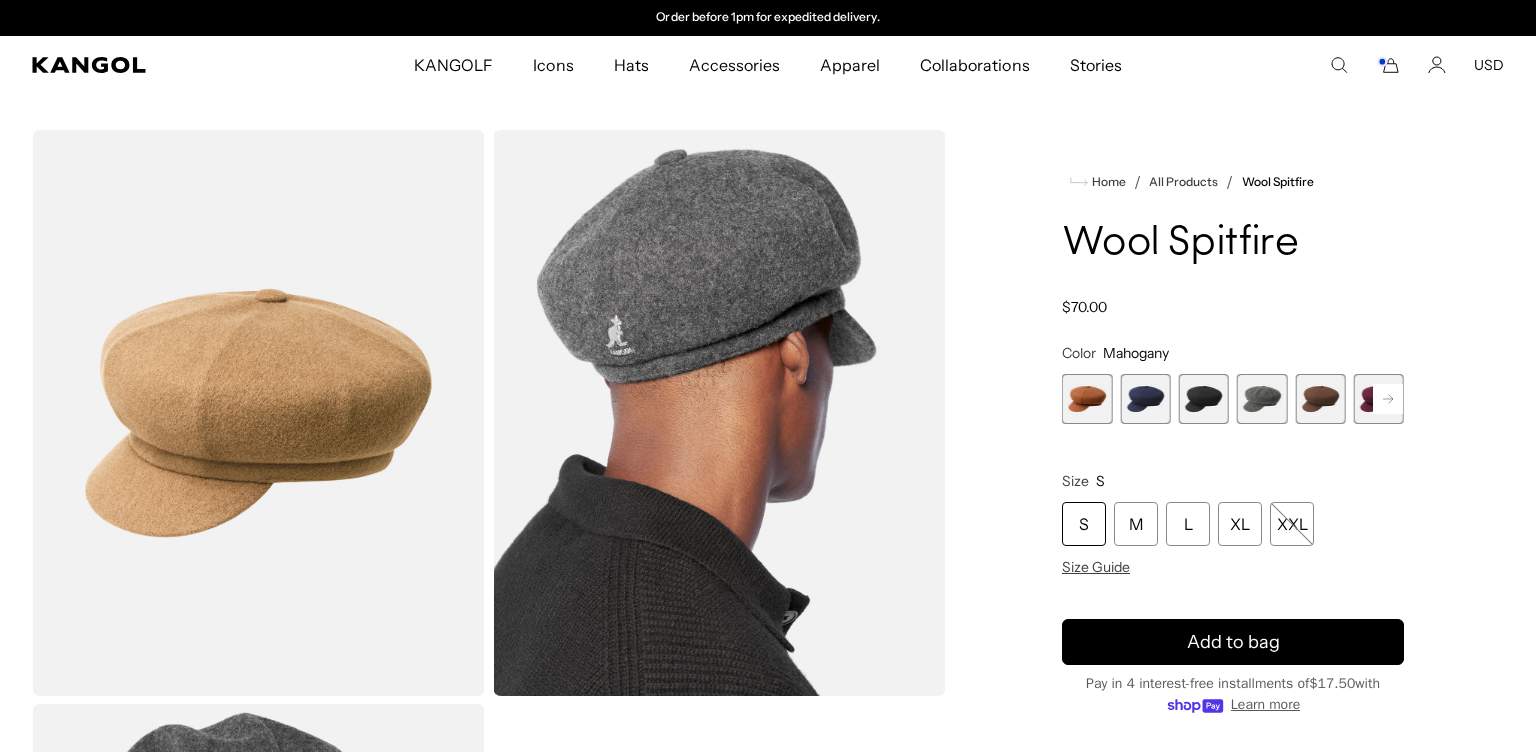 click 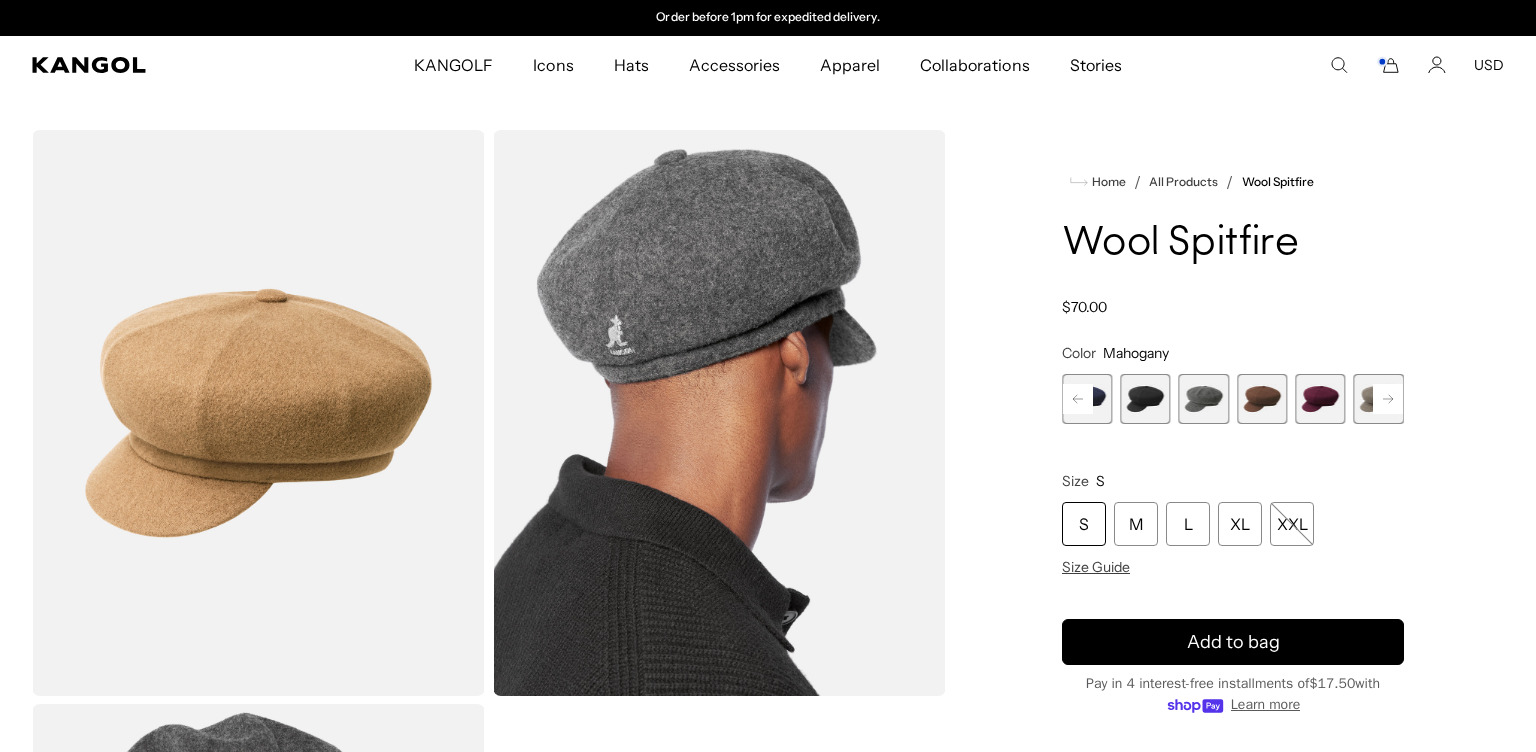 click 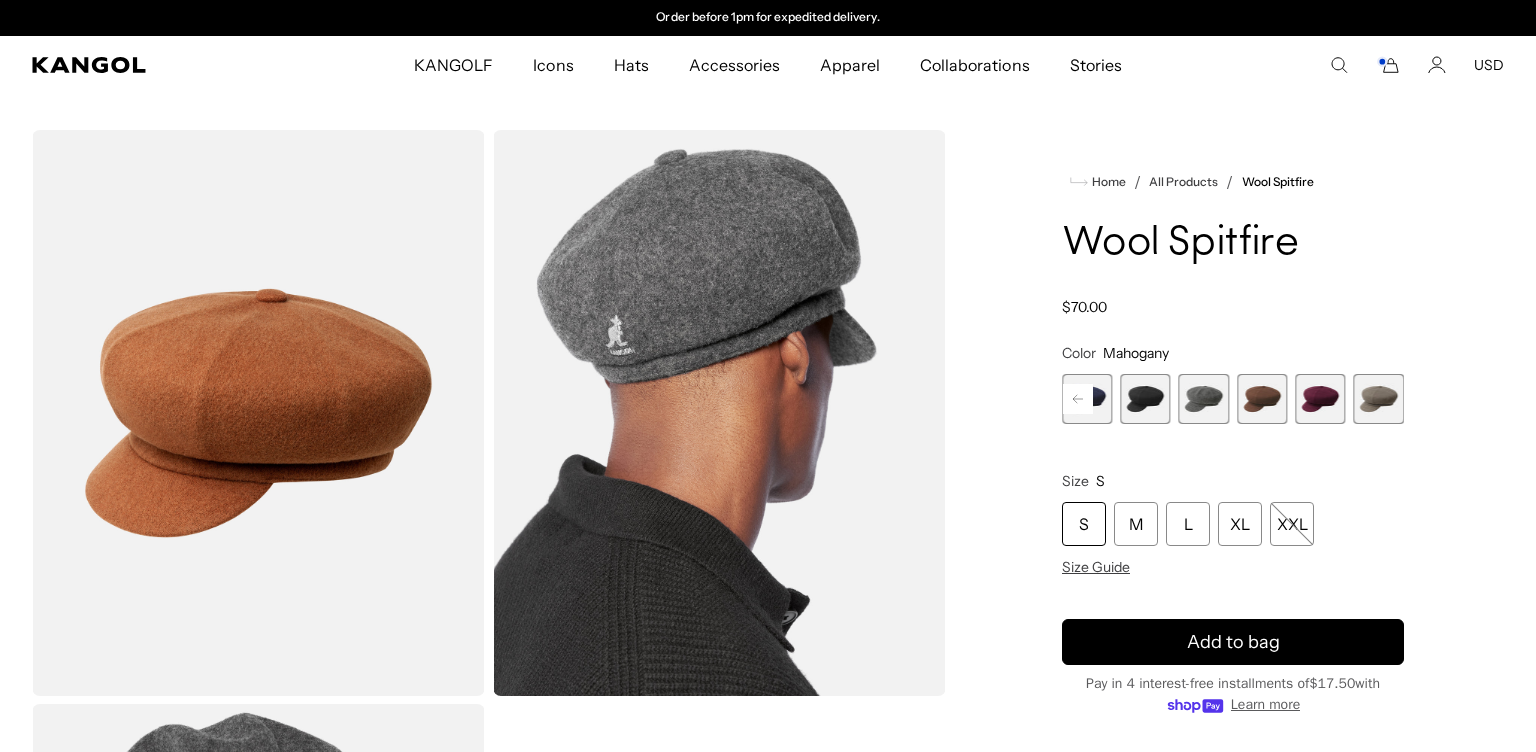 click at bounding box center (1320, 399) 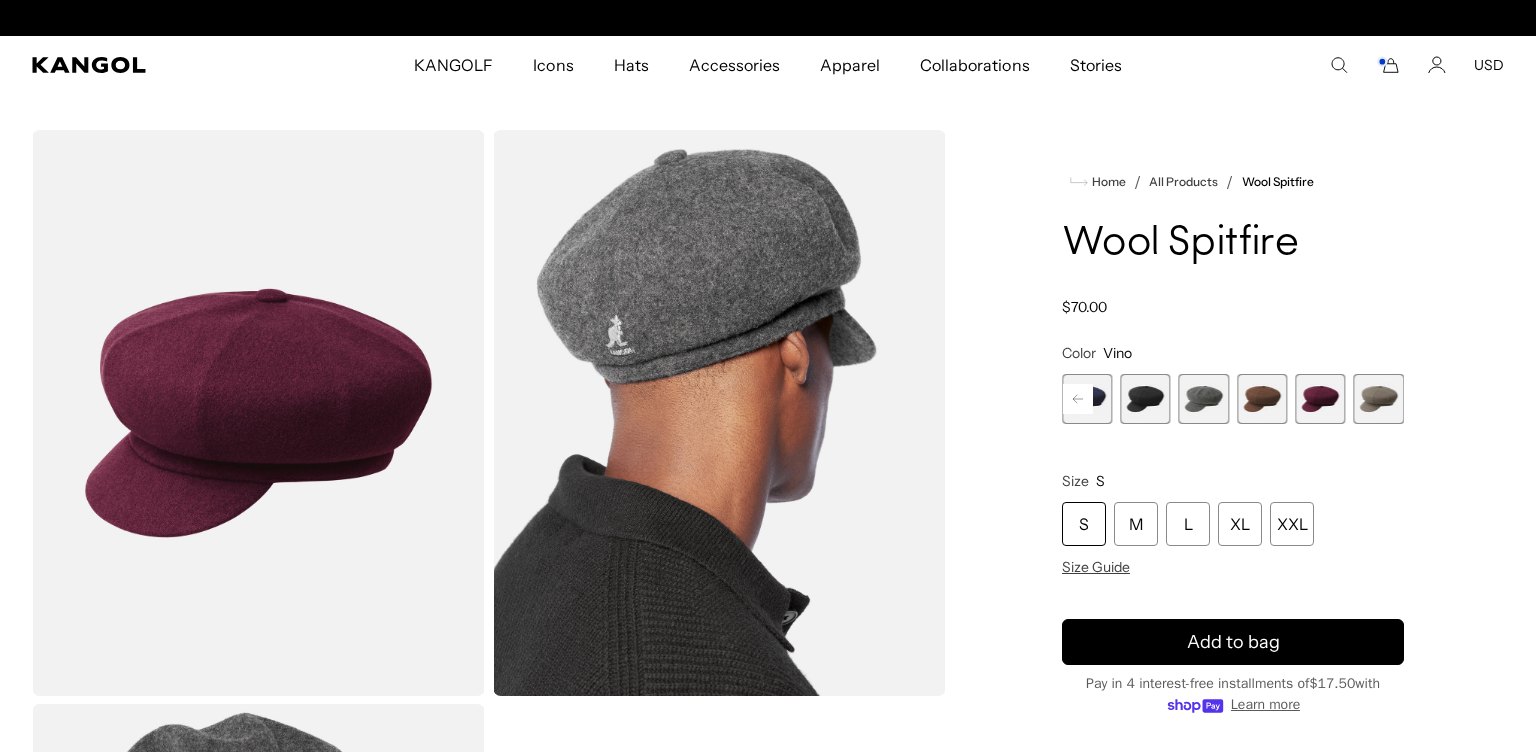 scroll, scrollTop: 0, scrollLeft: 0, axis: both 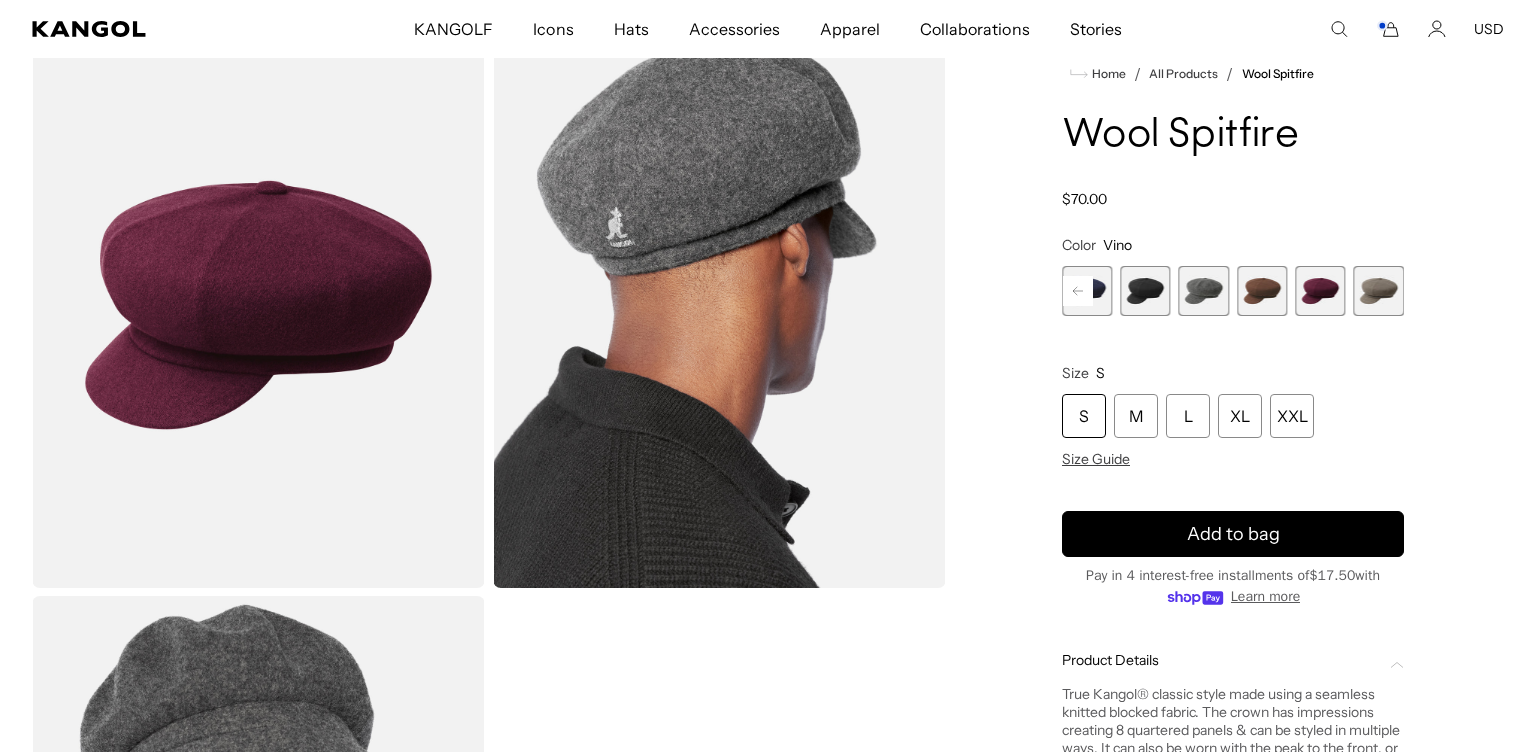 click at bounding box center [1379, 291] 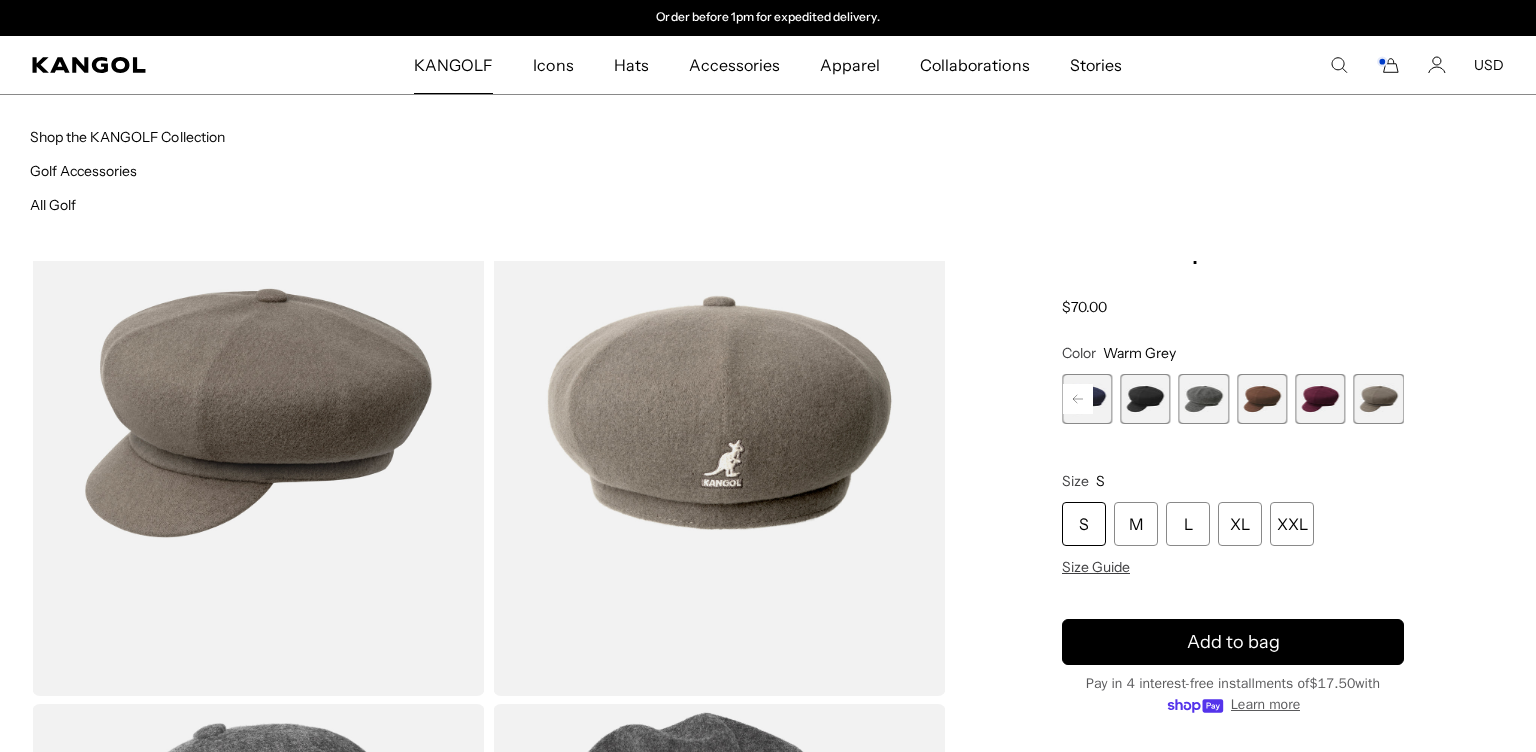 click on "KANGOLF" at bounding box center (453, 65) 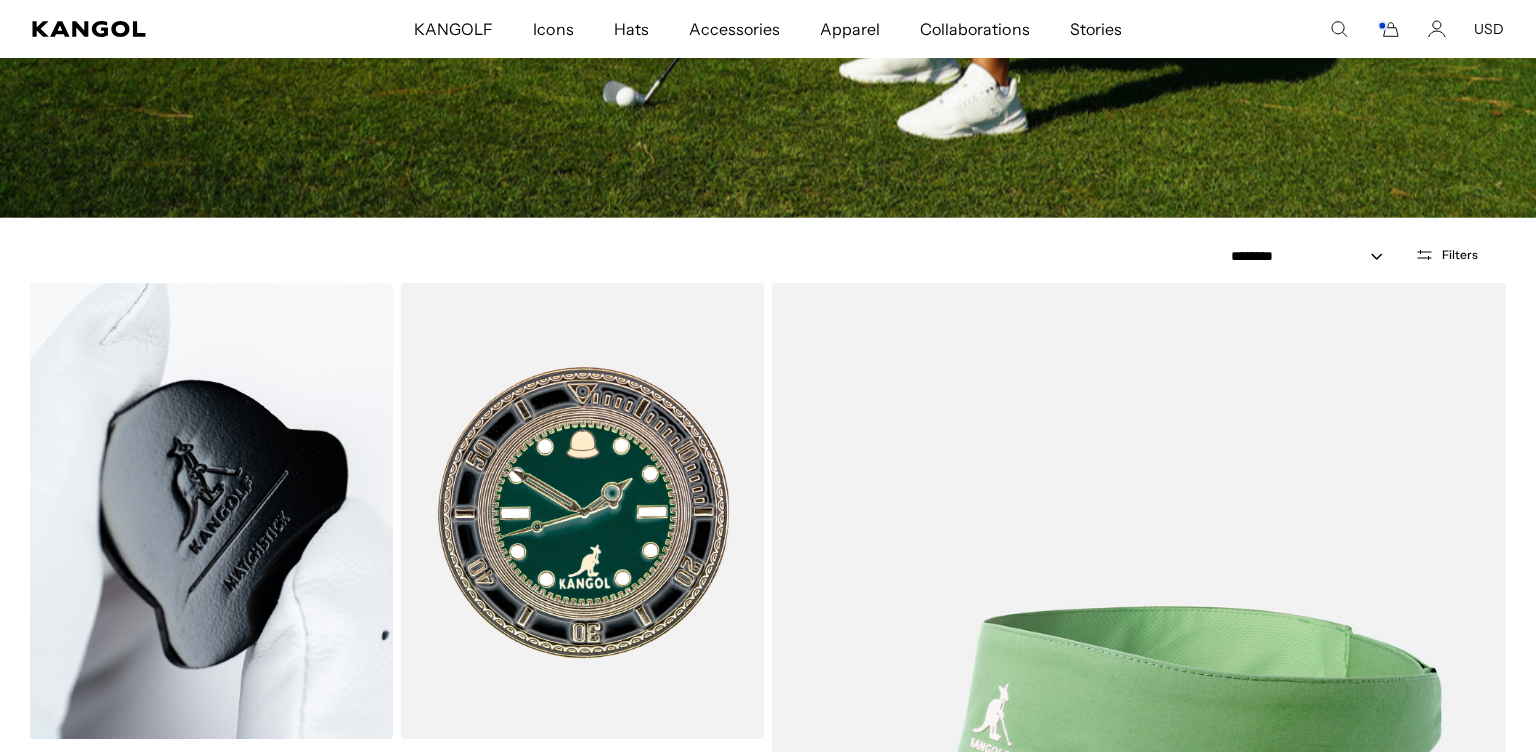 scroll, scrollTop: 972, scrollLeft: 0, axis: vertical 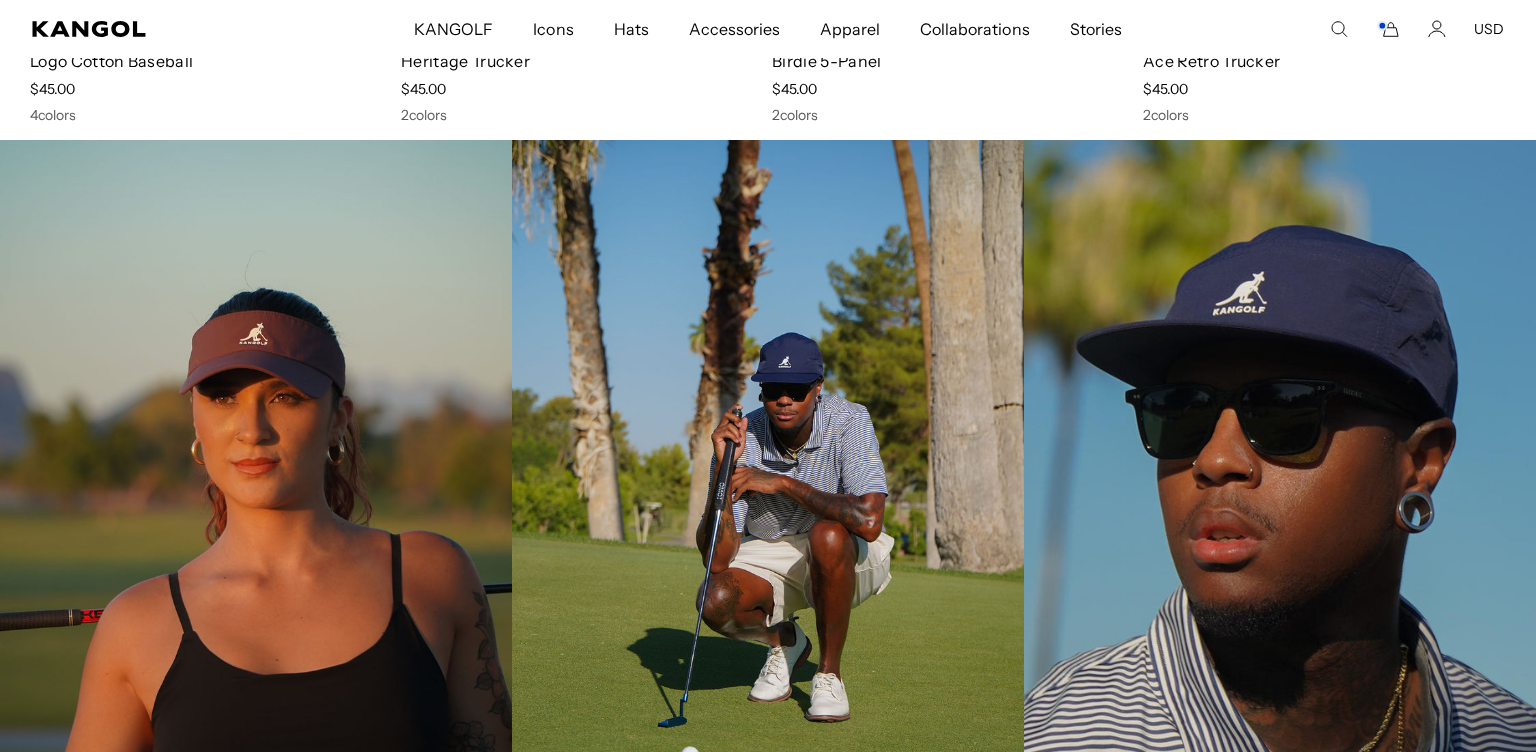 click at bounding box center (1280, 505) 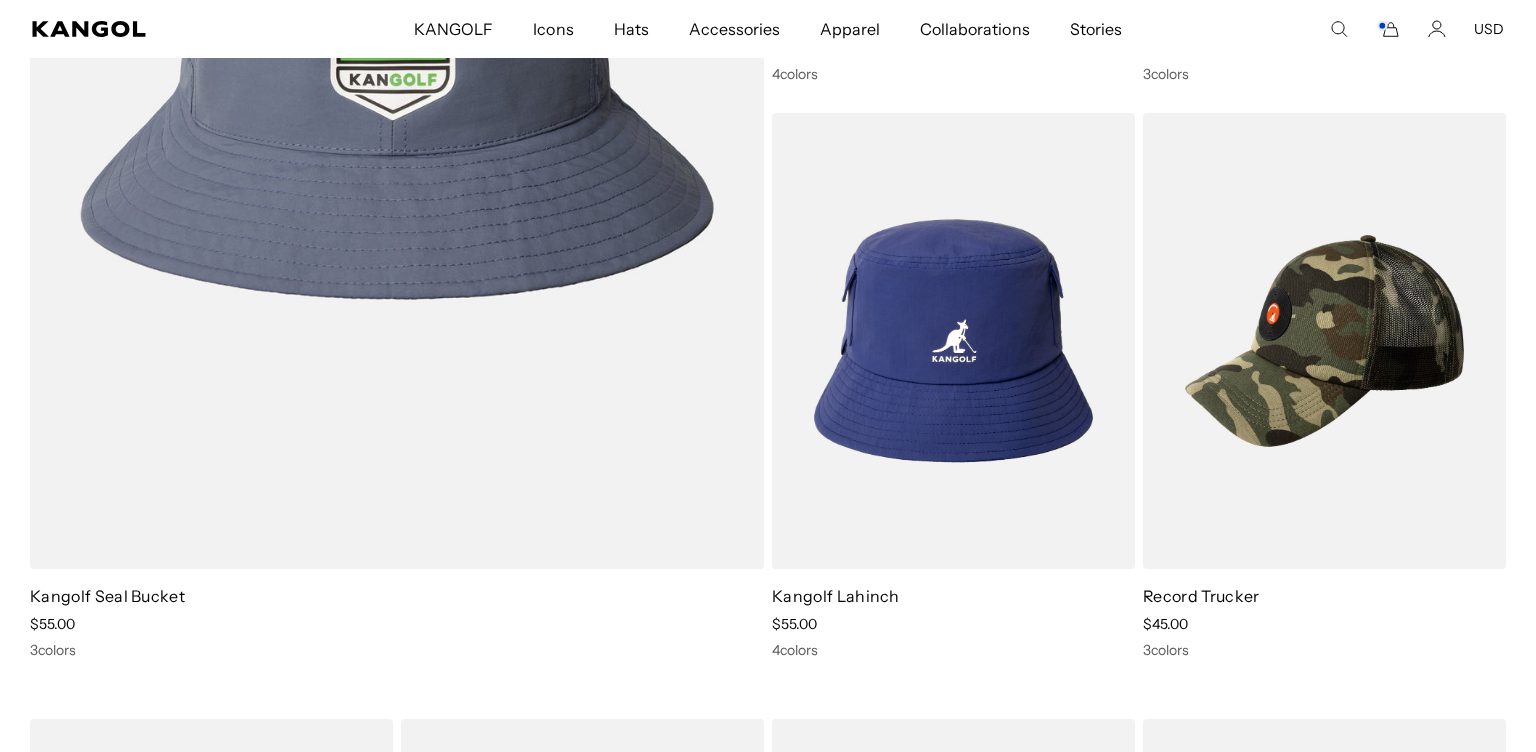 scroll, scrollTop: 2592, scrollLeft: 0, axis: vertical 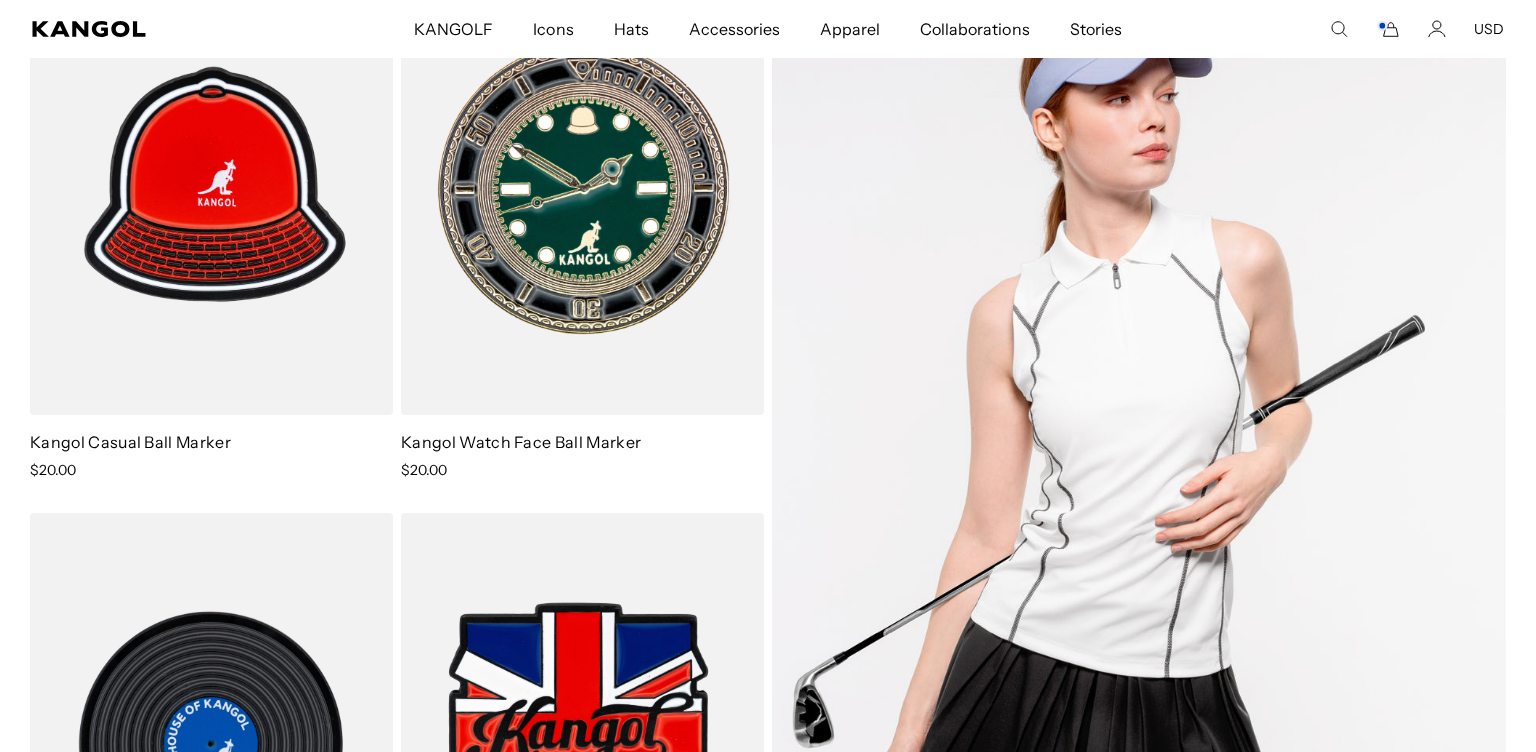 click at bounding box center [1139, 453] 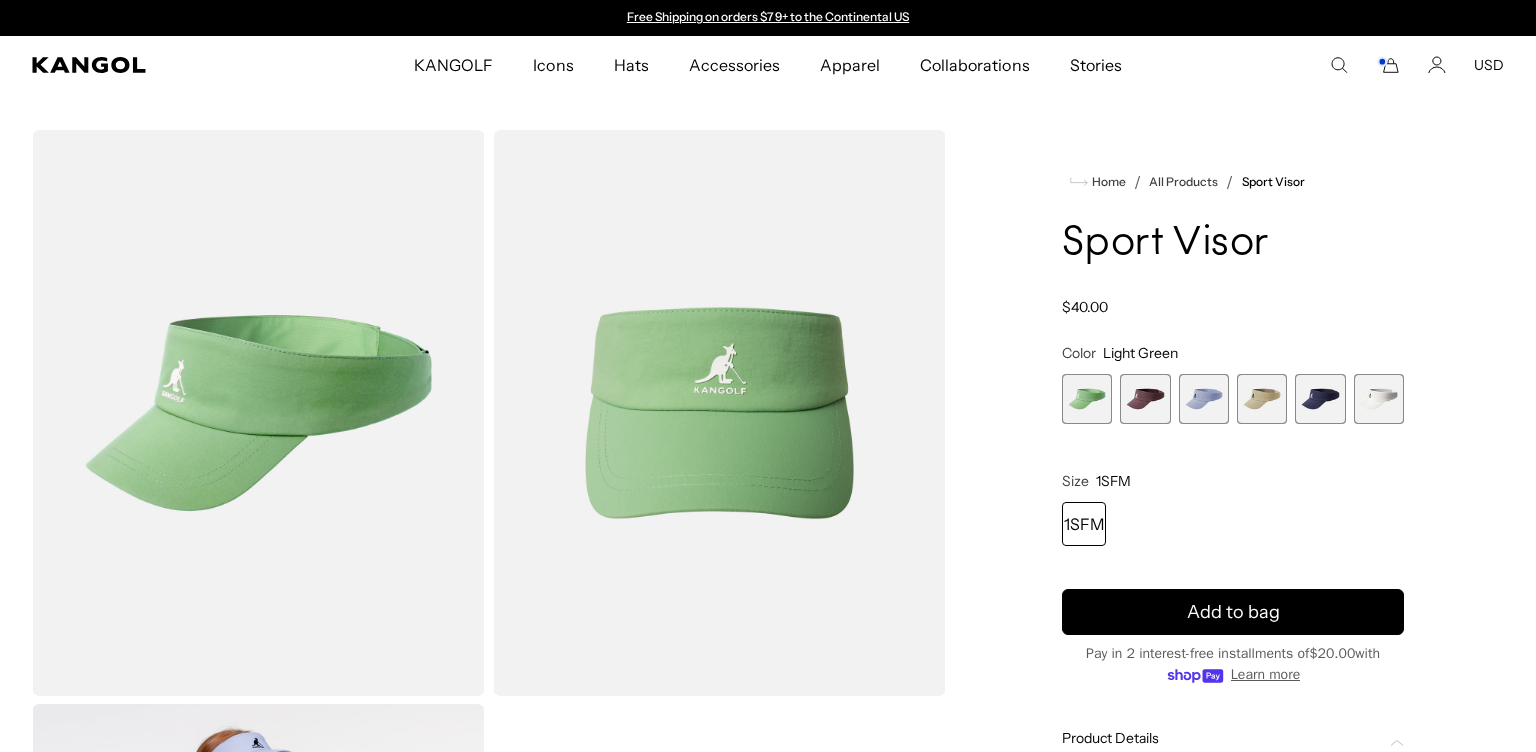click on "More Information" 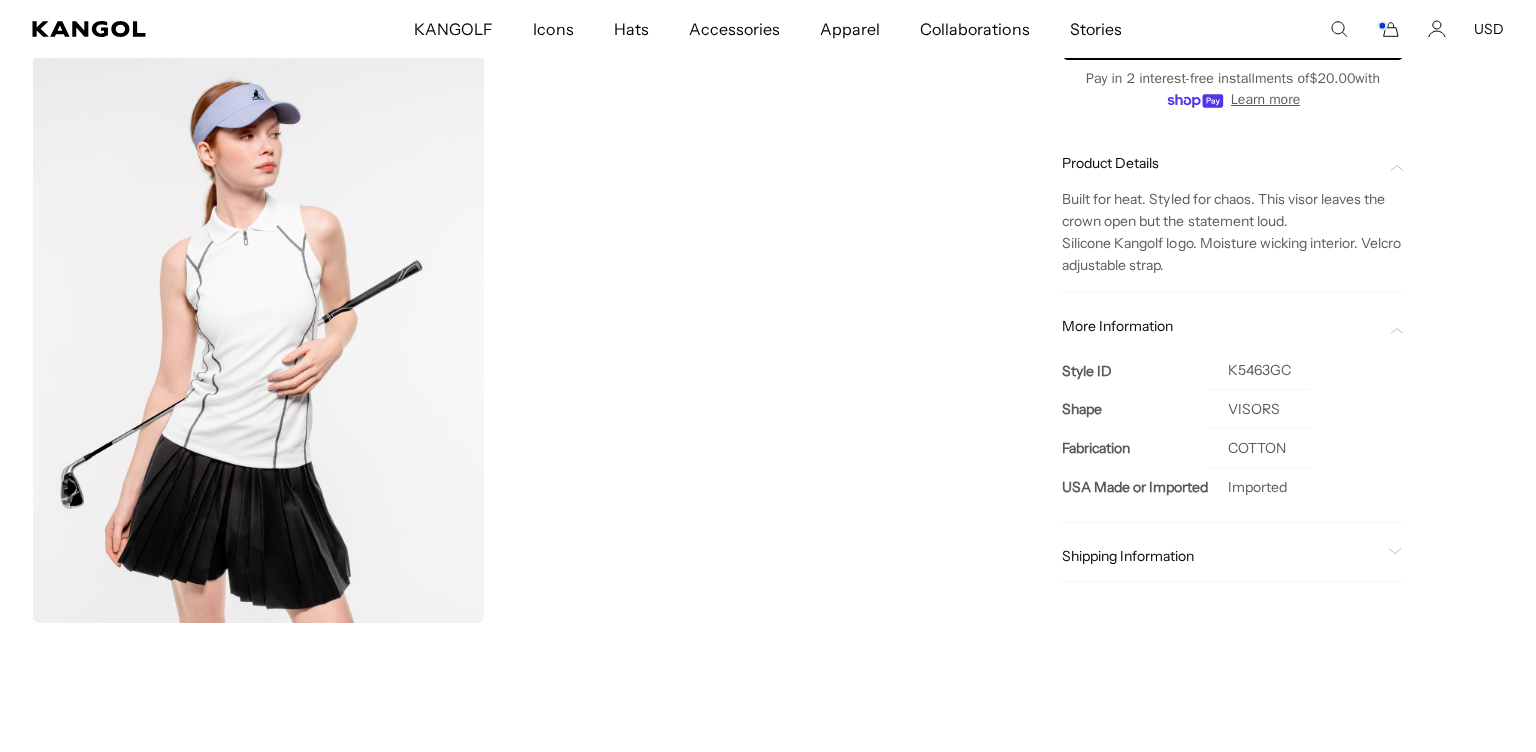 scroll, scrollTop: 648, scrollLeft: 0, axis: vertical 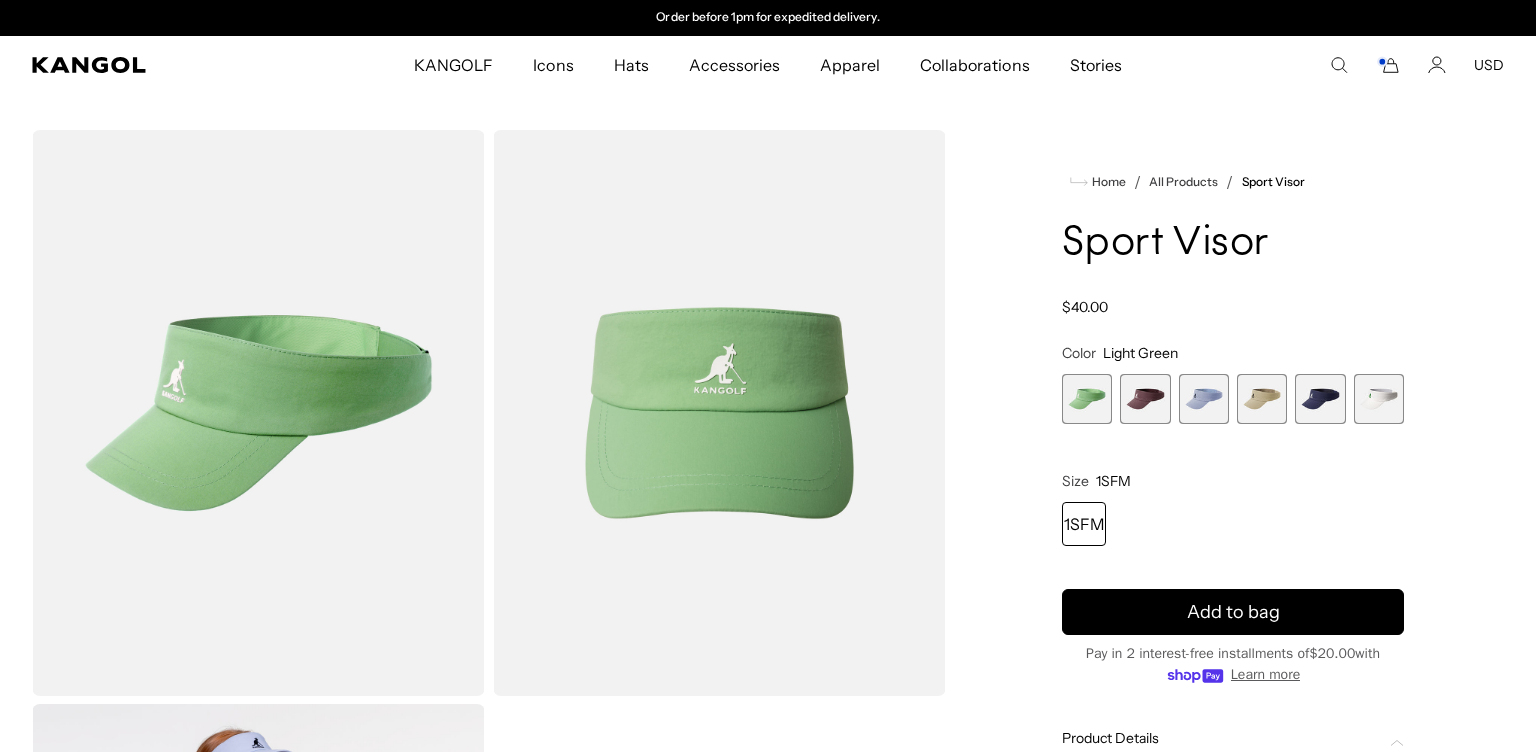 click at bounding box center [1379, 399] 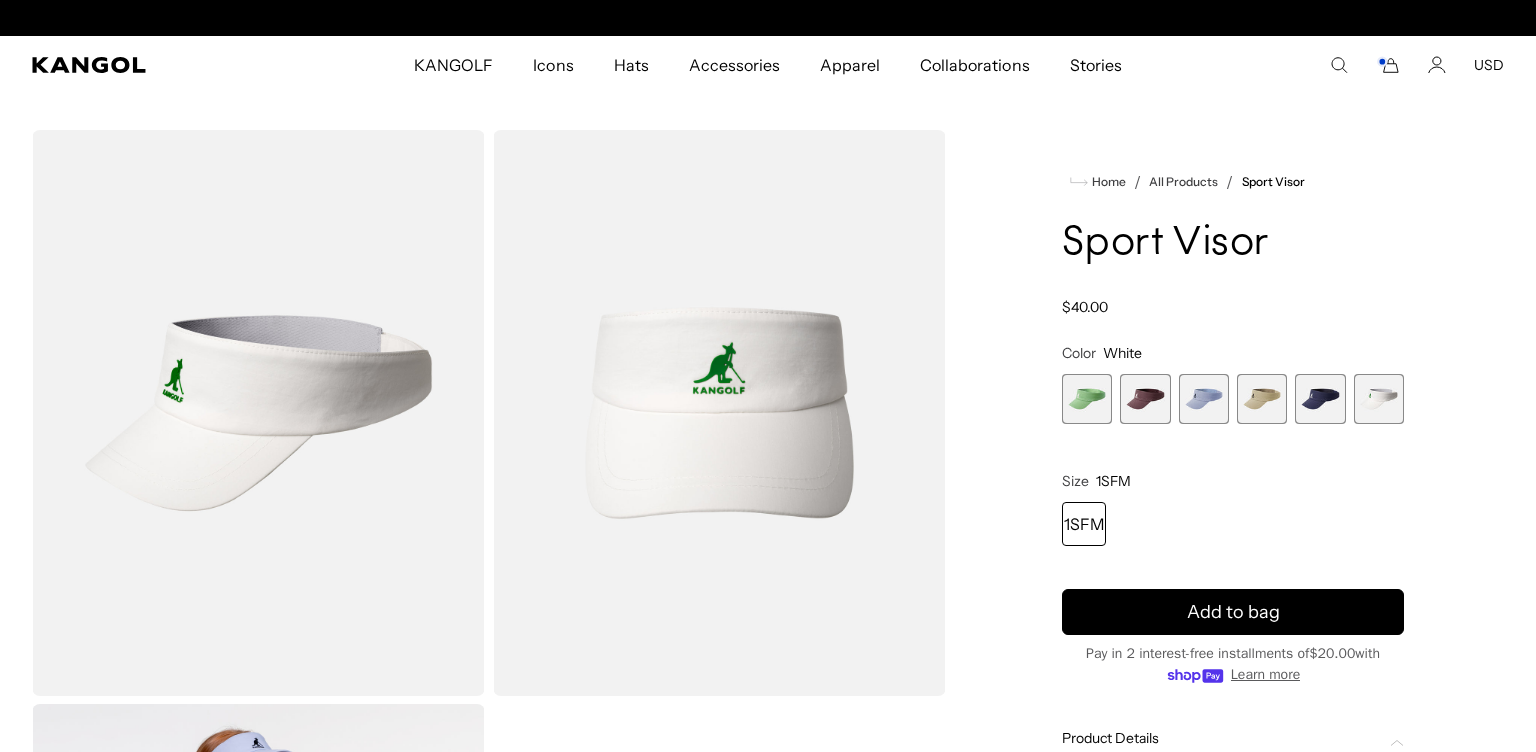 scroll, scrollTop: 0, scrollLeft: 412, axis: horizontal 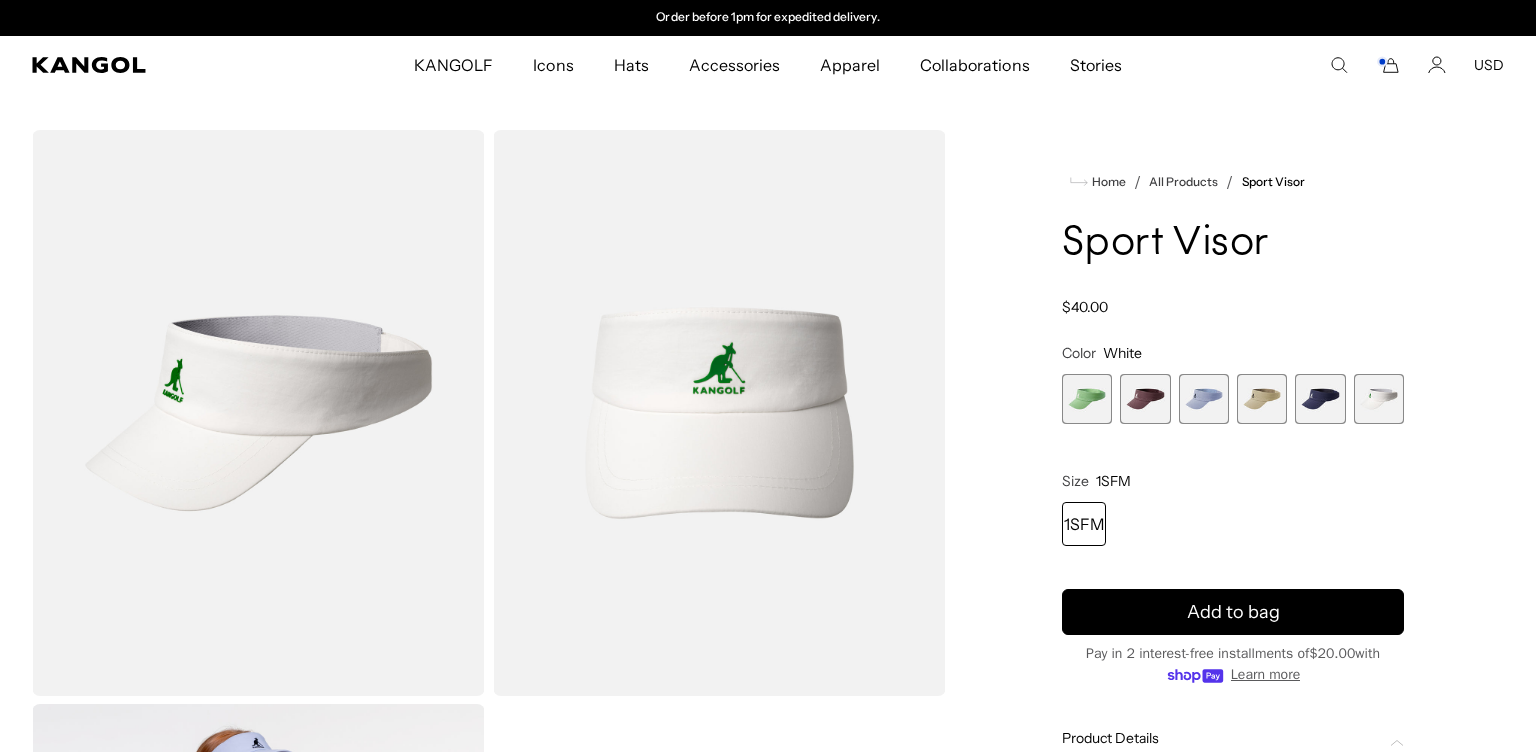 click at bounding box center (1145, 399) 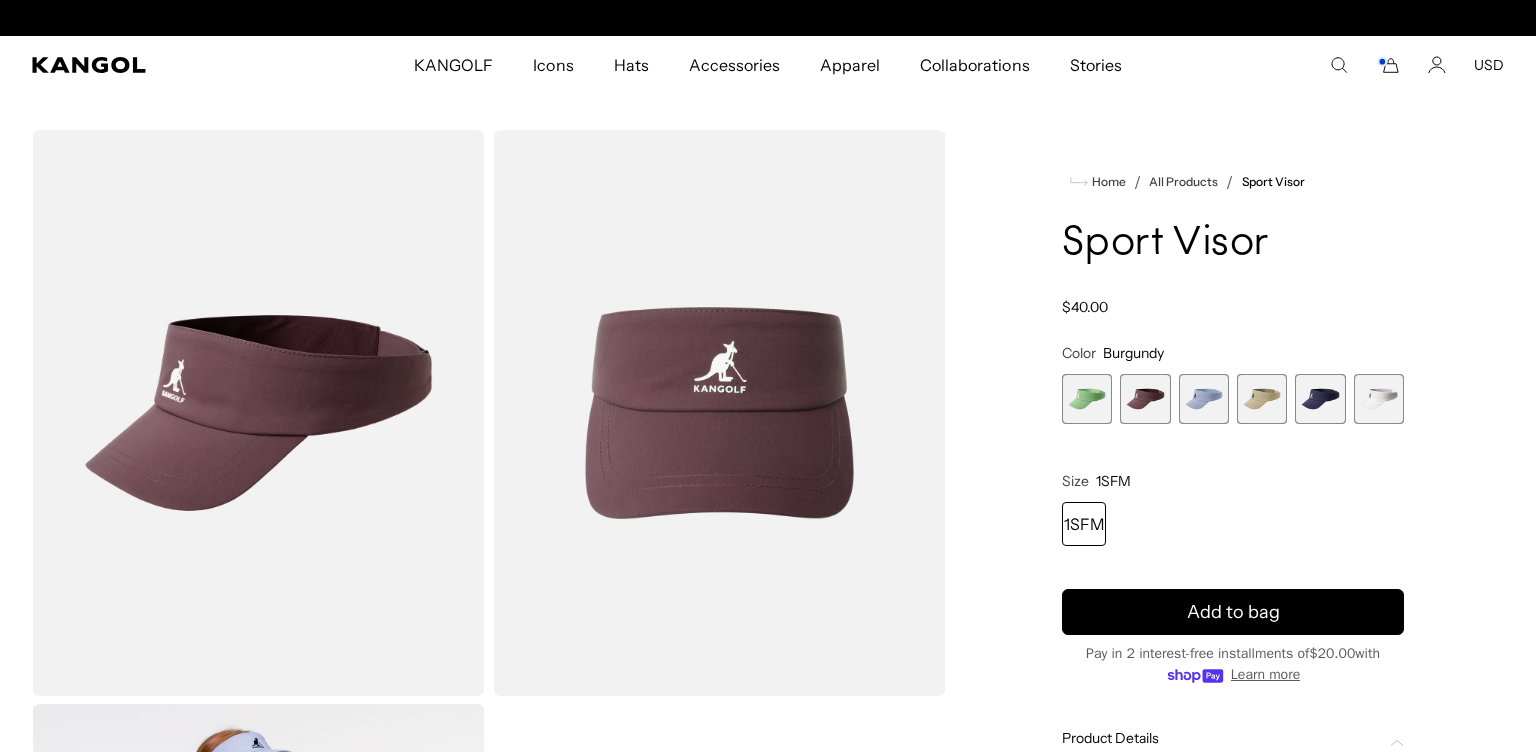 scroll, scrollTop: 0, scrollLeft: 0, axis: both 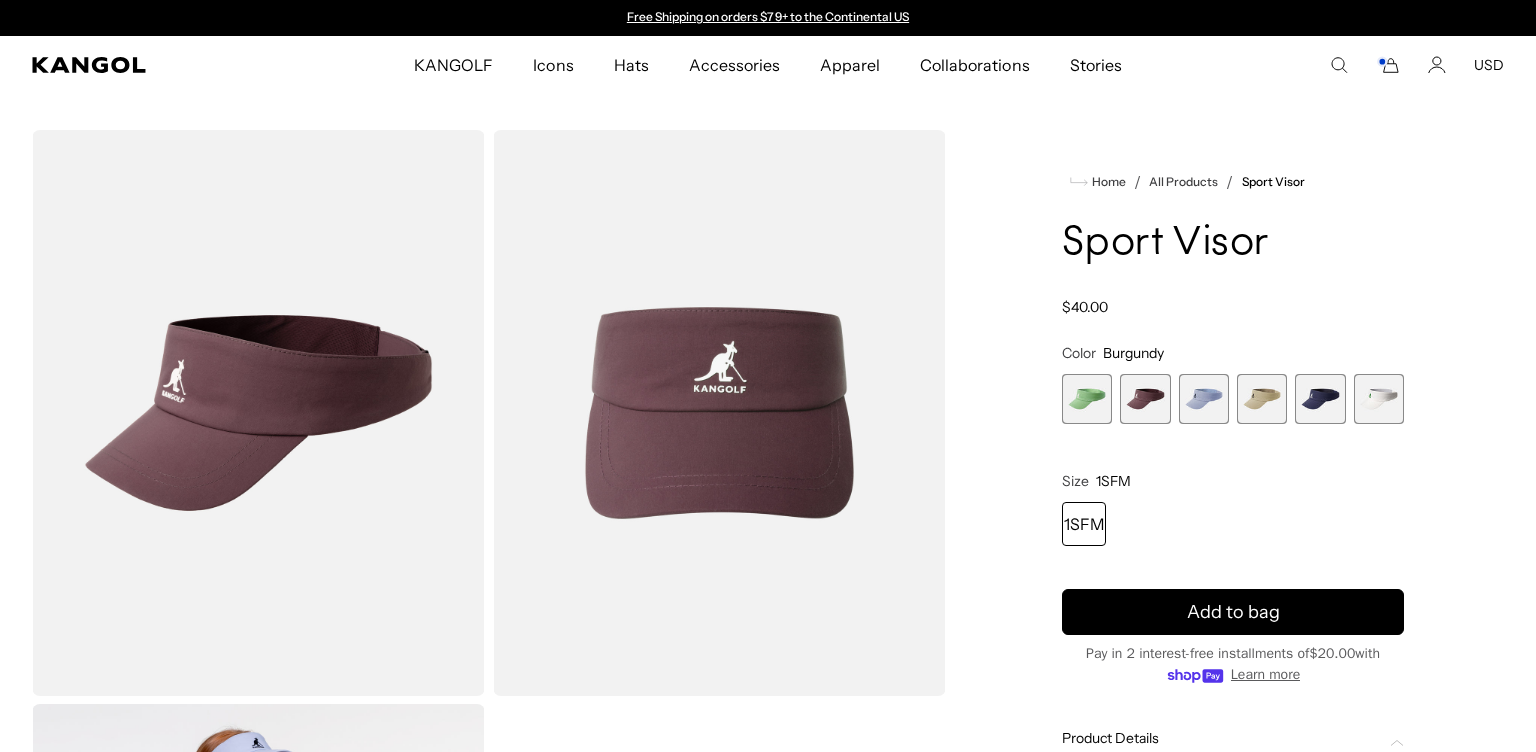 click at bounding box center (1262, 399) 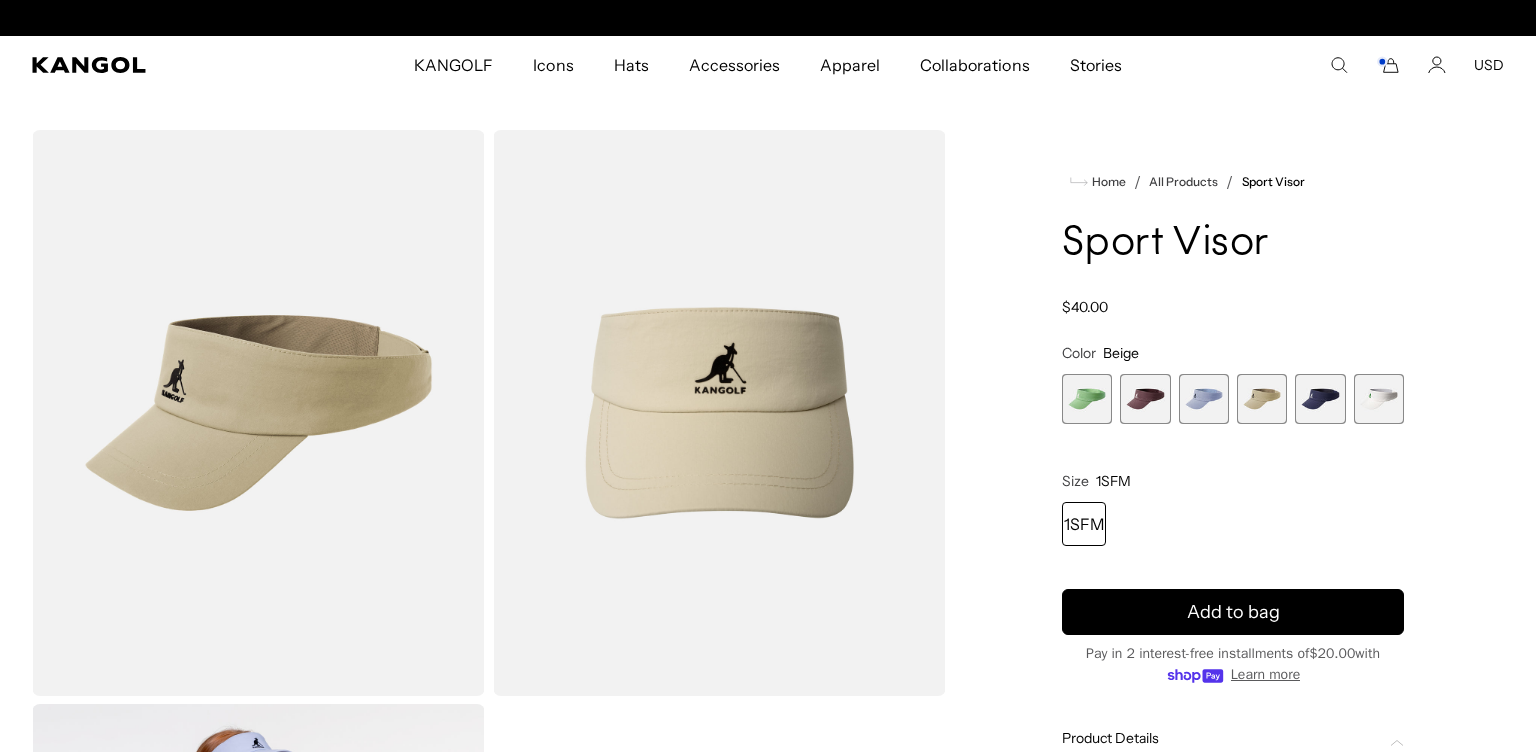click at bounding box center (1379, 399) 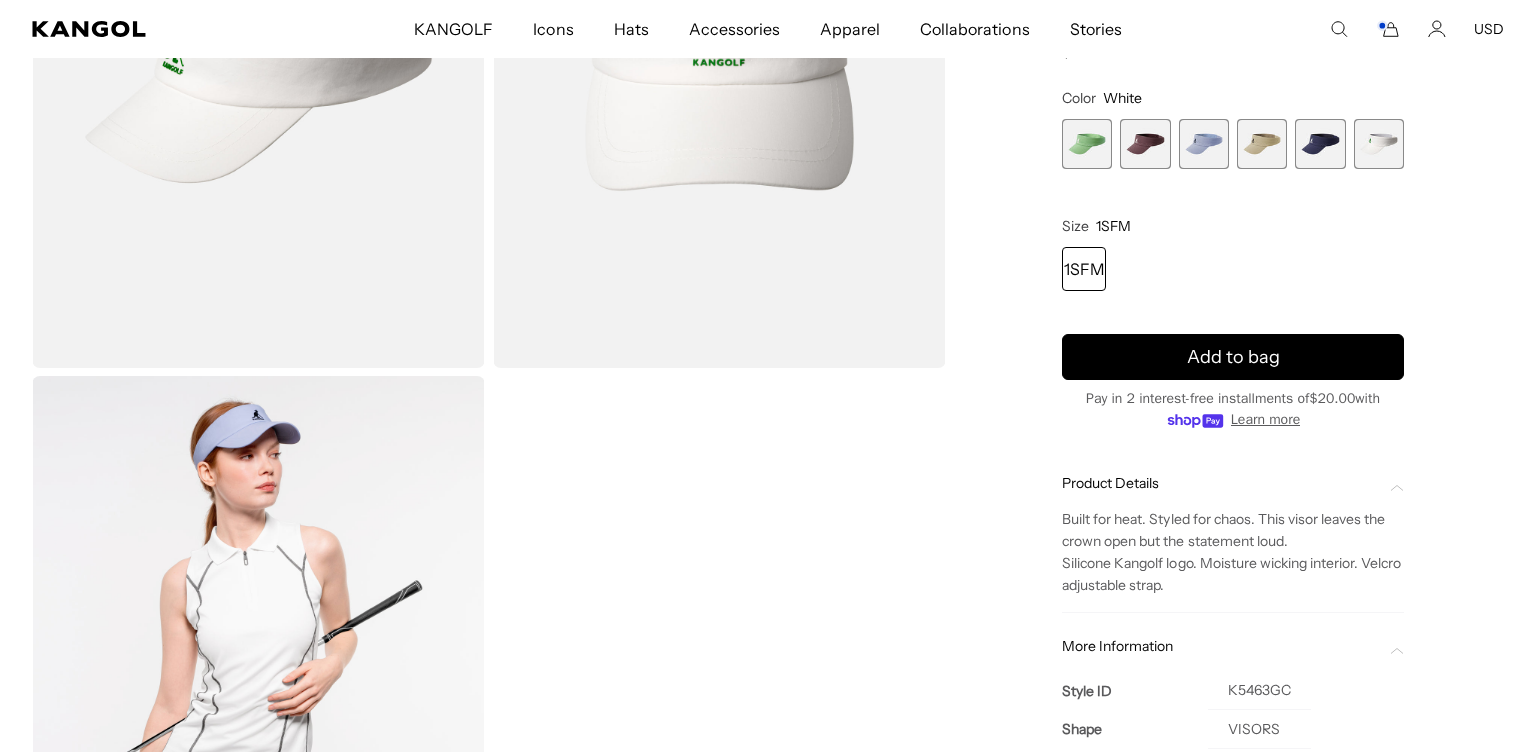 scroll, scrollTop: 756, scrollLeft: 0, axis: vertical 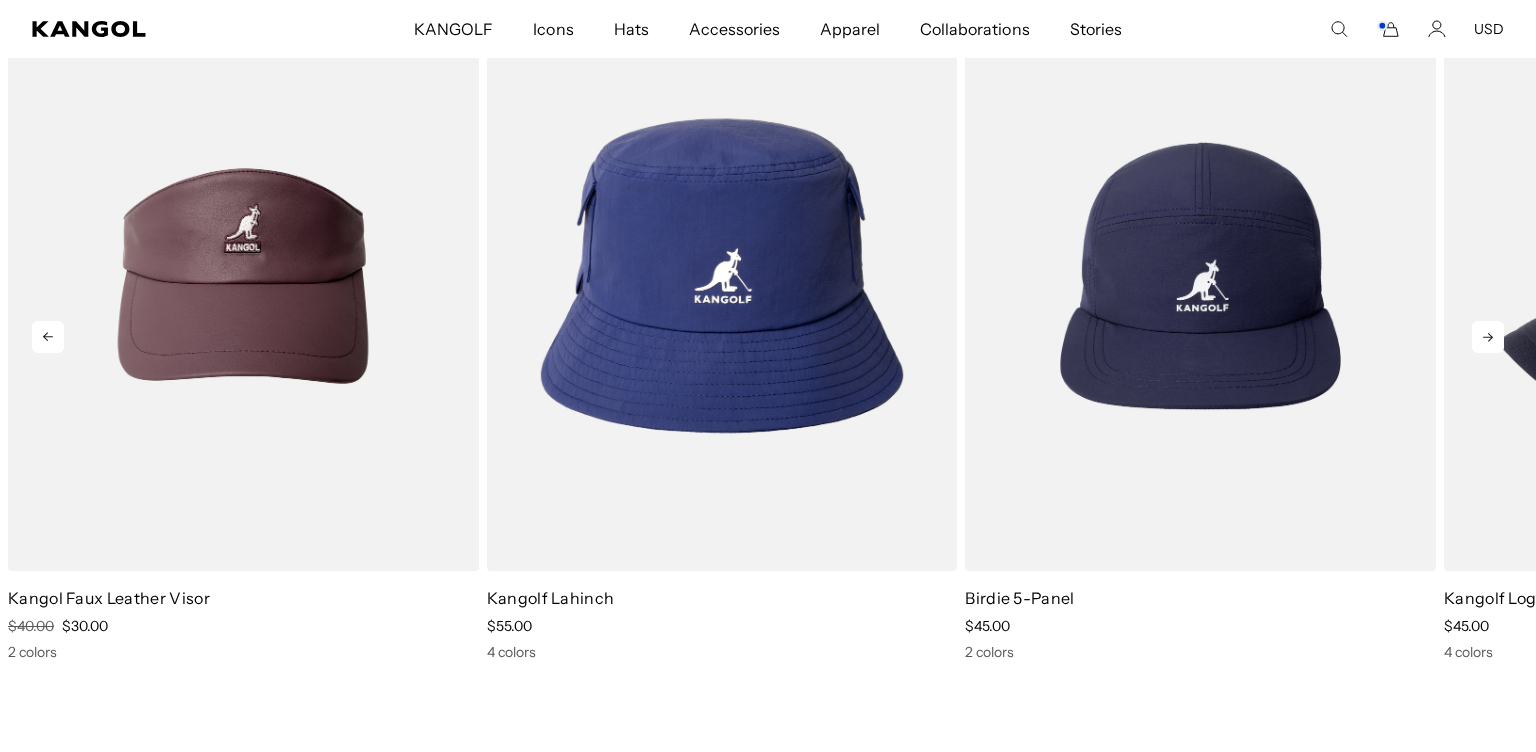 click 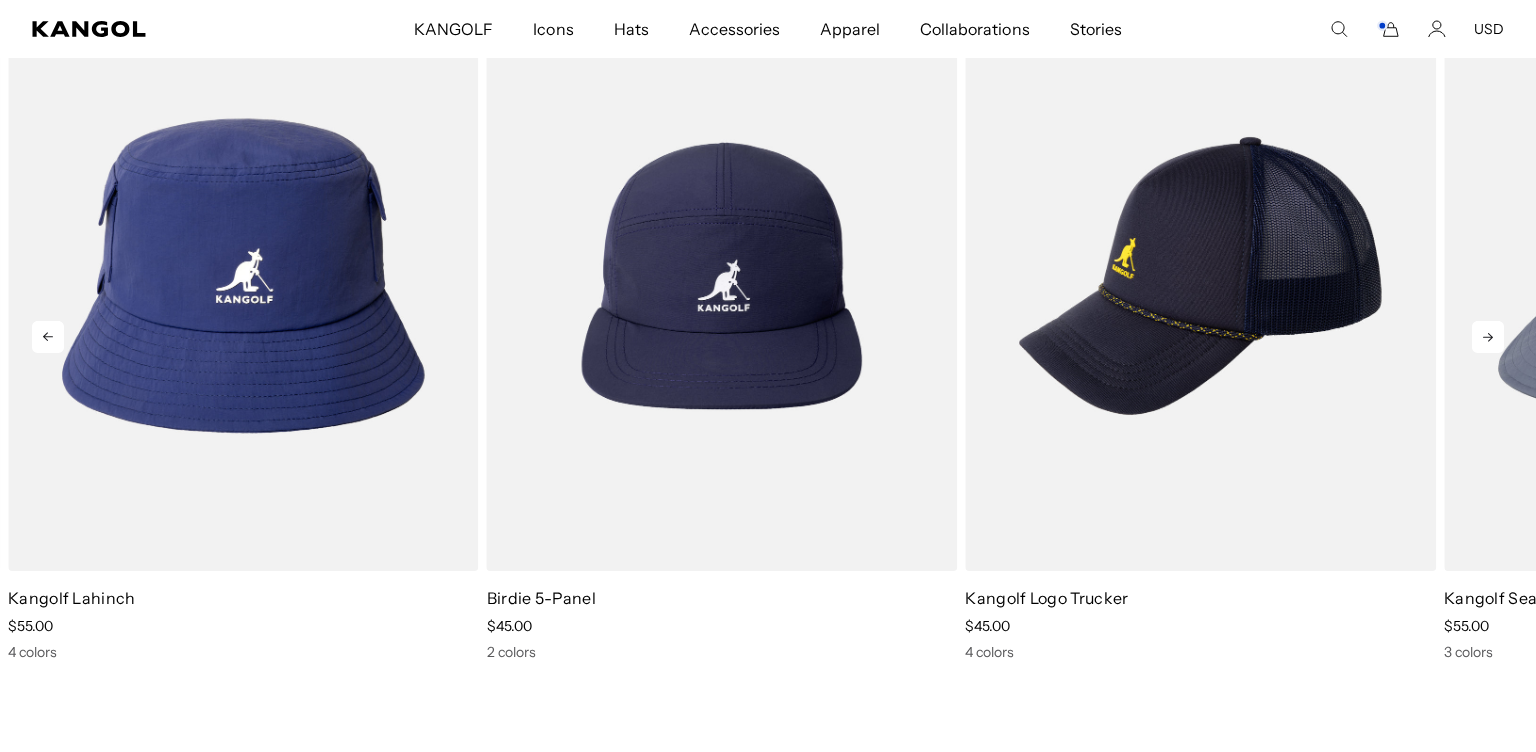 click 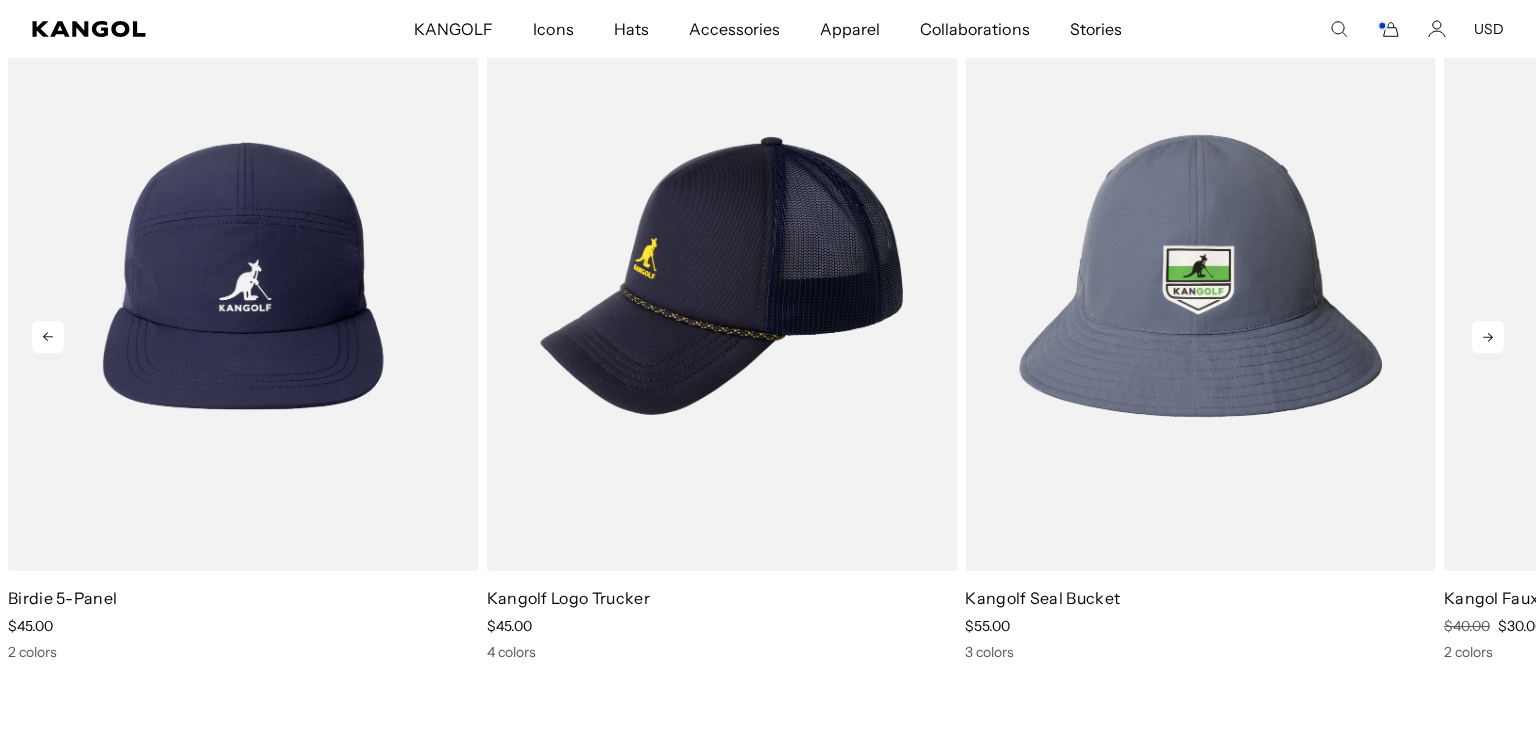 click 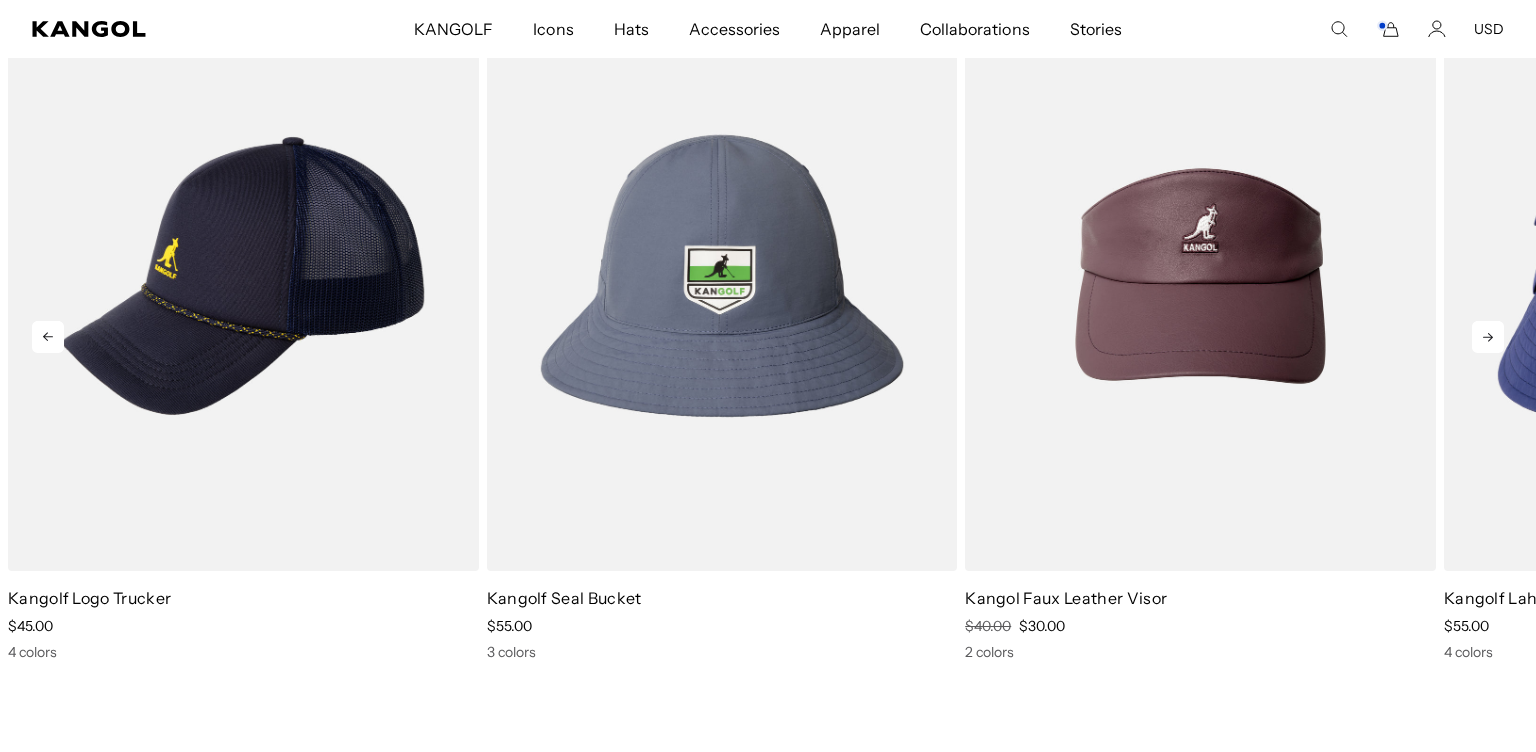 click 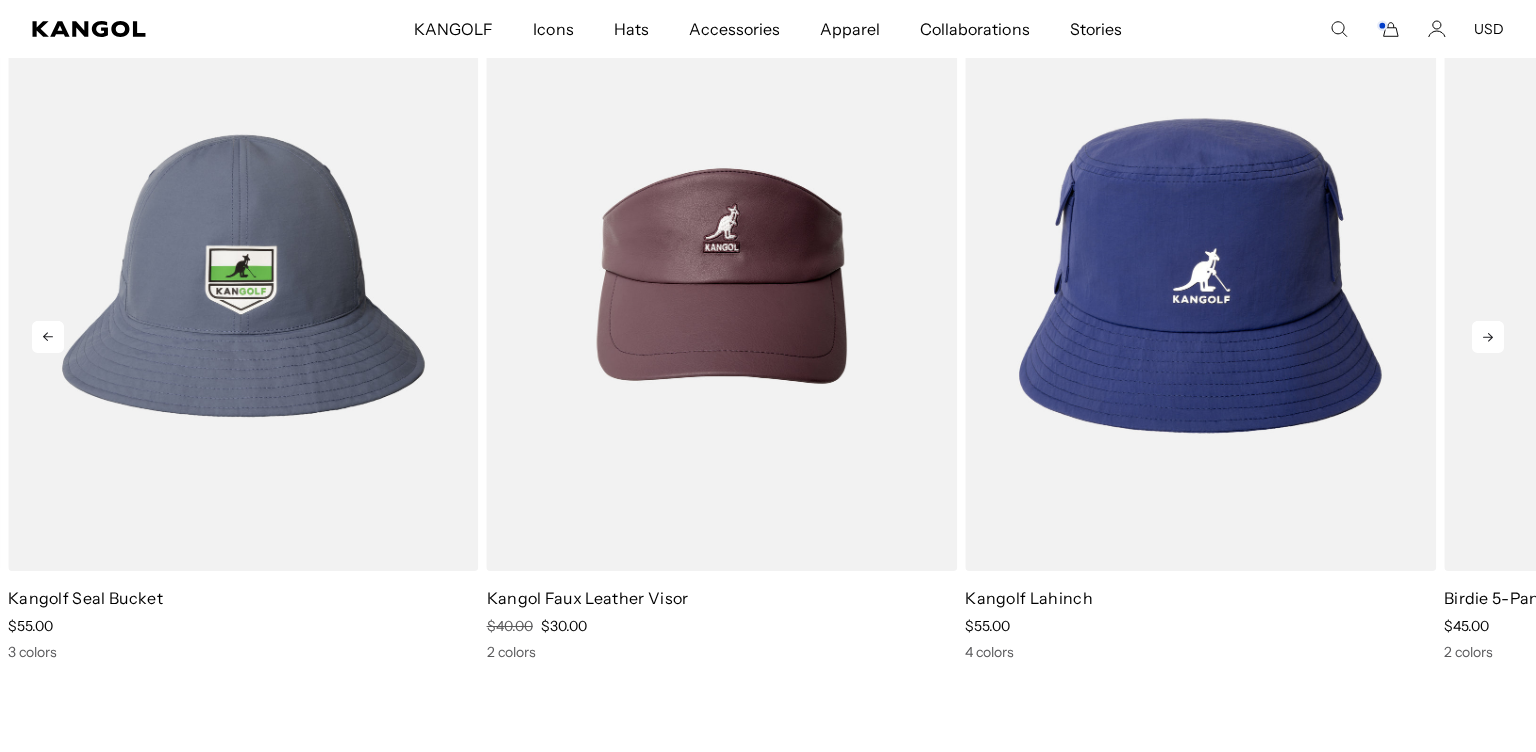 click 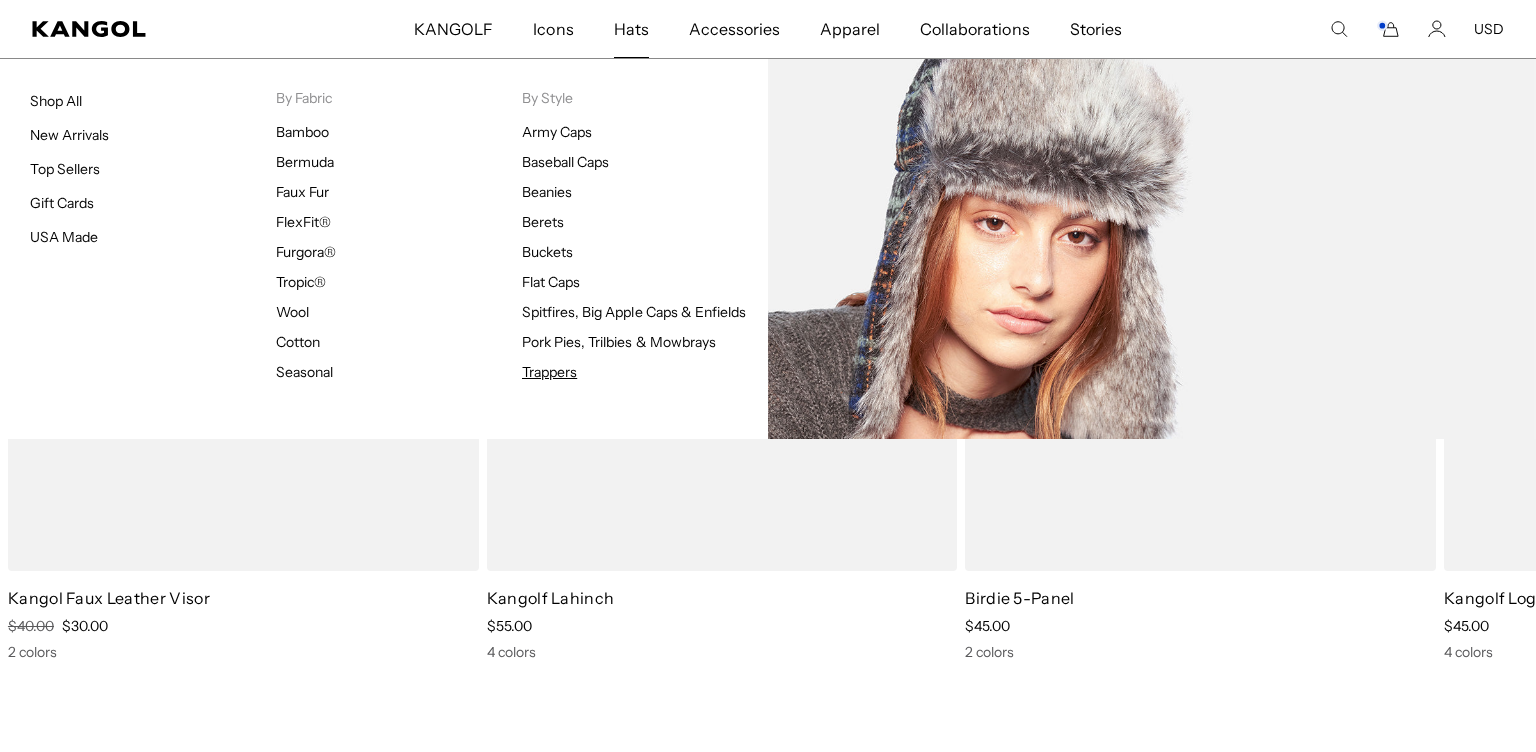 scroll, scrollTop: 0, scrollLeft: 0, axis: both 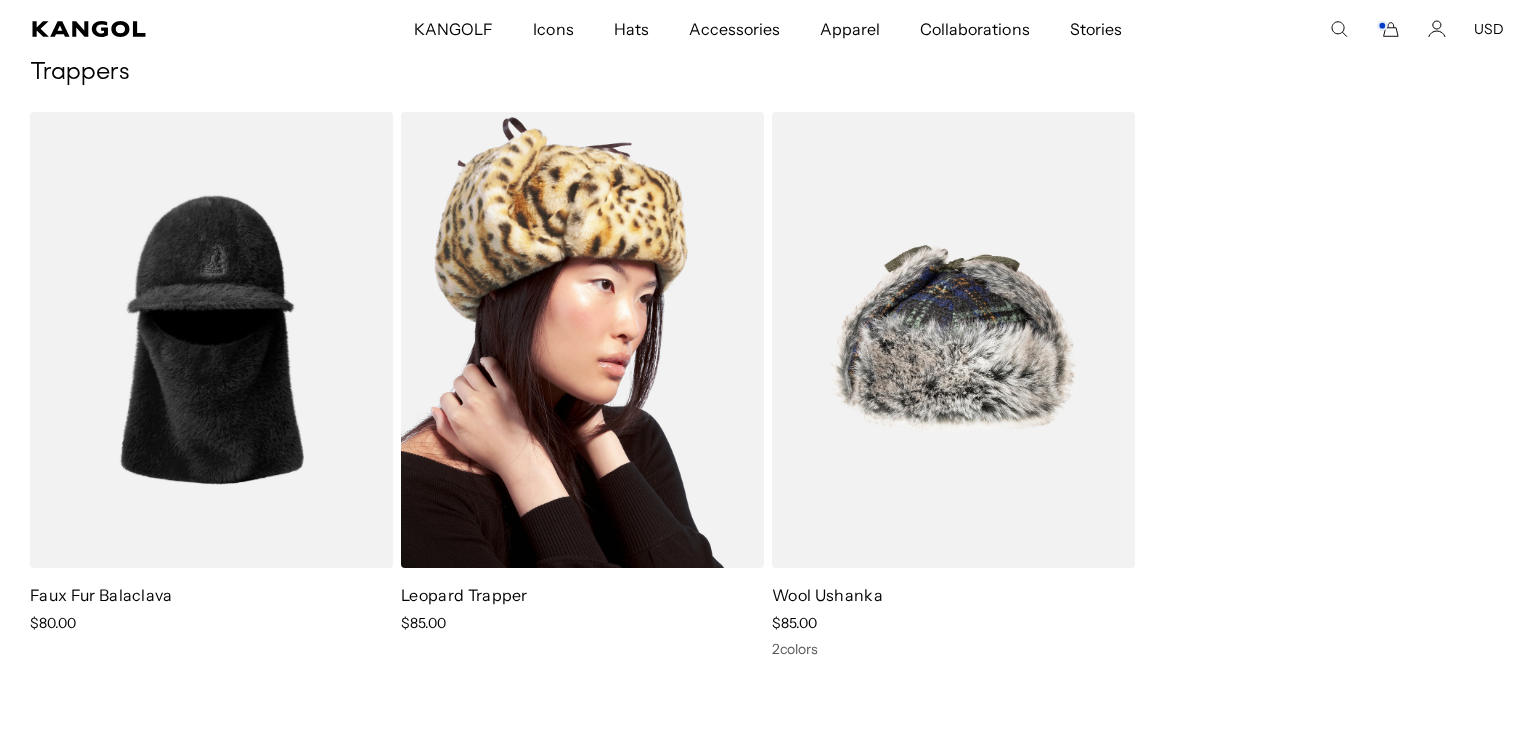 click at bounding box center (582, 340) 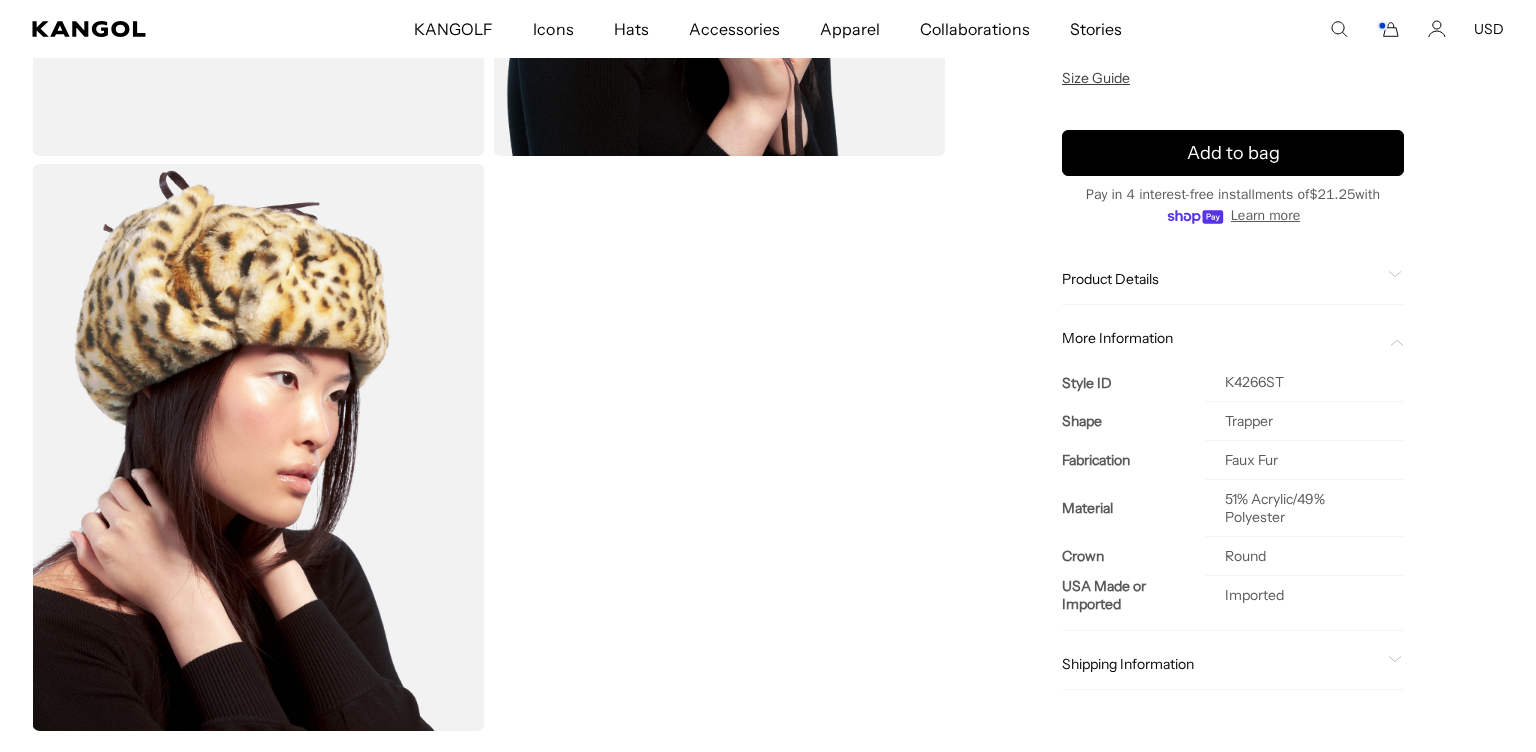 scroll, scrollTop: 540, scrollLeft: 0, axis: vertical 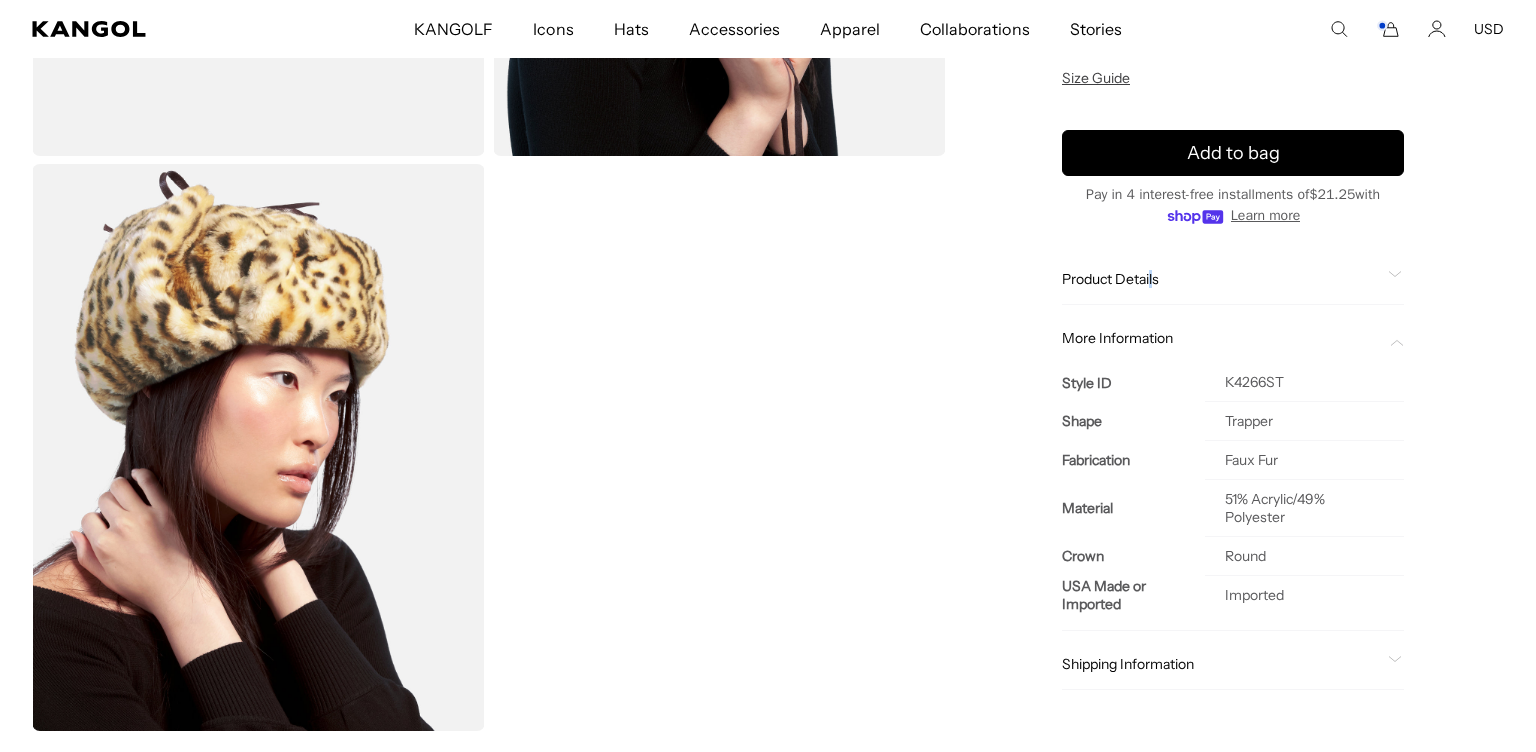 click on "Product Details
The Leopard Trapper has padding in the crown for the coldest temperatures. The fabric is a luxurious soft hand feel faux fur with 1cm long pile & a 2 color leopard design, the hat is lined with matte finish satin. The earflaps can be worn up or down." 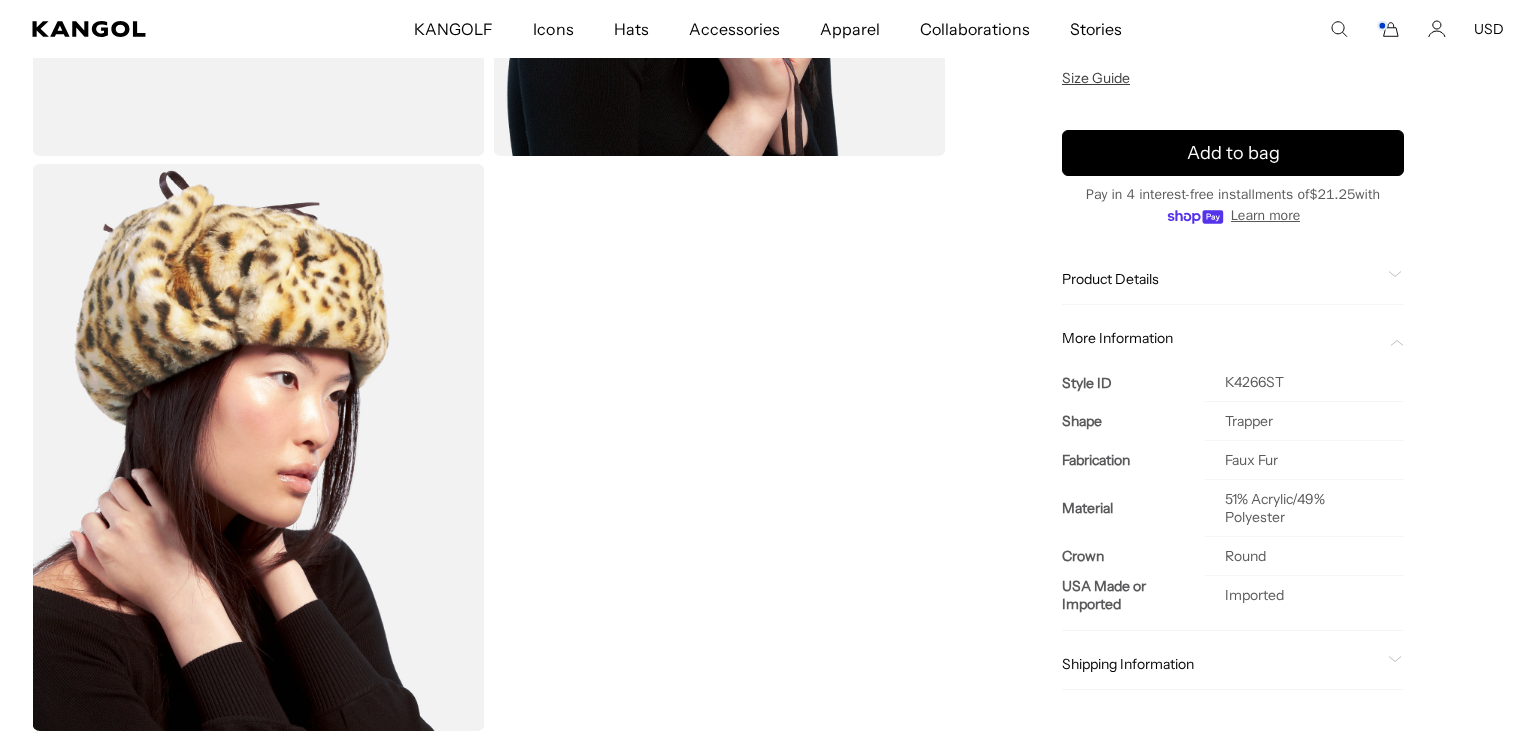 click on "Product Details" 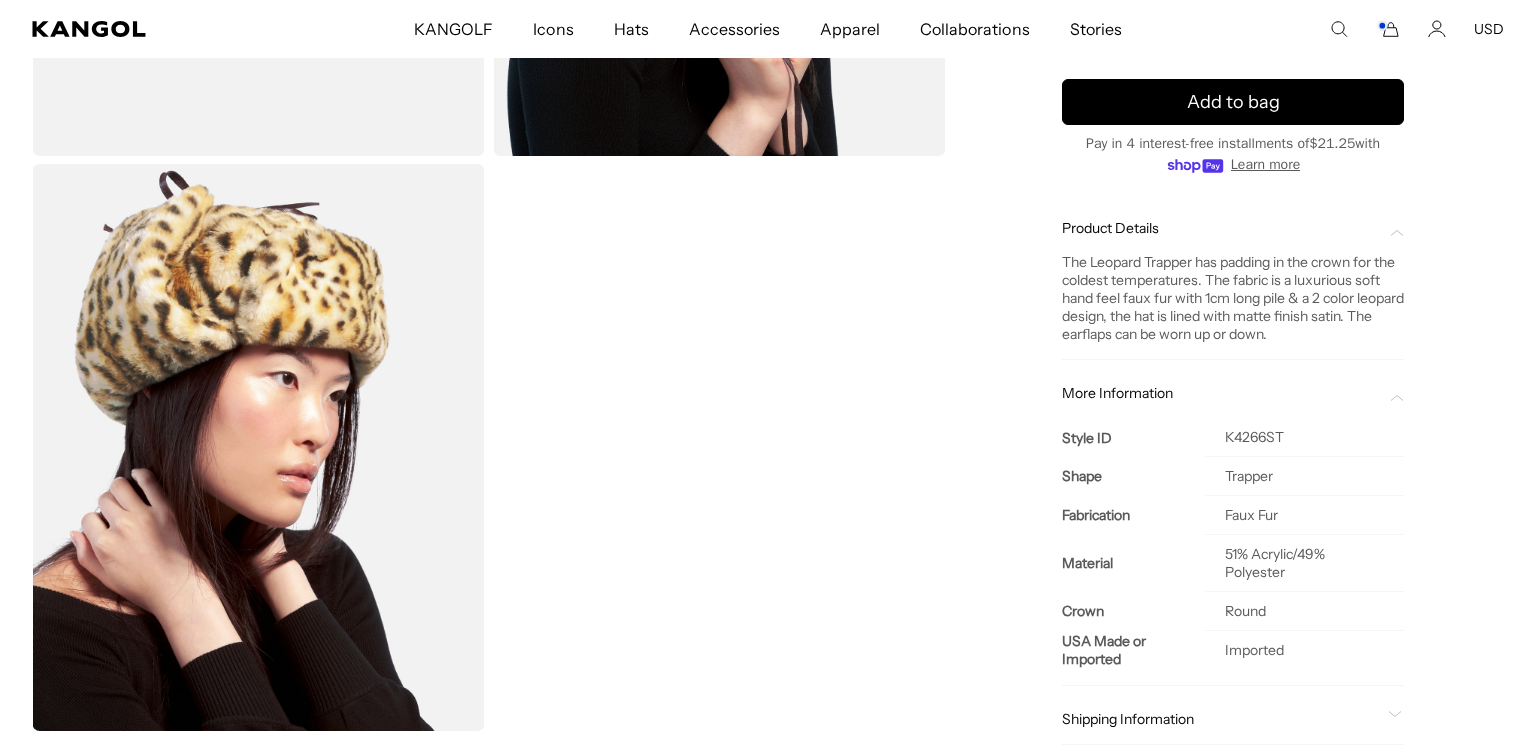 scroll, scrollTop: 0, scrollLeft: 0, axis: both 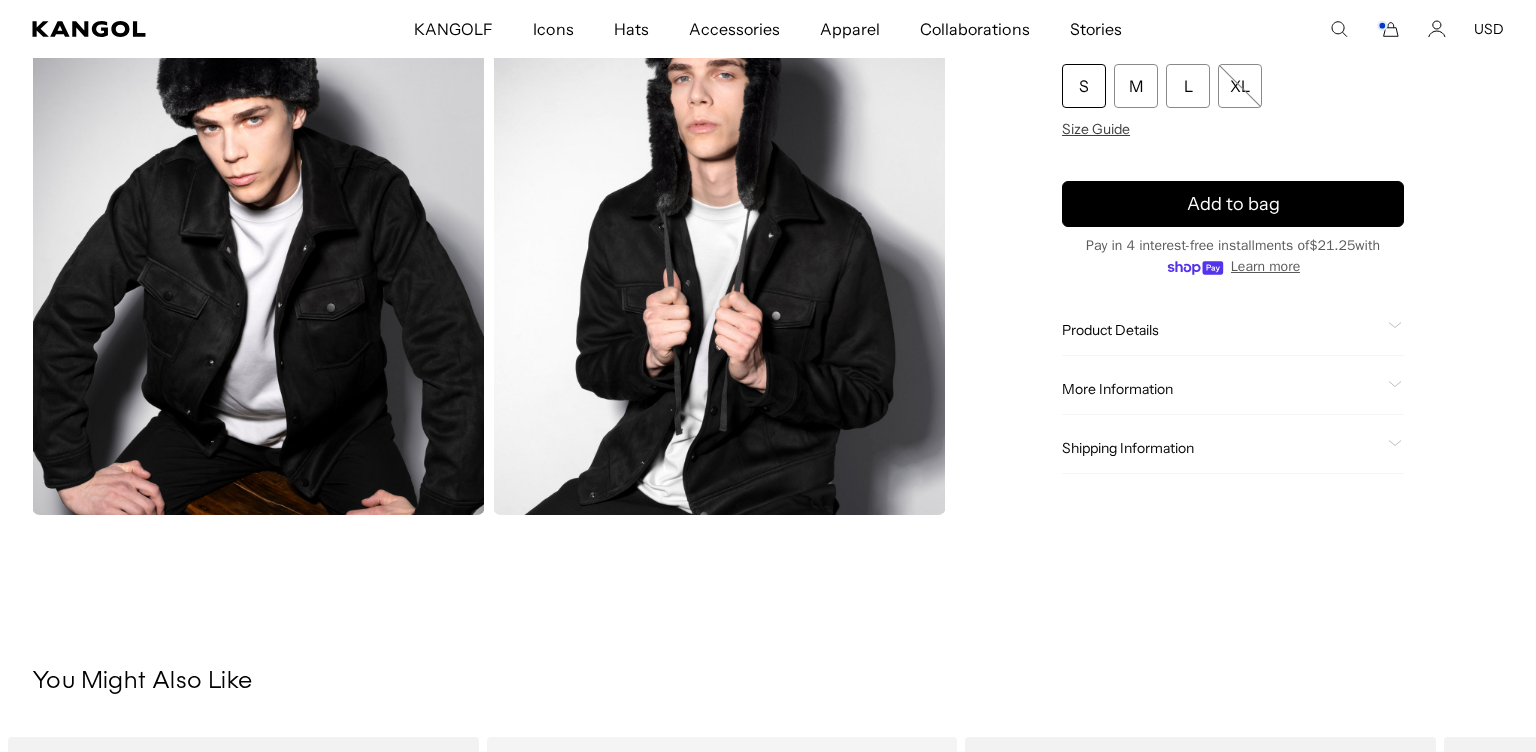 click on "More Information" 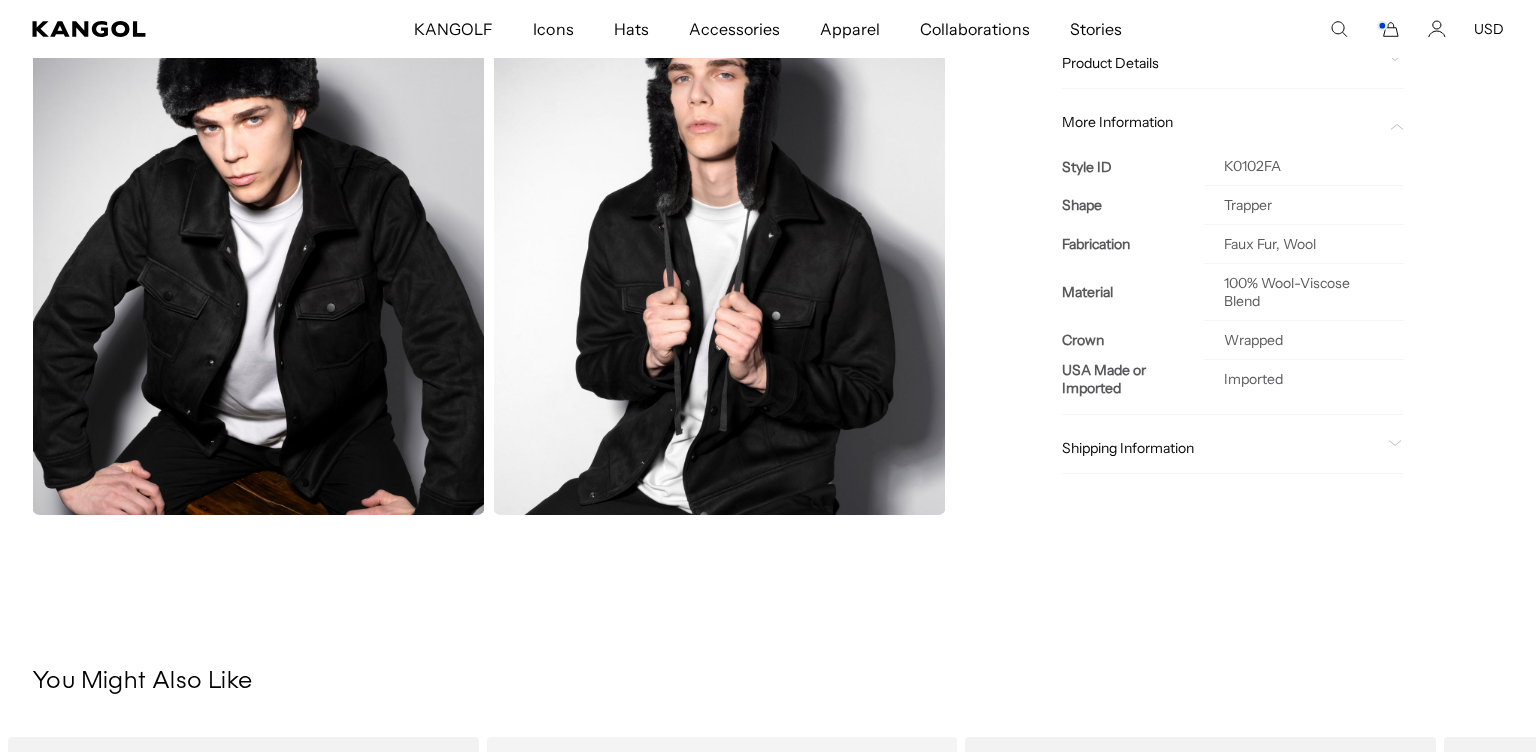 scroll, scrollTop: 0, scrollLeft: 412, axis: horizontal 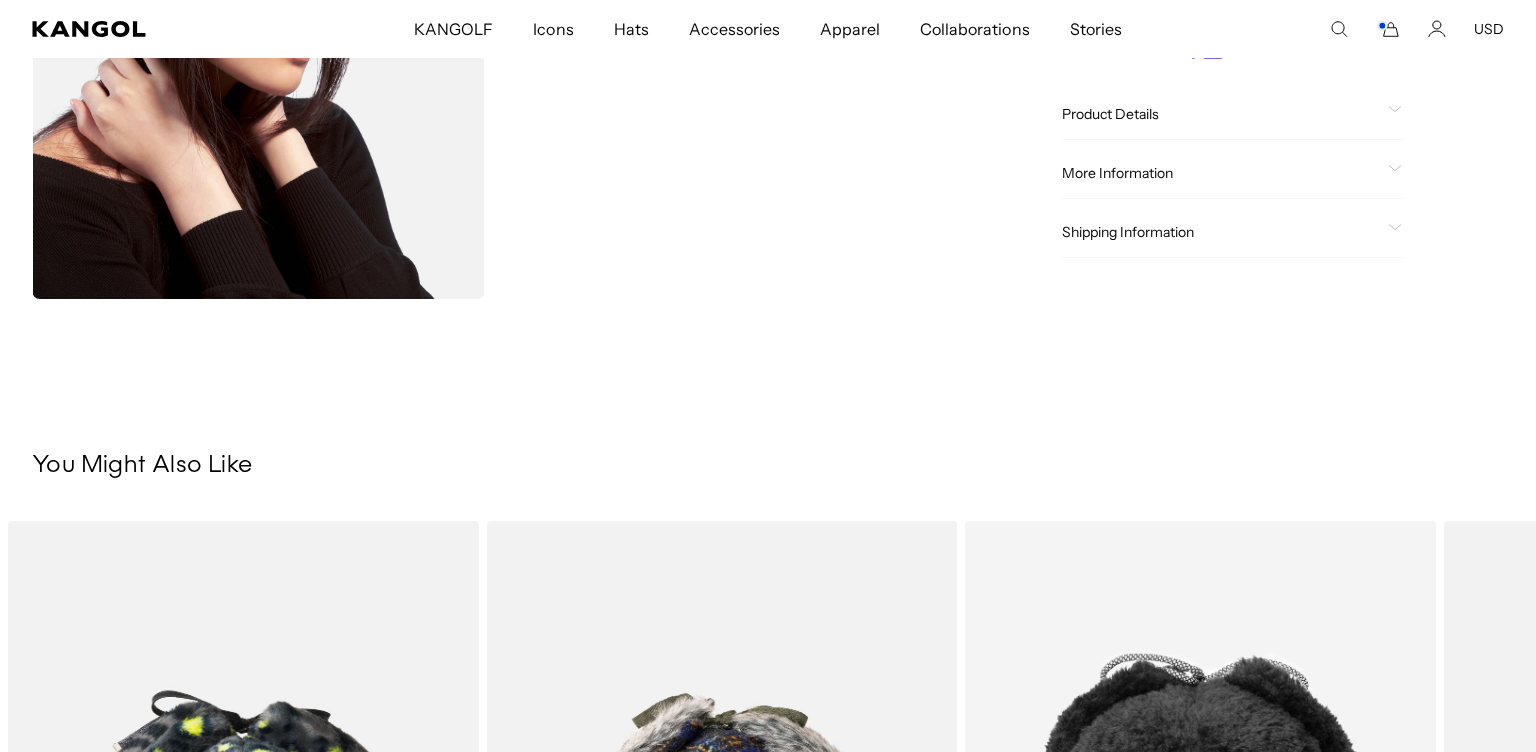 click on "More Information" 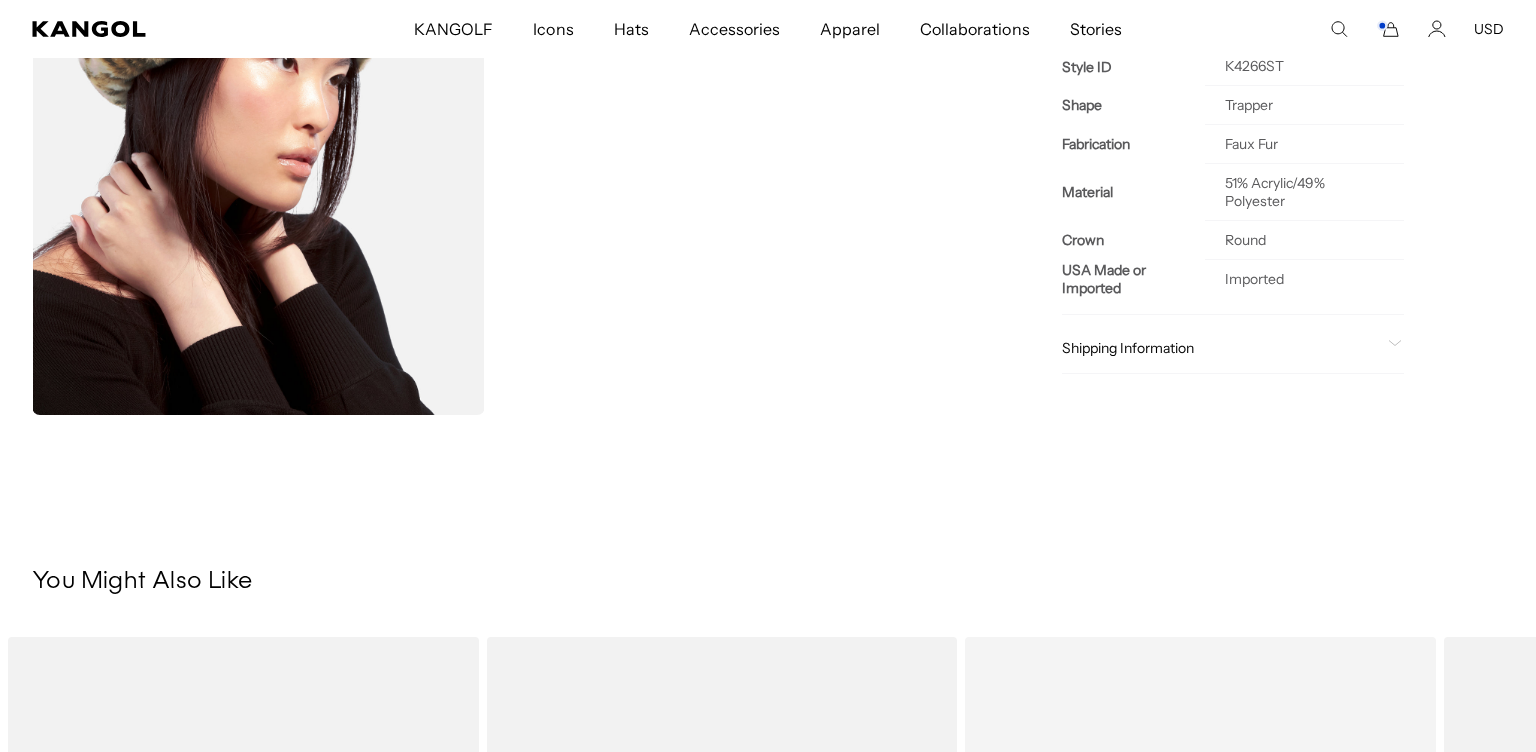 scroll, scrollTop: 756, scrollLeft: 0, axis: vertical 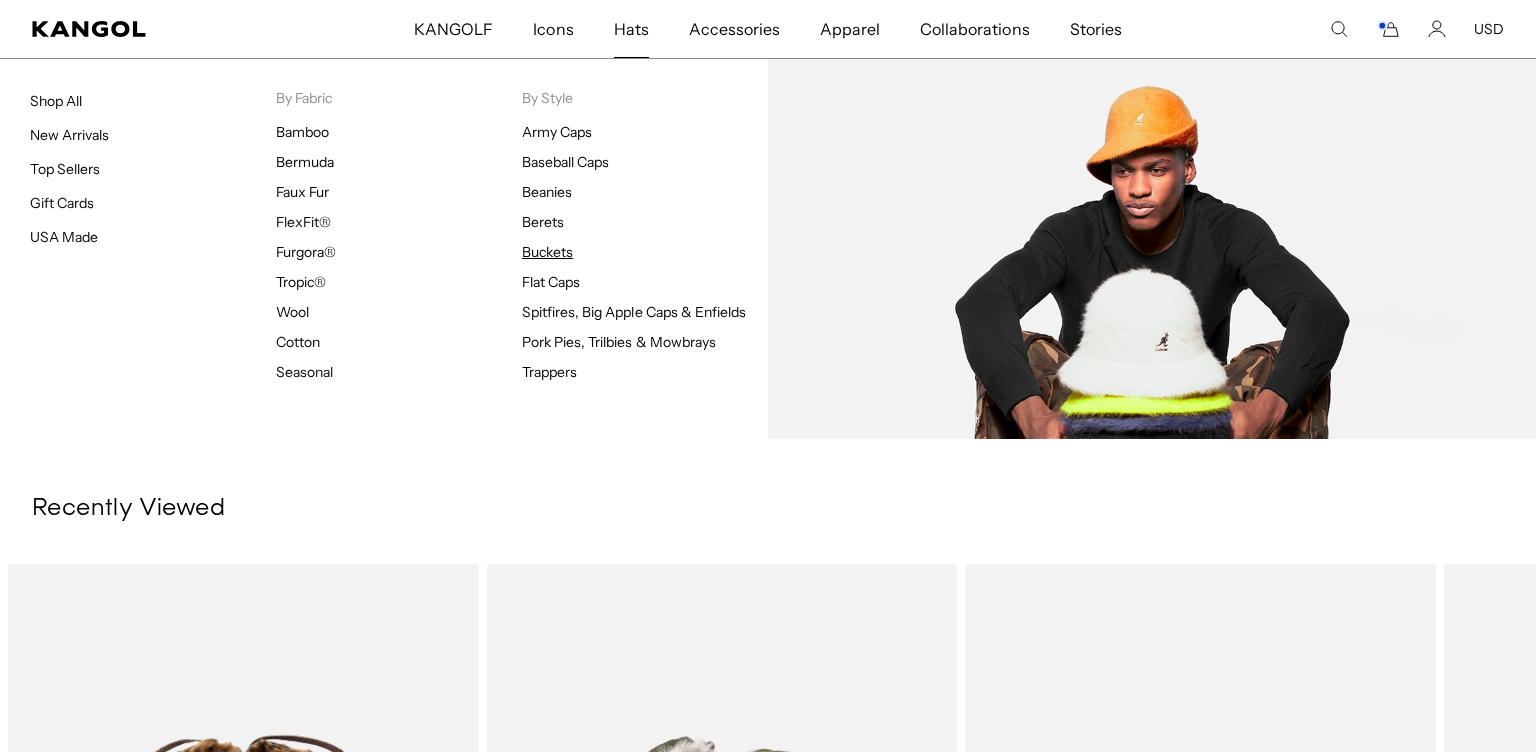 click on "Buckets" at bounding box center [547, 252] 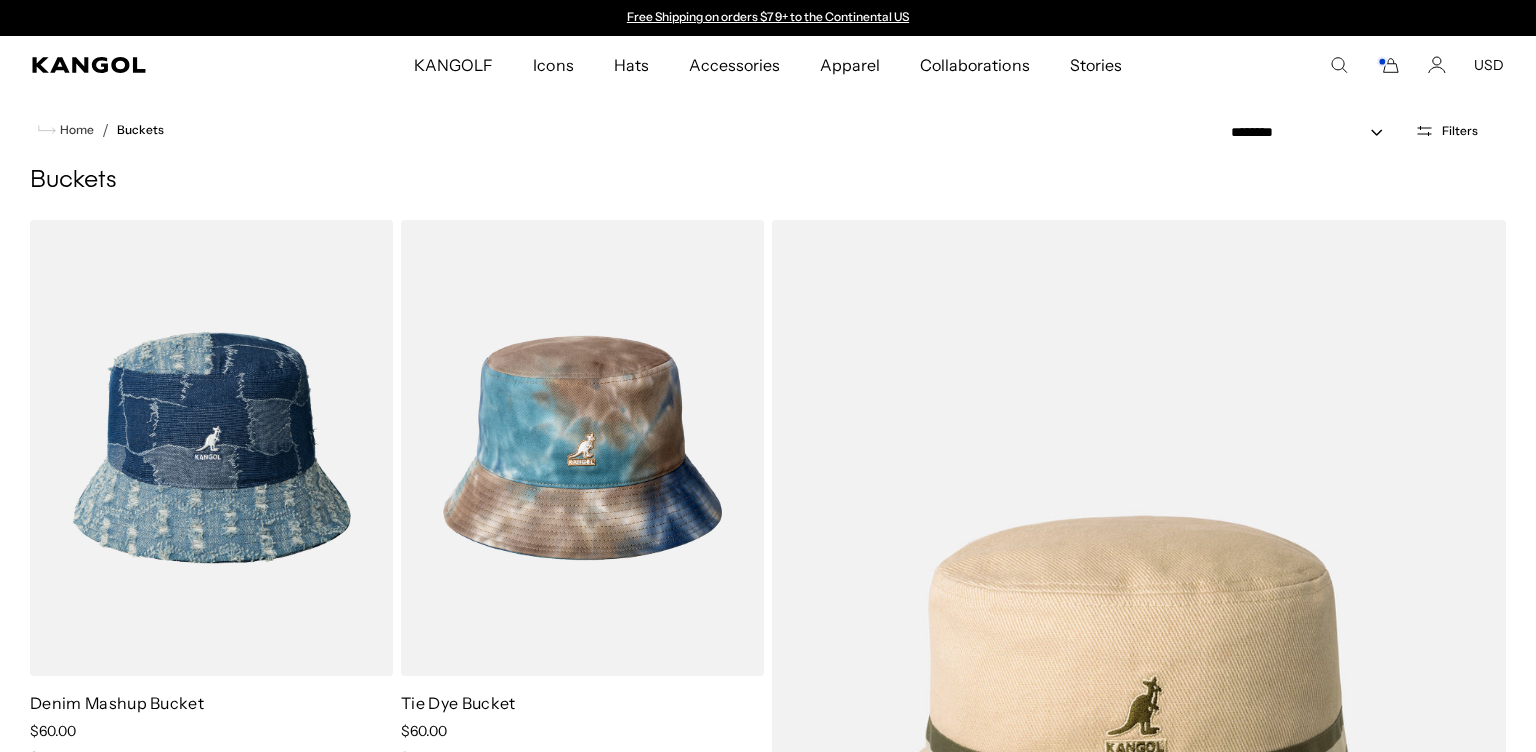 scroll, scrollTop: 2009, scrollLeft: 0, axis: vertical 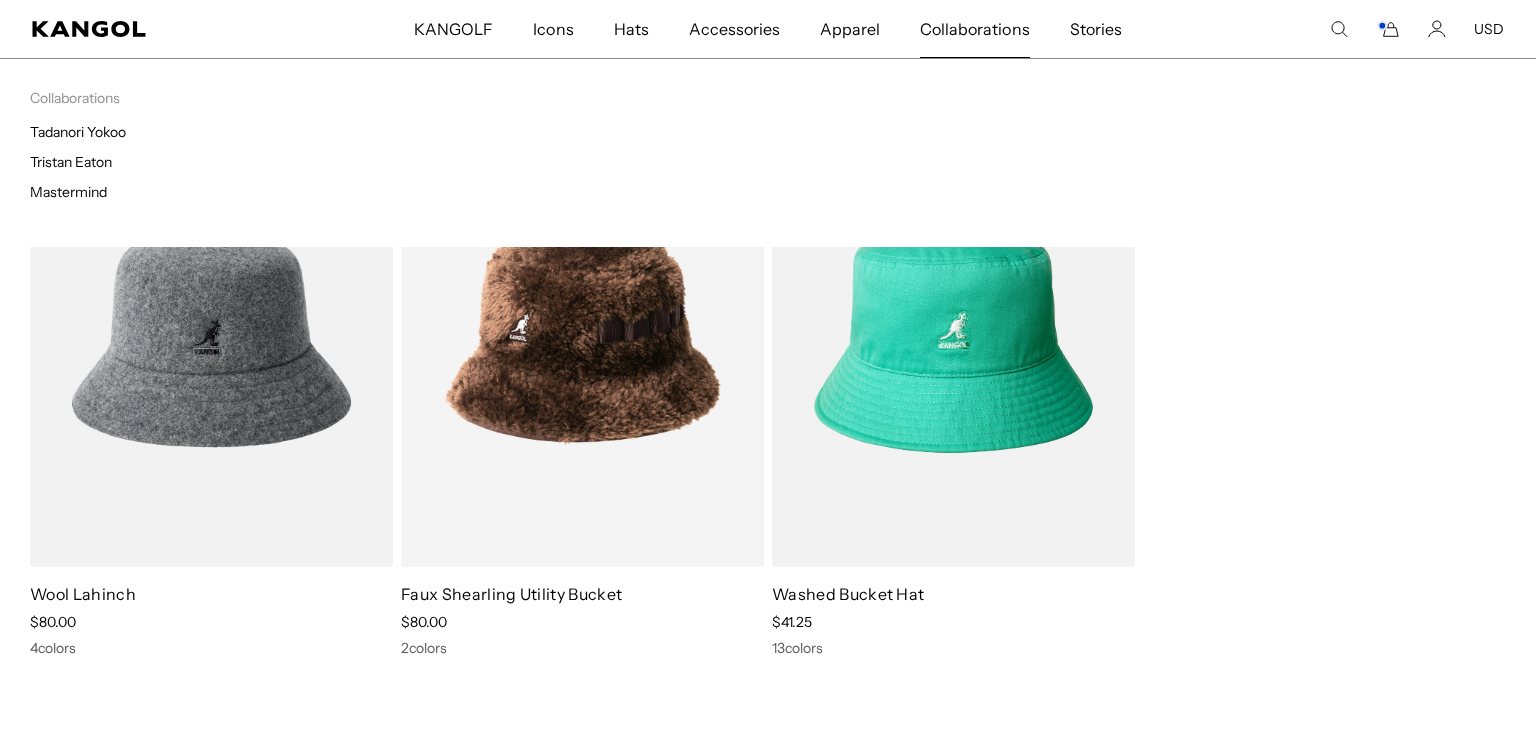 click on "Collaborations" at bounding box center (974, 29) 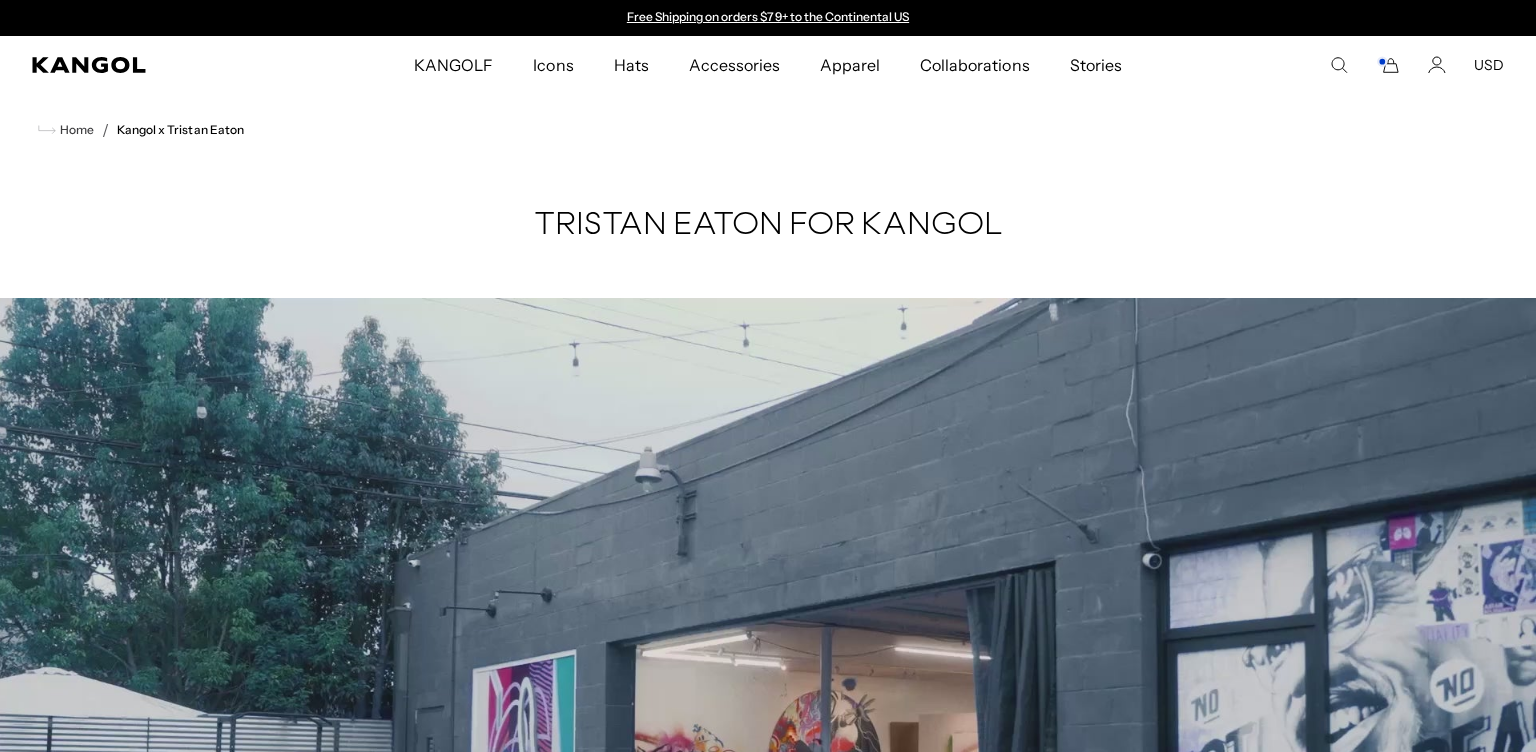 scroll, scrollTop: 432, scrollLeft: 0, axis: vertical 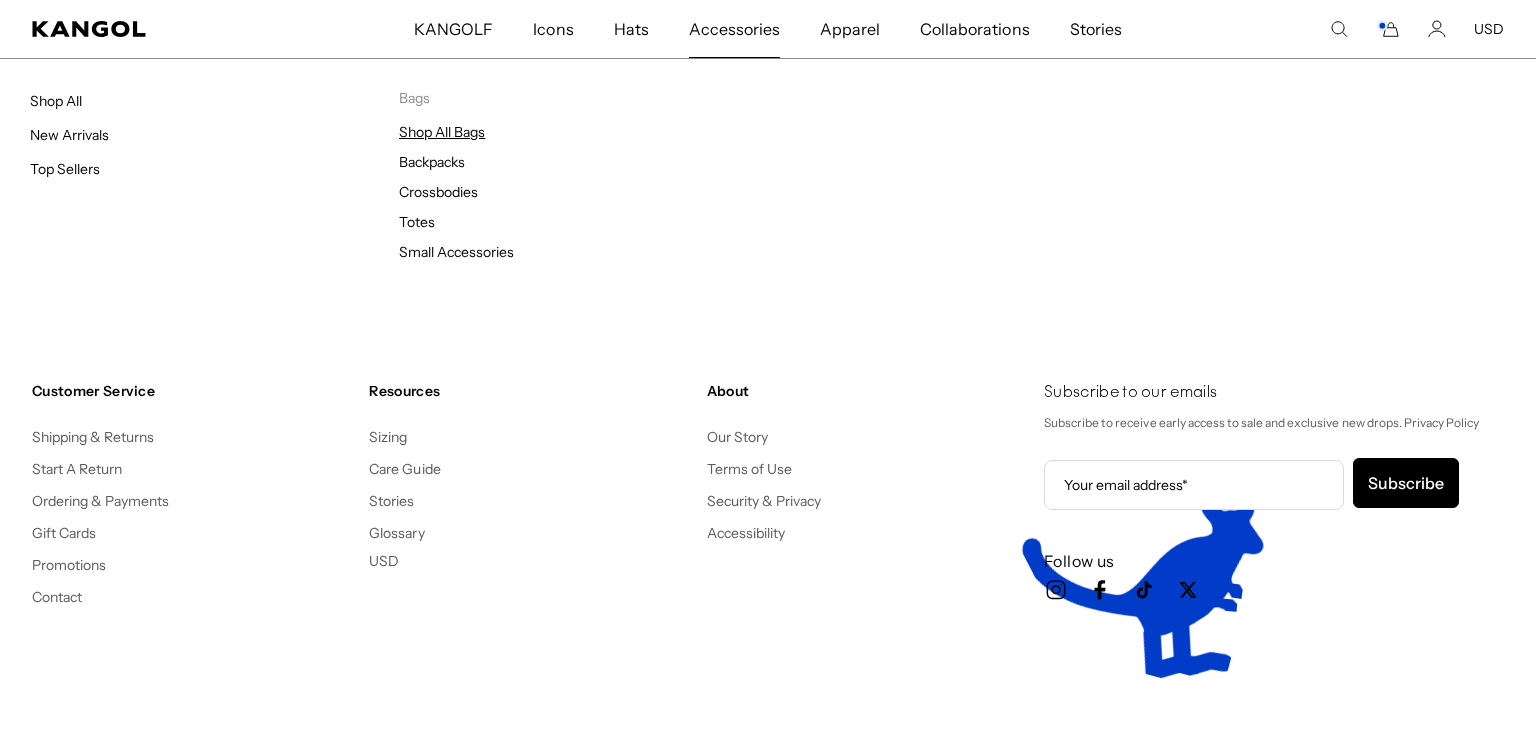 click on "Shop All Bags" at bounding box center [442, 132] 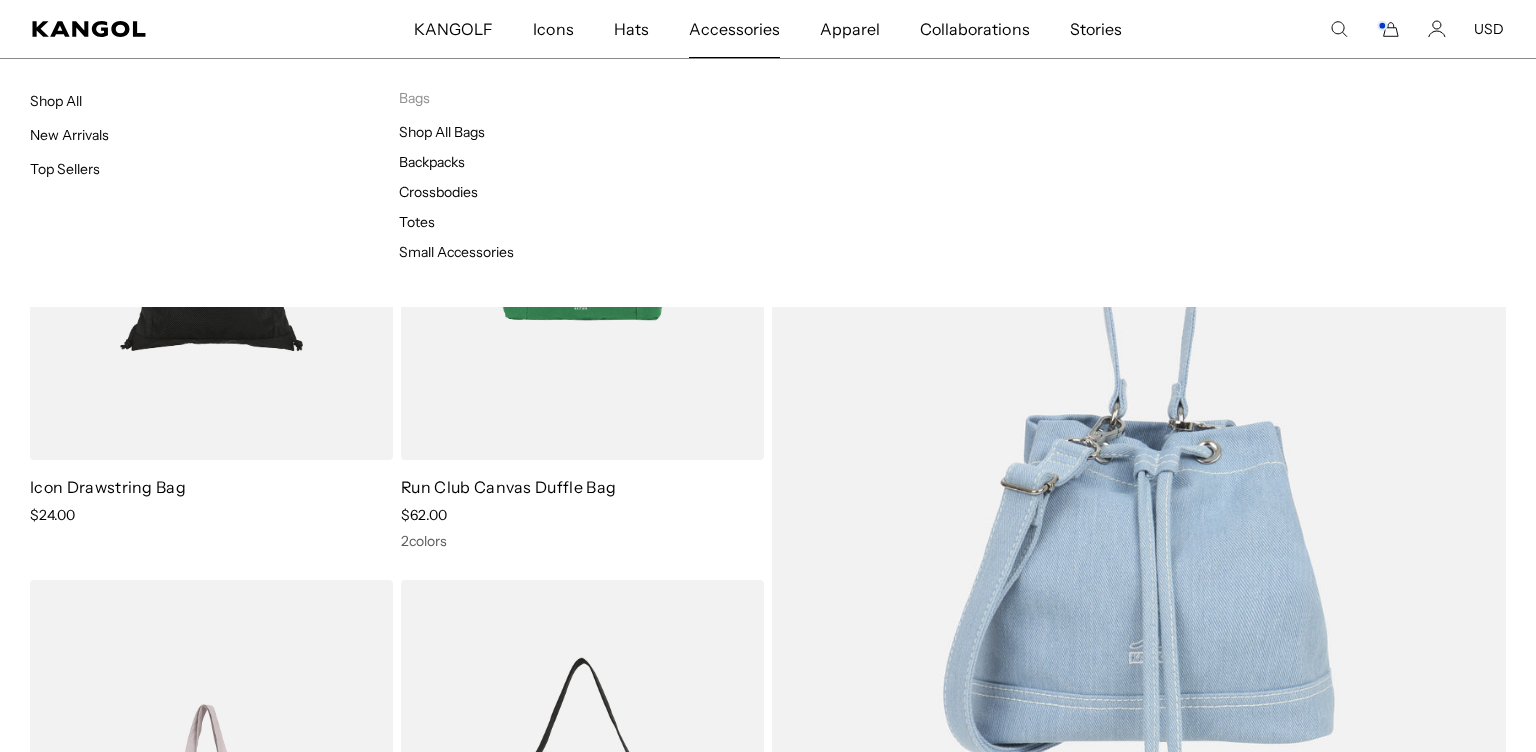 scroll, scrollTop: 216, scrollLeft: 0, axis: vertical 